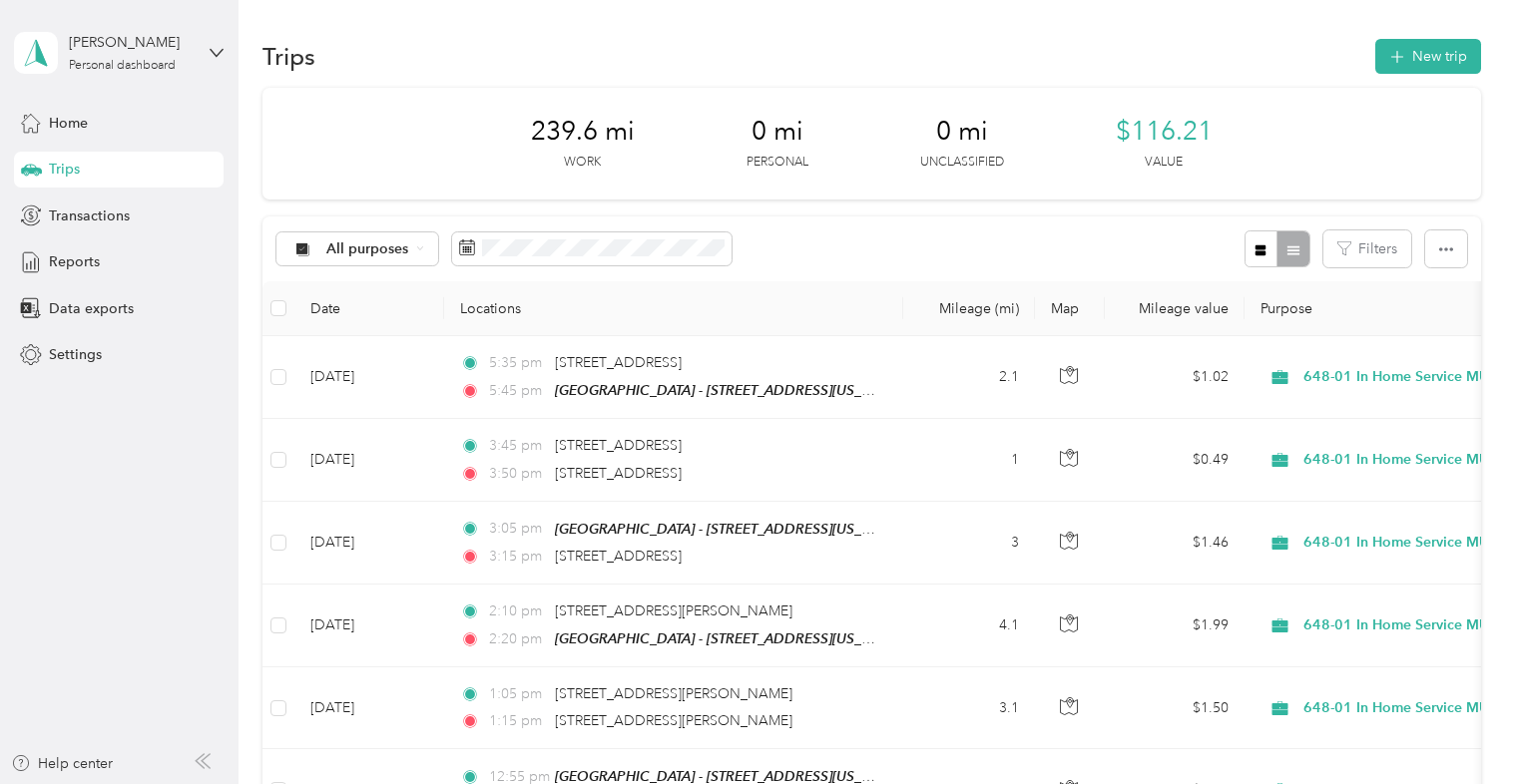 scroll, scrollTop: 0, scrollLeft: 0, axis: both 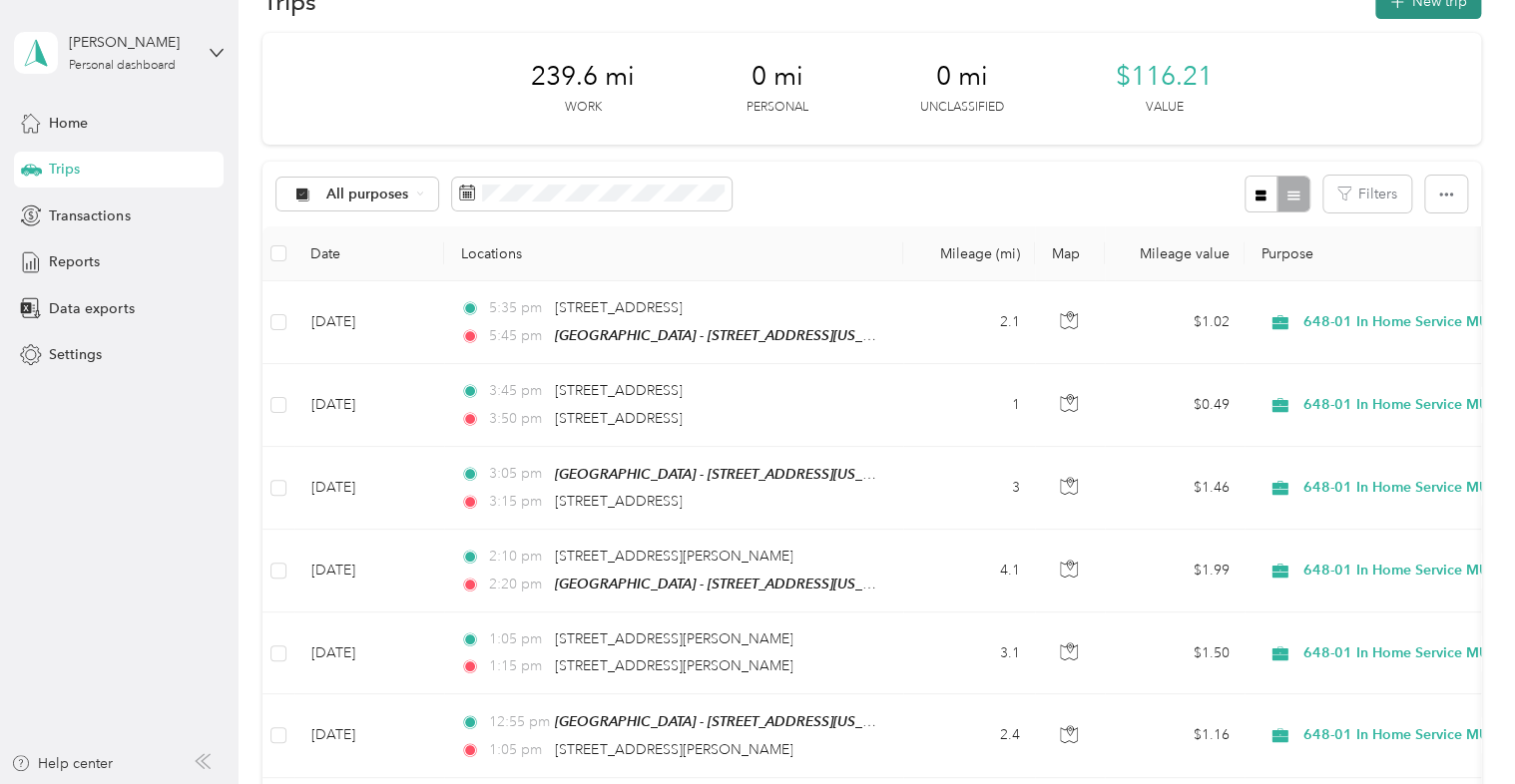 click on "New trip" at bounding box center [1428, 1] 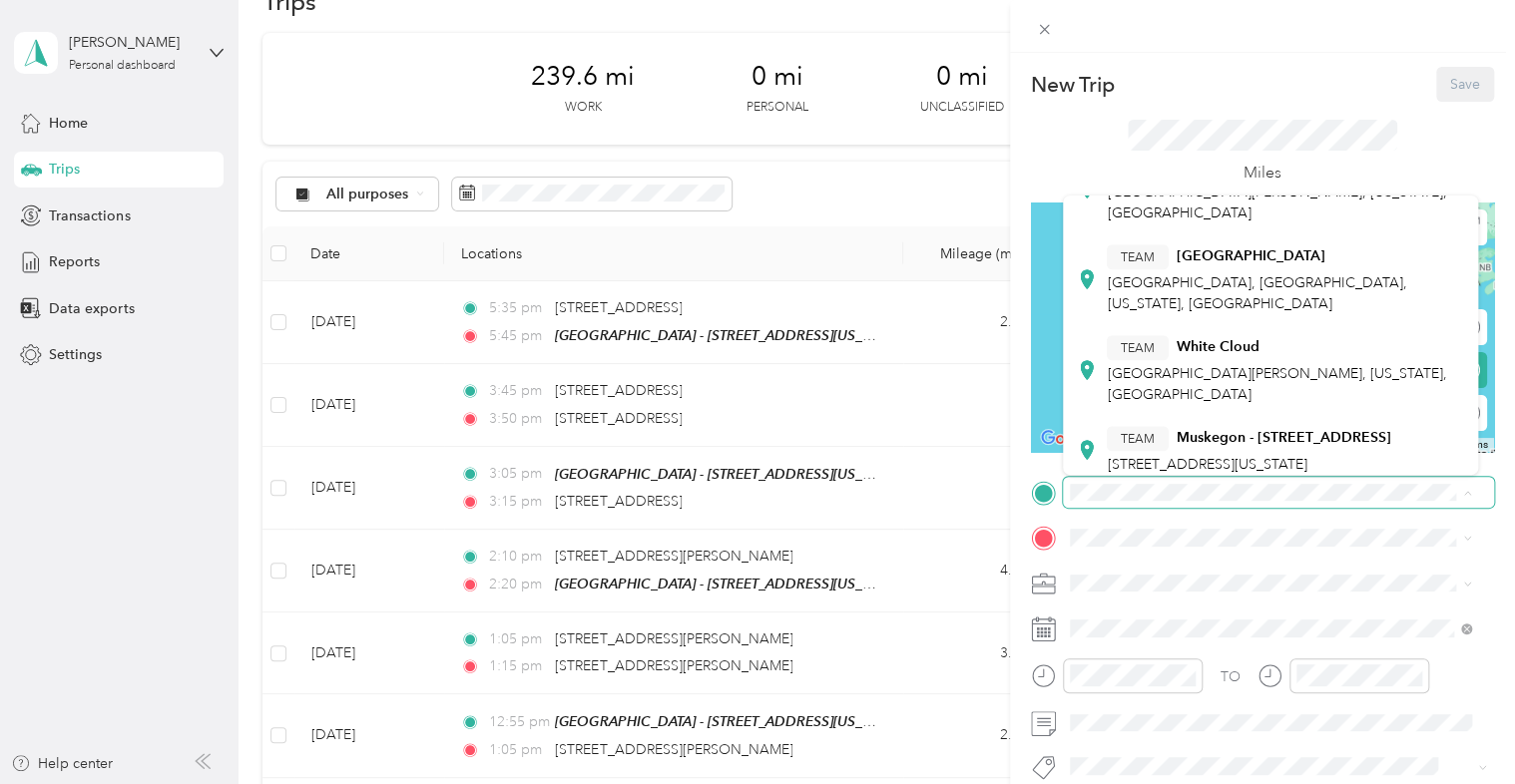 scroll, scrollTop: 670, scrollLeft: 0, axis: vertical 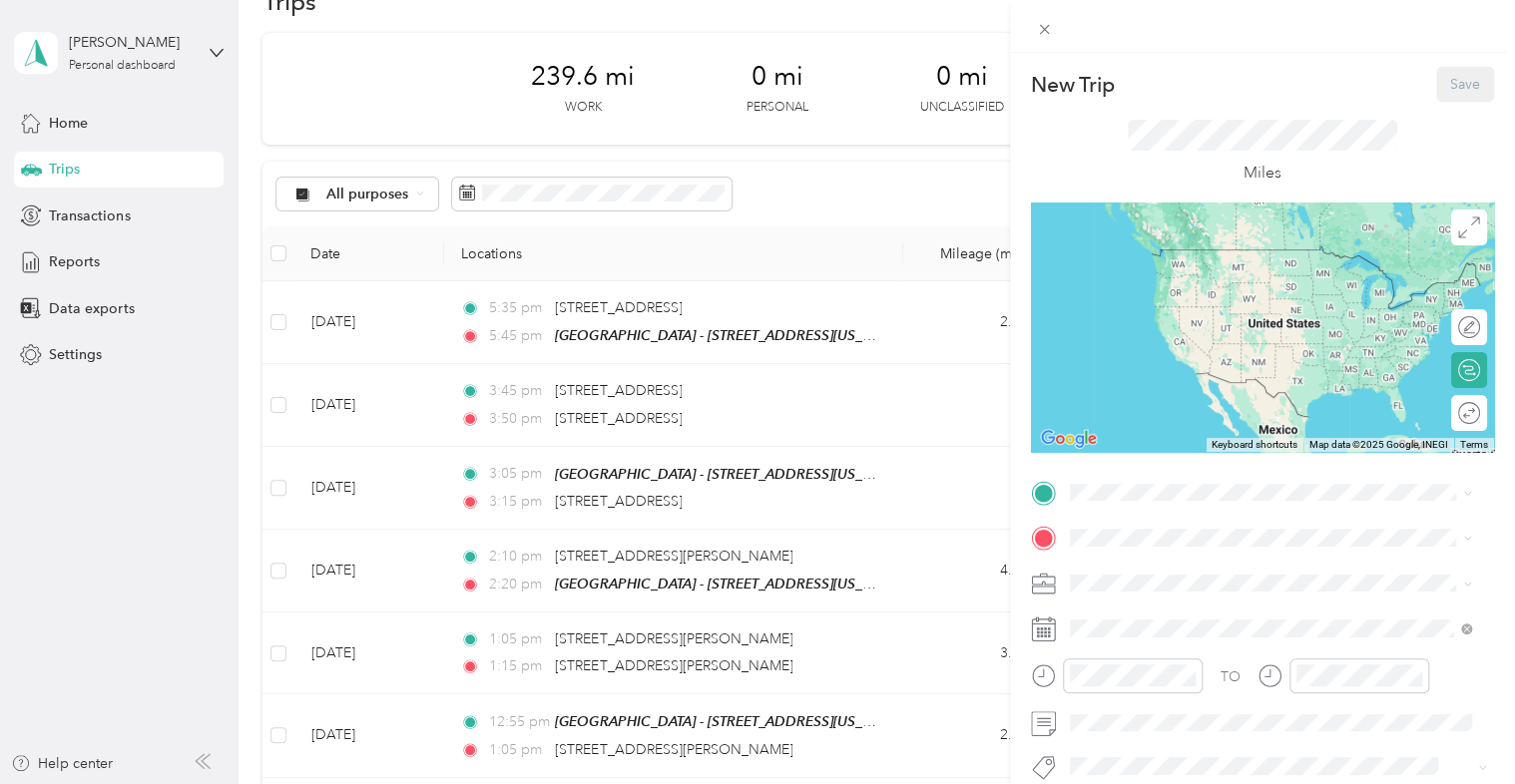 click on "TEAM Muskegon - [STREET_ADDRESS][US_STATE]" at bounding box center (1249, 429) 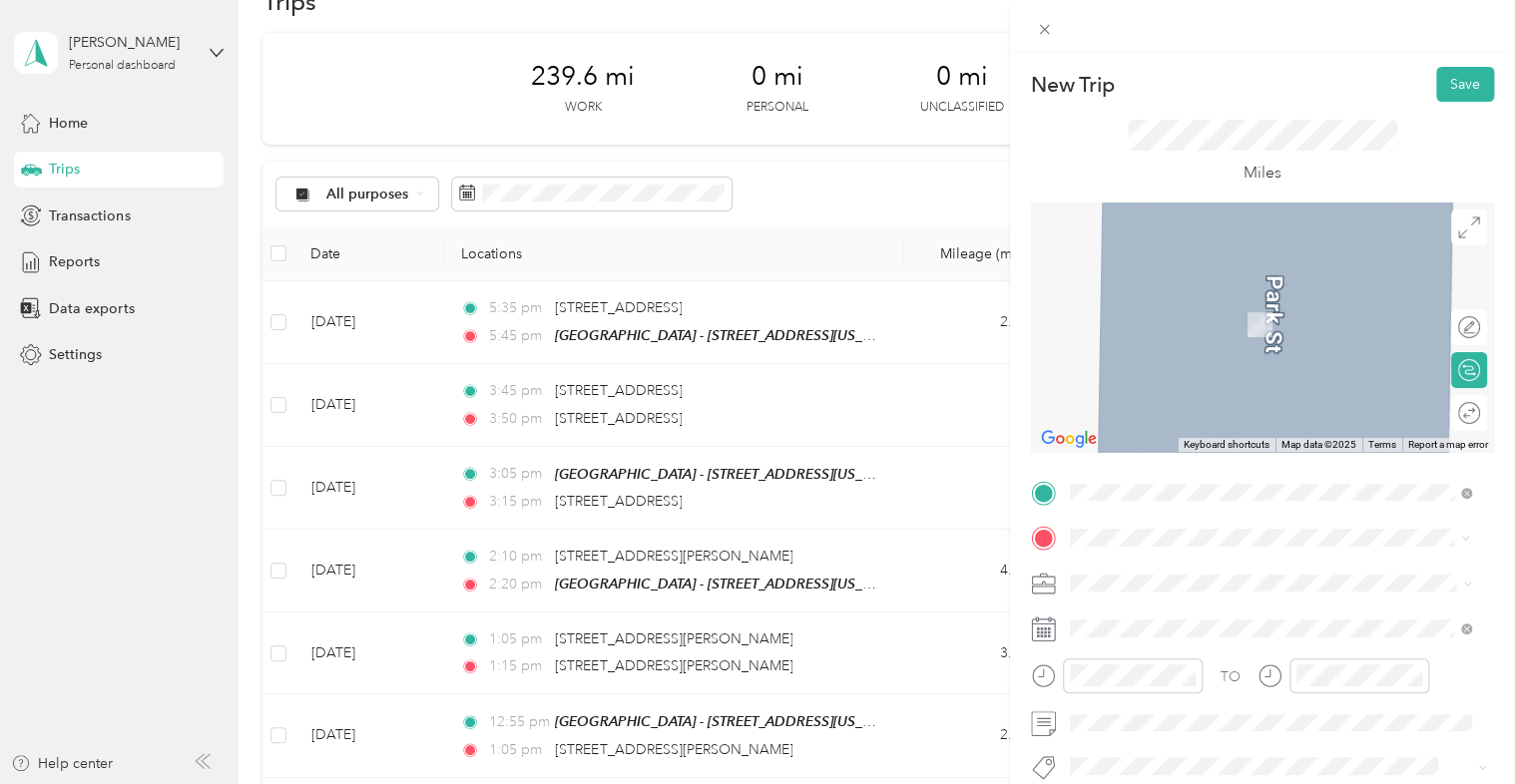 click on "[GEOGRAPHIC_DATA][US_STATE], [GEOGRAPHIC_DATA]" at bounding box center (1285, 303) 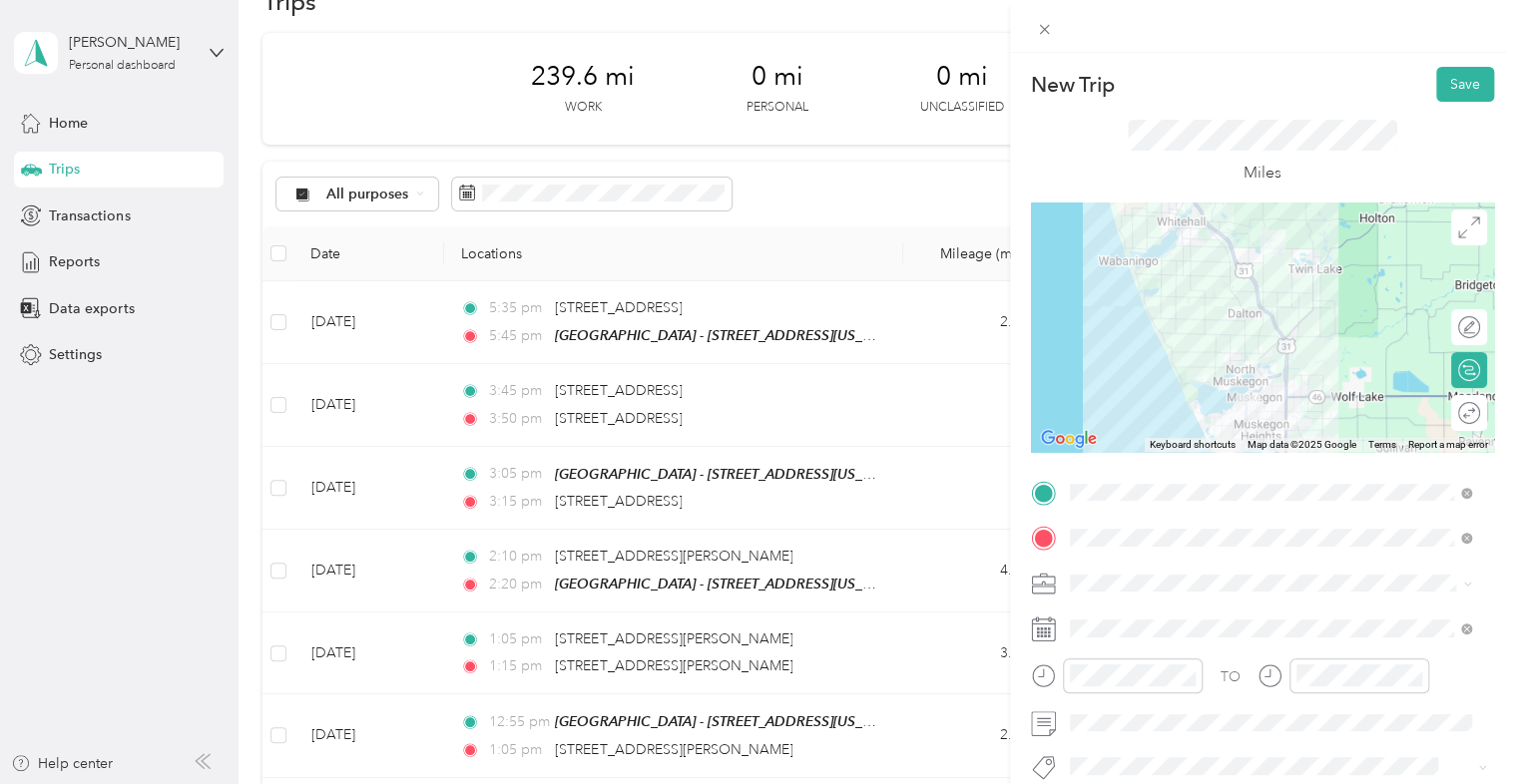click on "460-01 Parenting Time MU 697-01  DV Informed Parent & Support - Muskegon 690-11 Family Assistance North 648-01 In Home Service MU [DEMOGRAPHIC_DATA] Charities - [GEOGRAPHIC_DATA][US_STATE] Personal" at bounding box center (1270, 460) 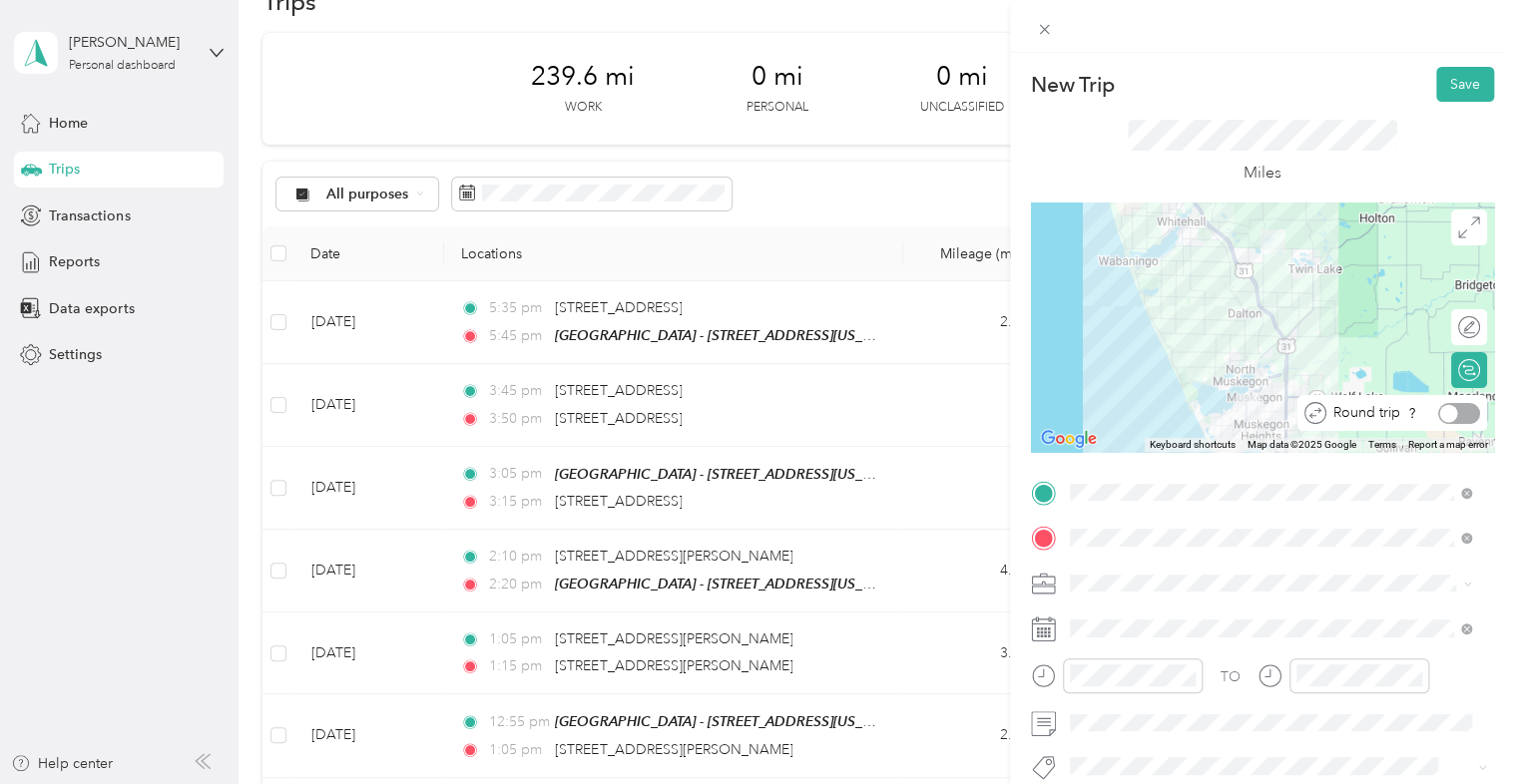 click at bounding box center (1459, 413) 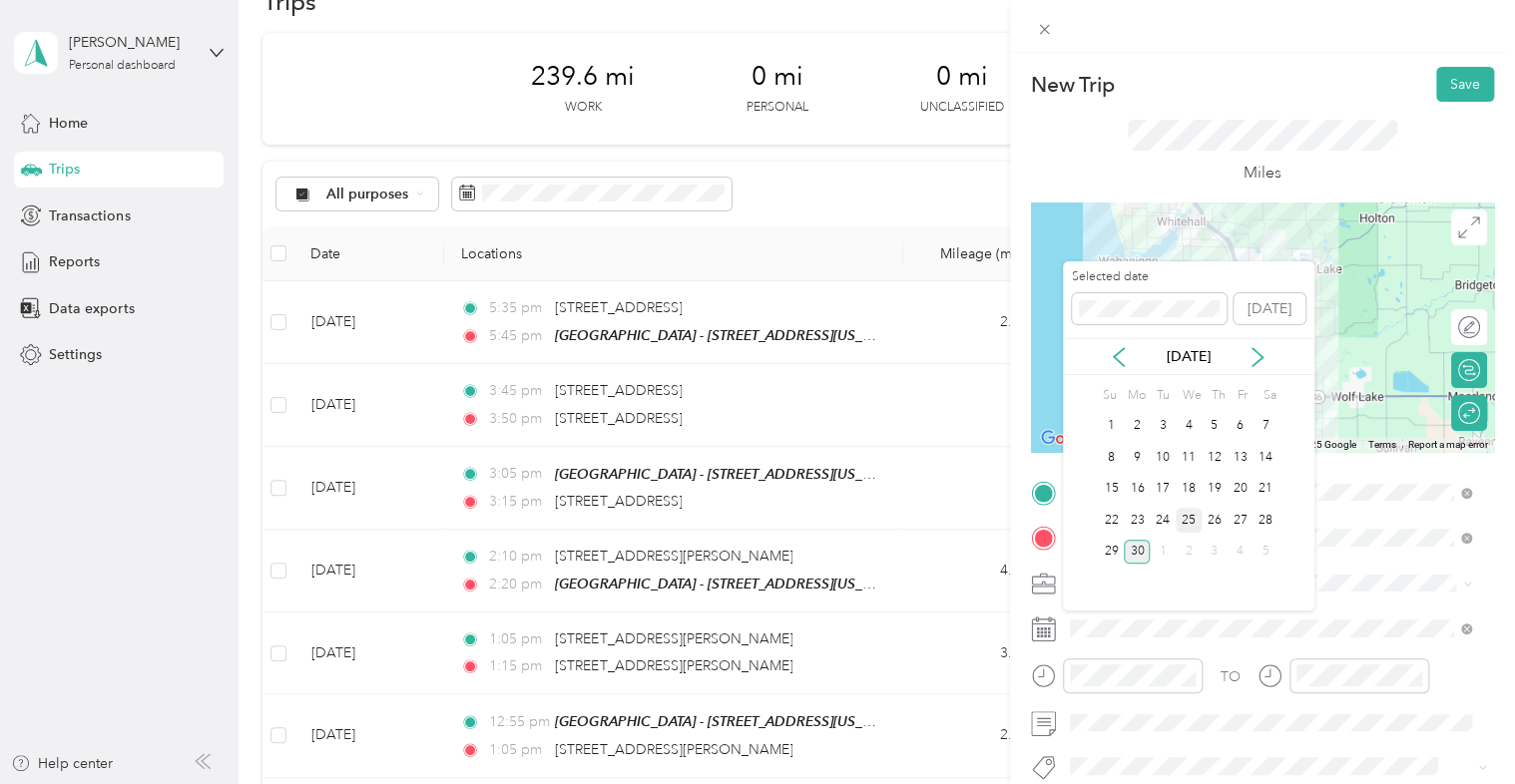 click on "25" at bounding box center (1189, 520) 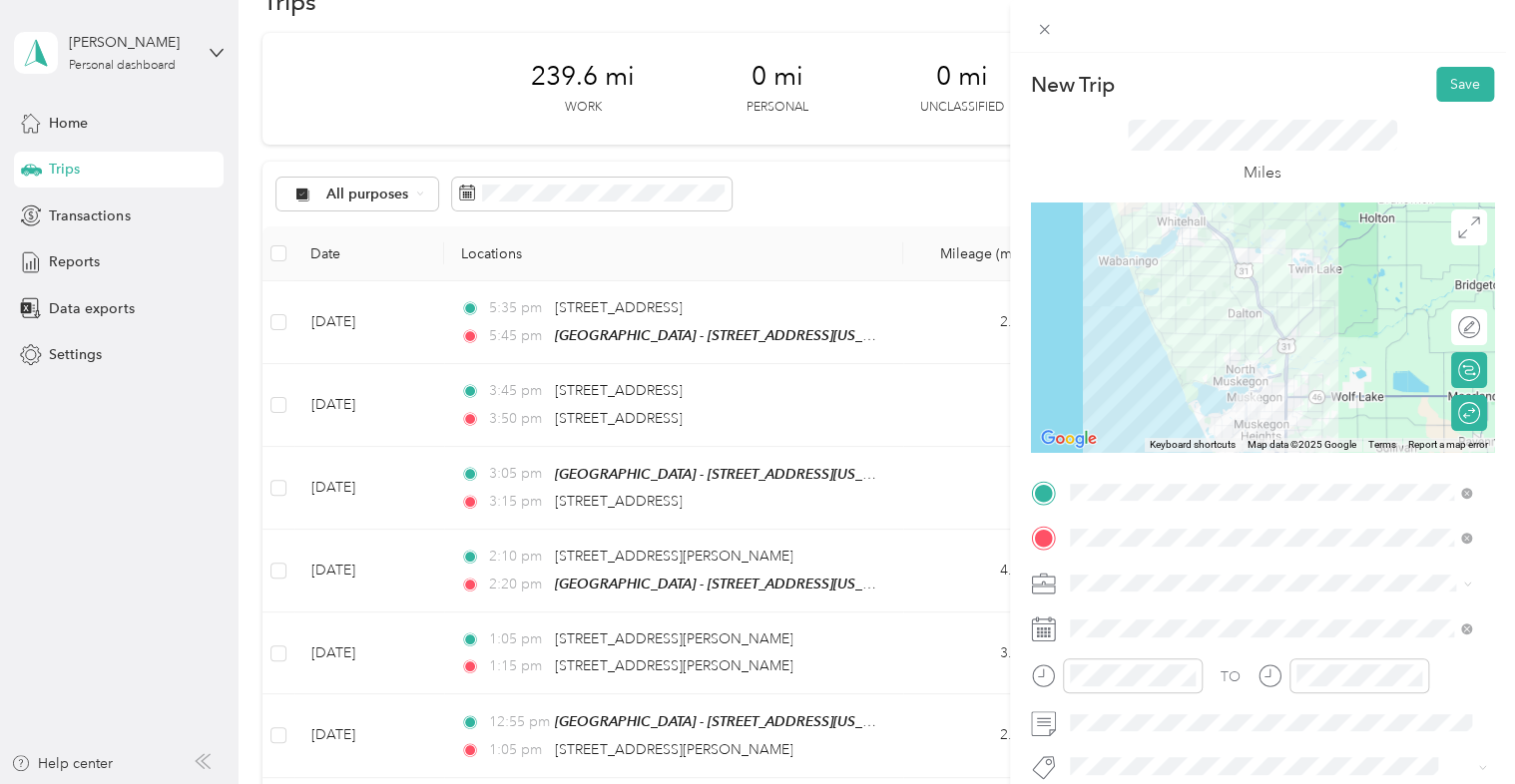 click on "648-01 In Home Service MU" at bounding box center [1270, 478] 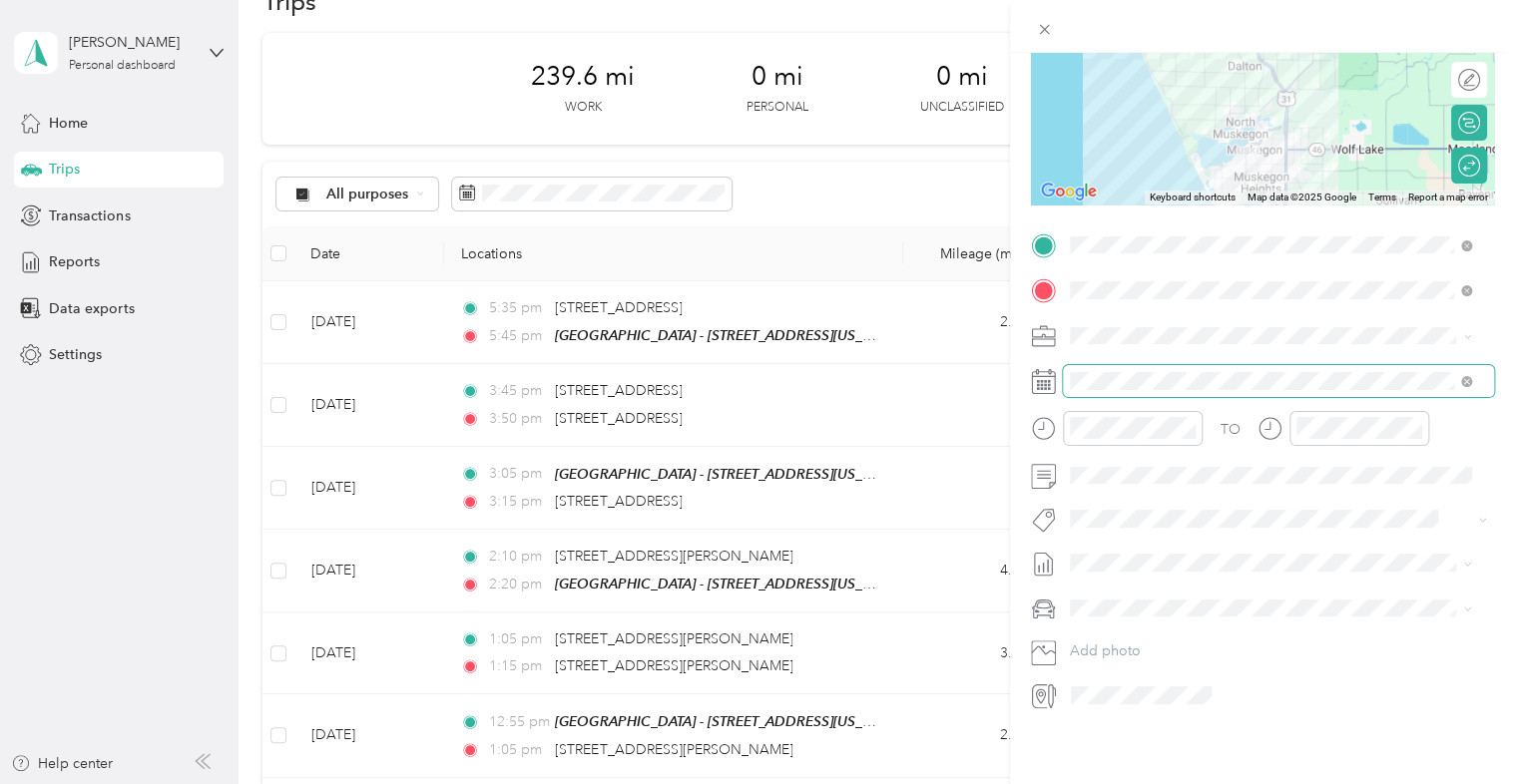 scroll, scrollTop: 257, scrollLeft: 0, axis: vertical 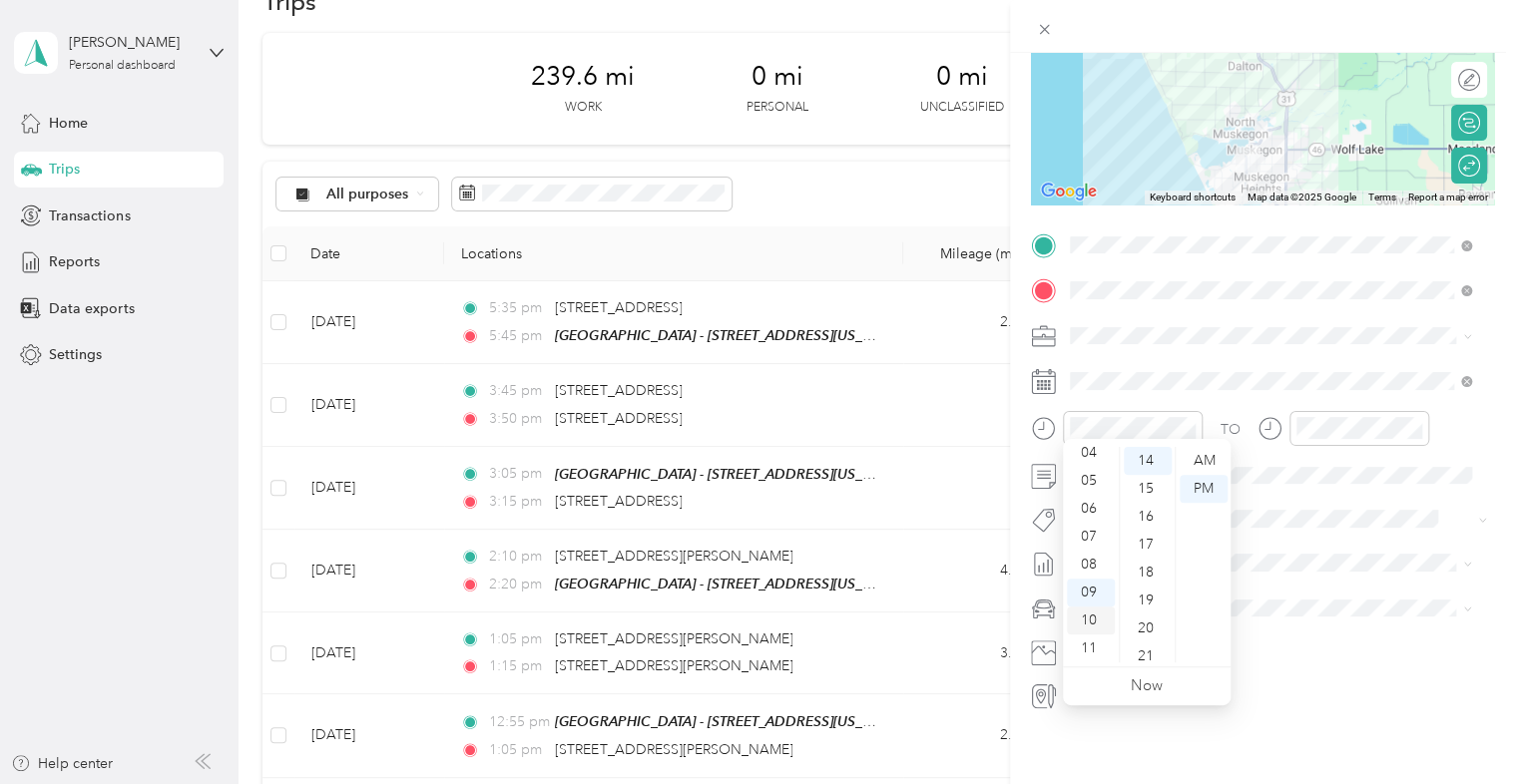 click on "10" at bounding box center (1091, 620) 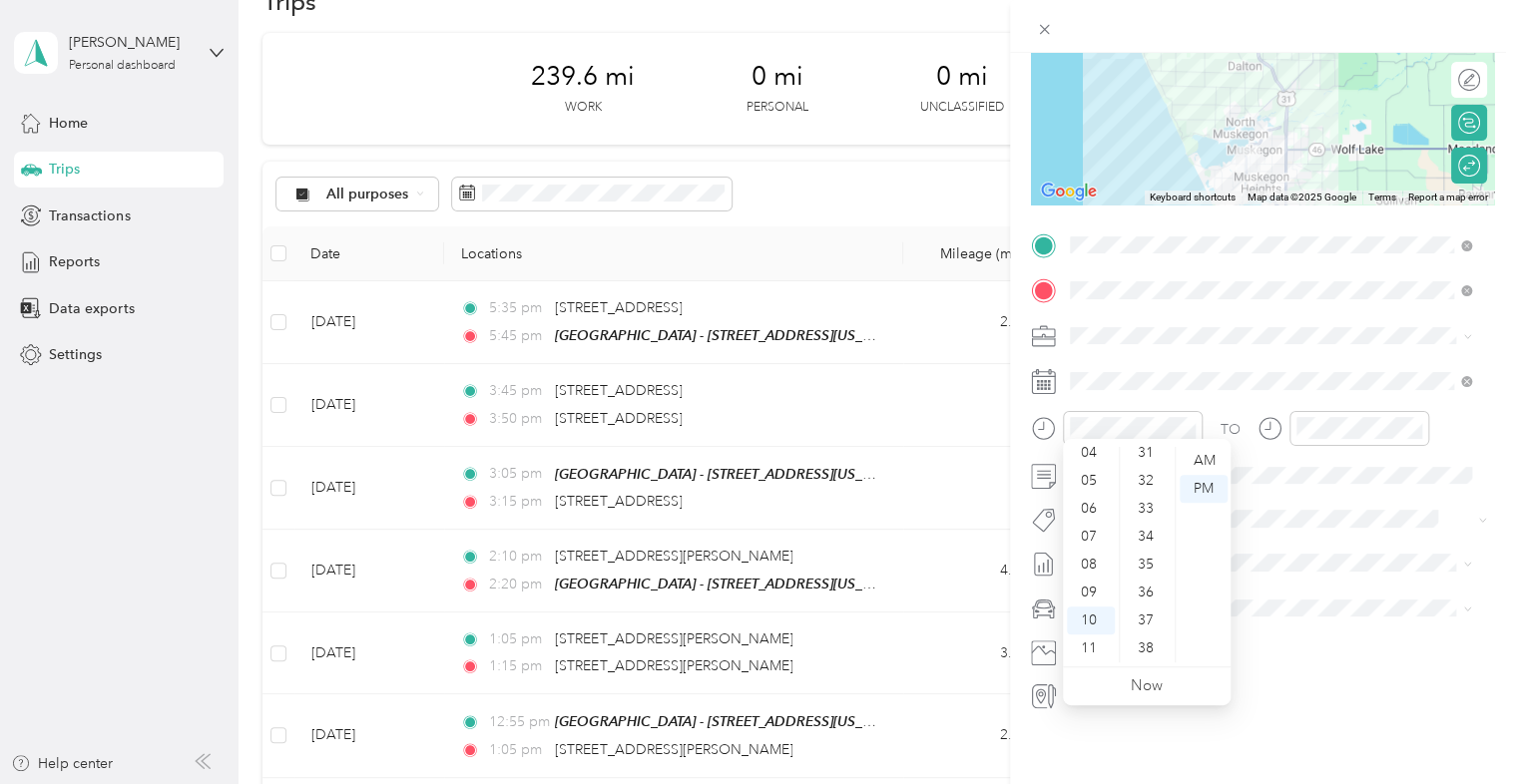 click on "35" at bounding box center (1148, 565) 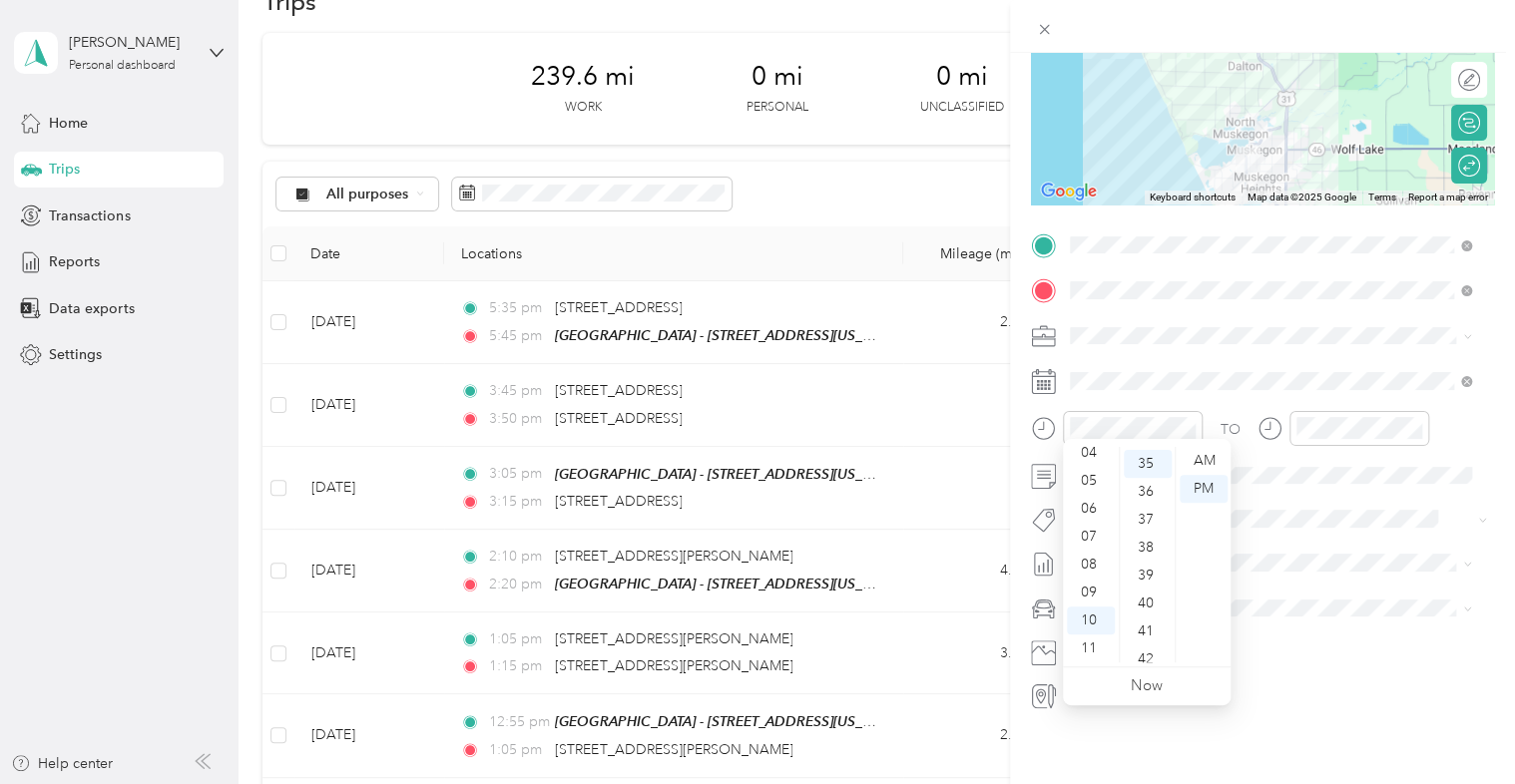 scroll, scrollTop: 978, scrollLeft: 0, axis: vertical 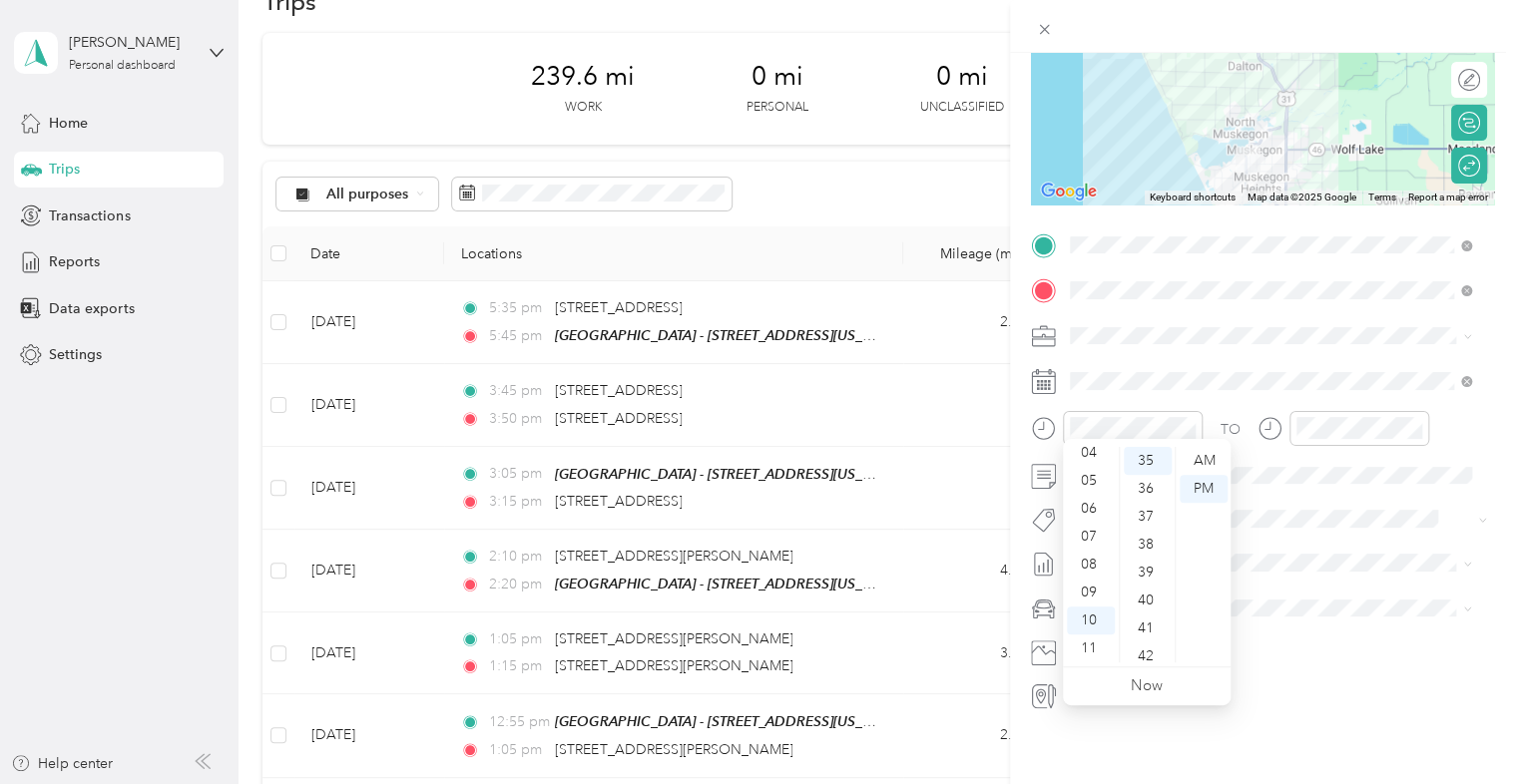 click on "AM" at bounding box center [1204, 461] 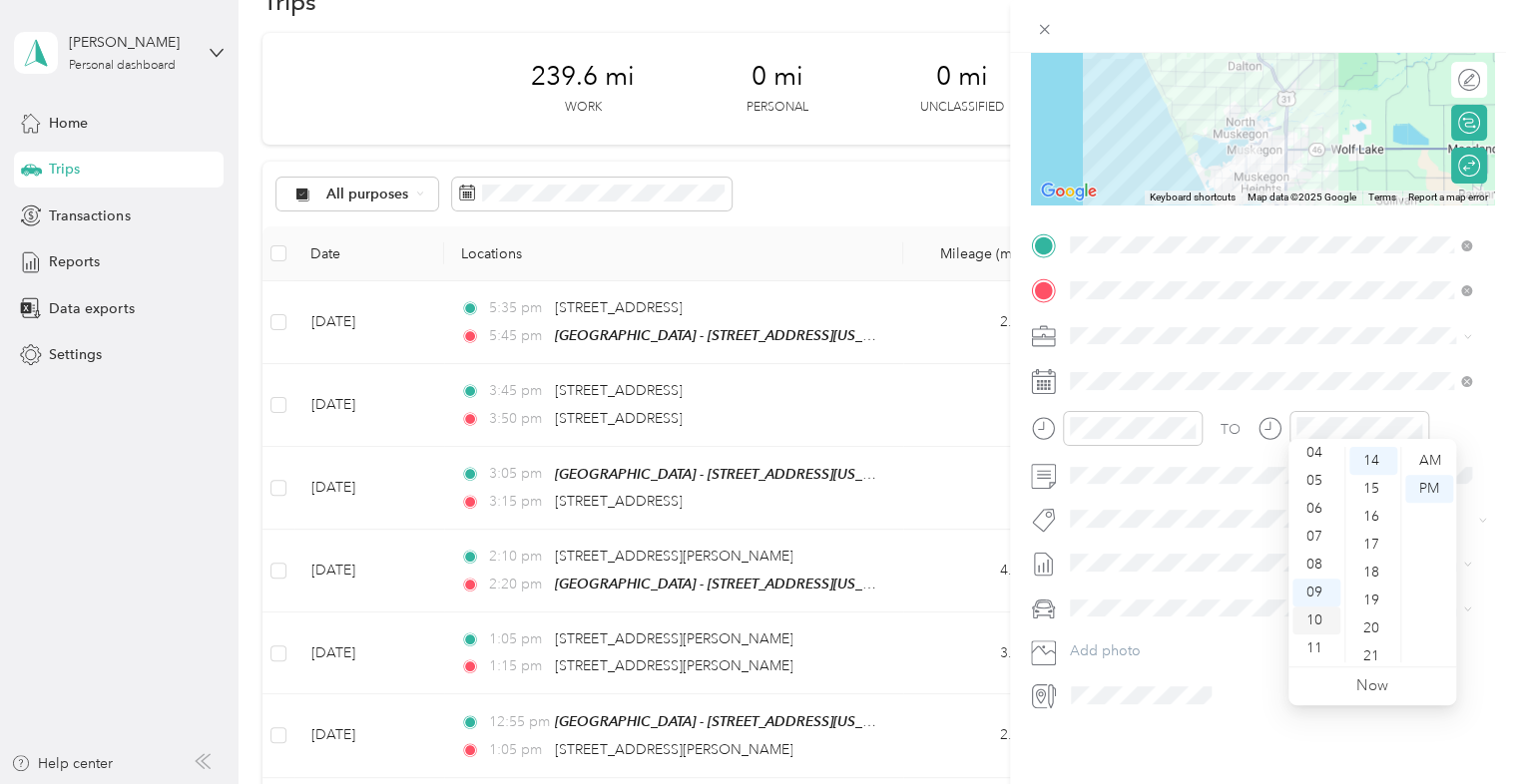 click on "10" at bounding box center [1316, 620] 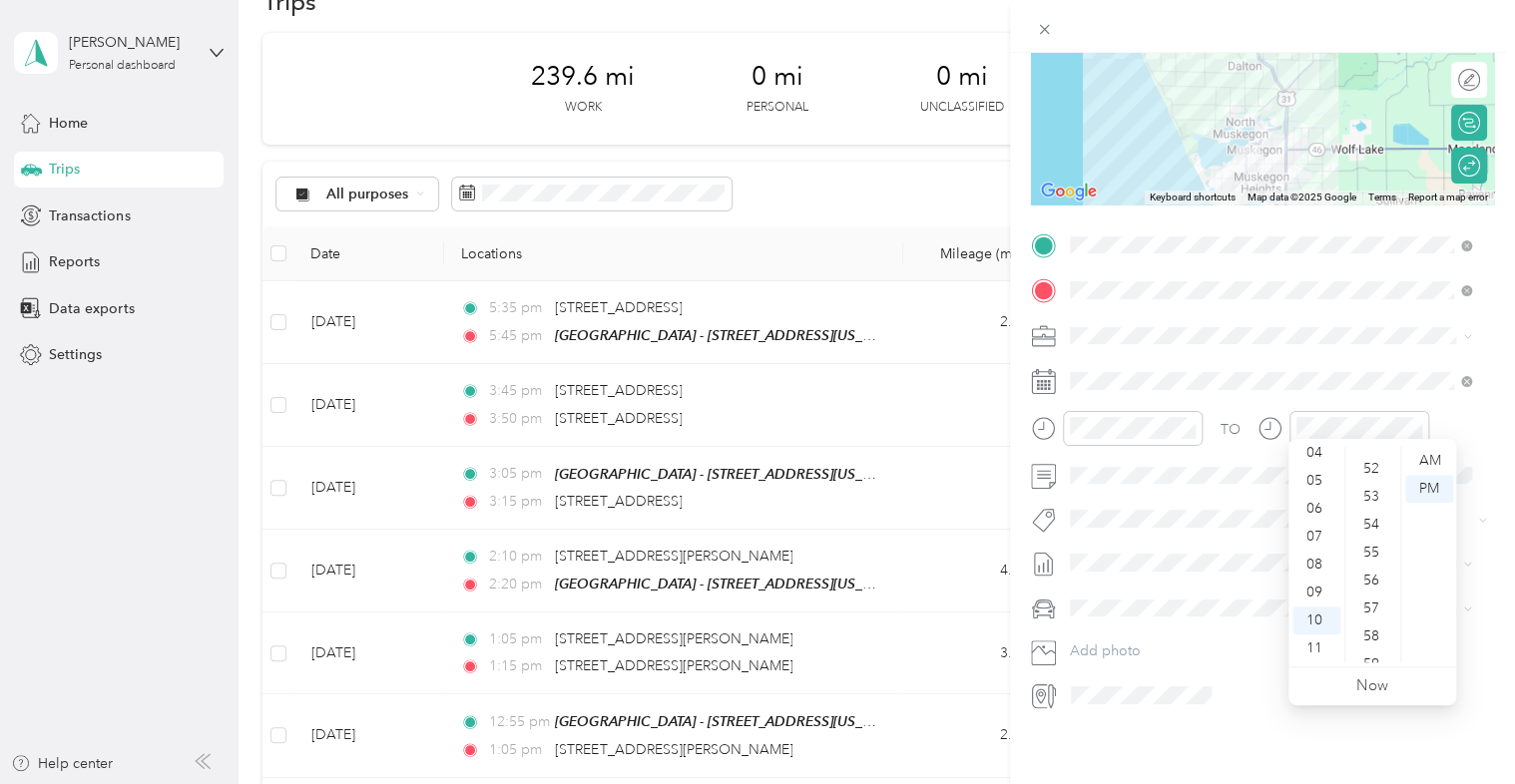 drag, startPoint x: 1382, startPoint y: 556, endPoint x: 1394, endPoint y: 536, distance: 23.323808 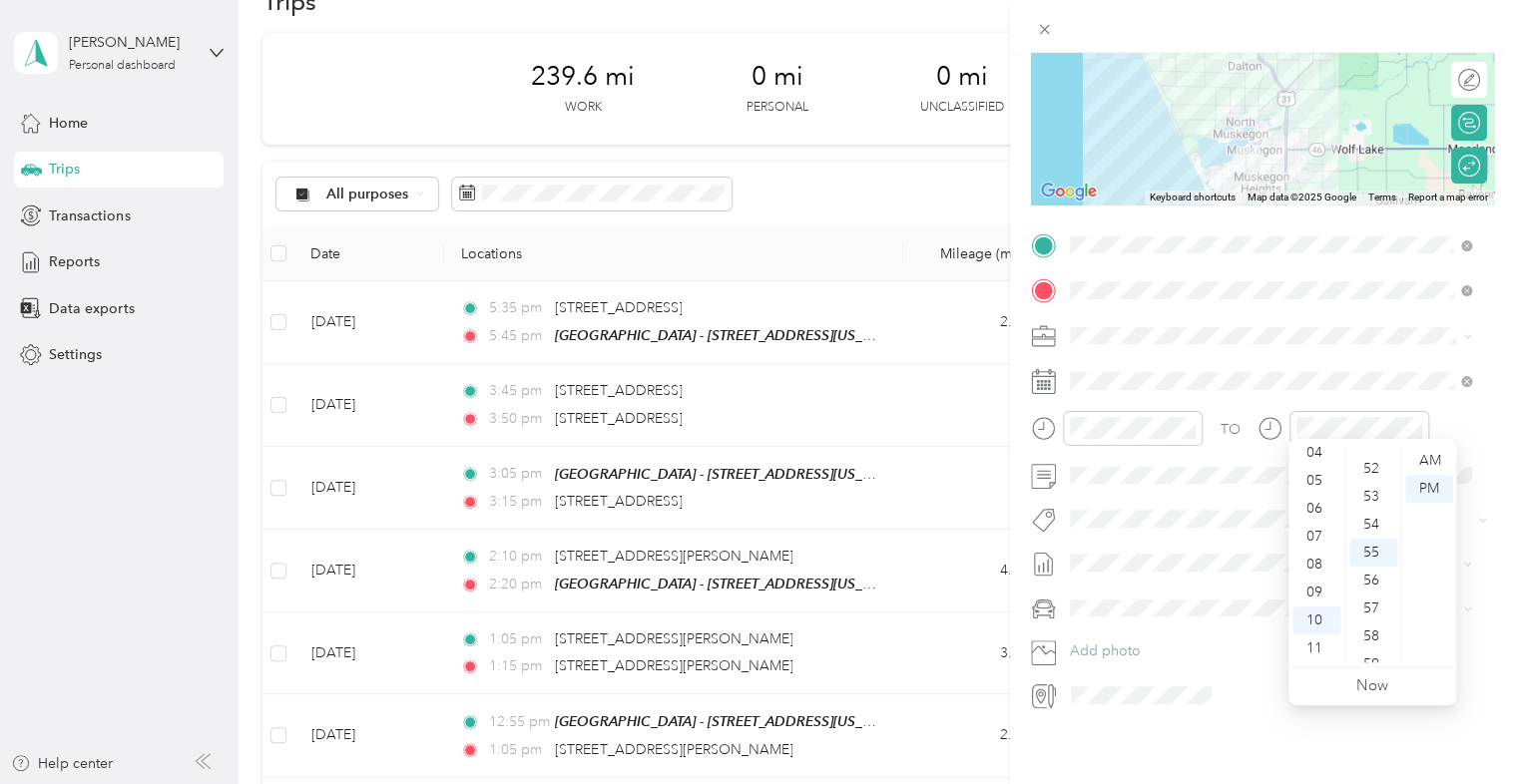 scroll, scrollTop: 1460, scrollLeft: 0, axis: vertical 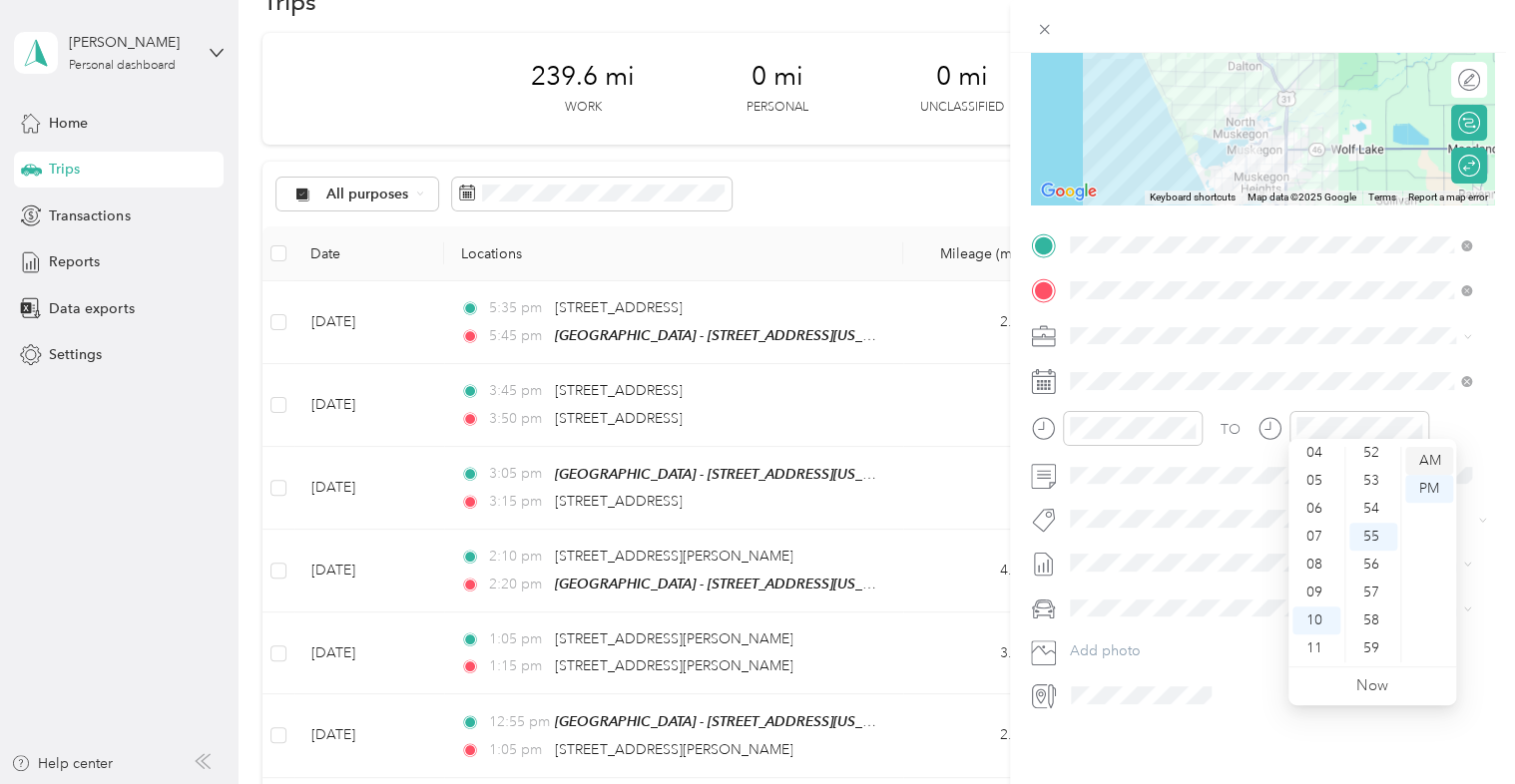 click on "AM" at bounding box center [1429, 461] 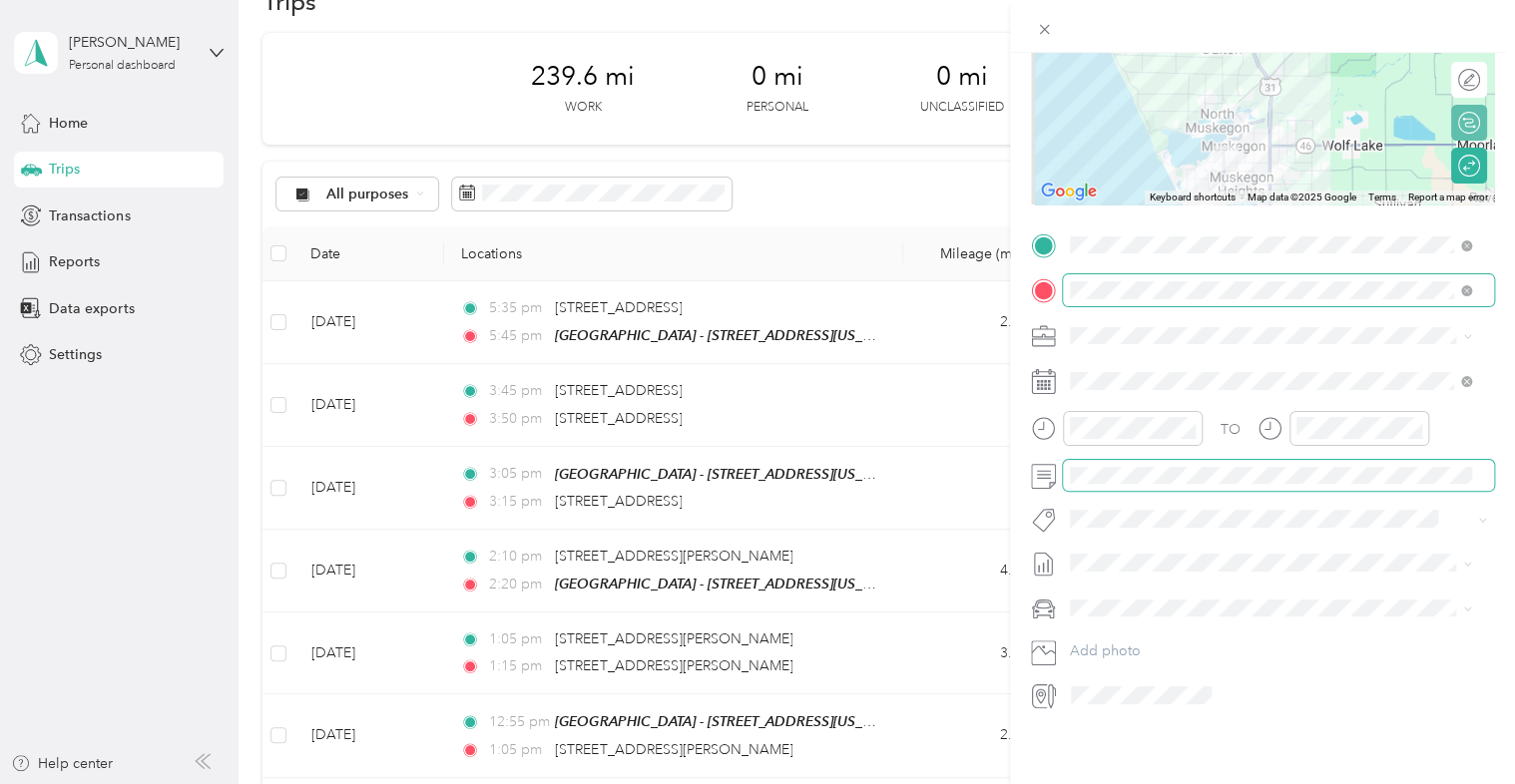 scroll, scrollTop: 0, scrollLeft: 0, axis: both 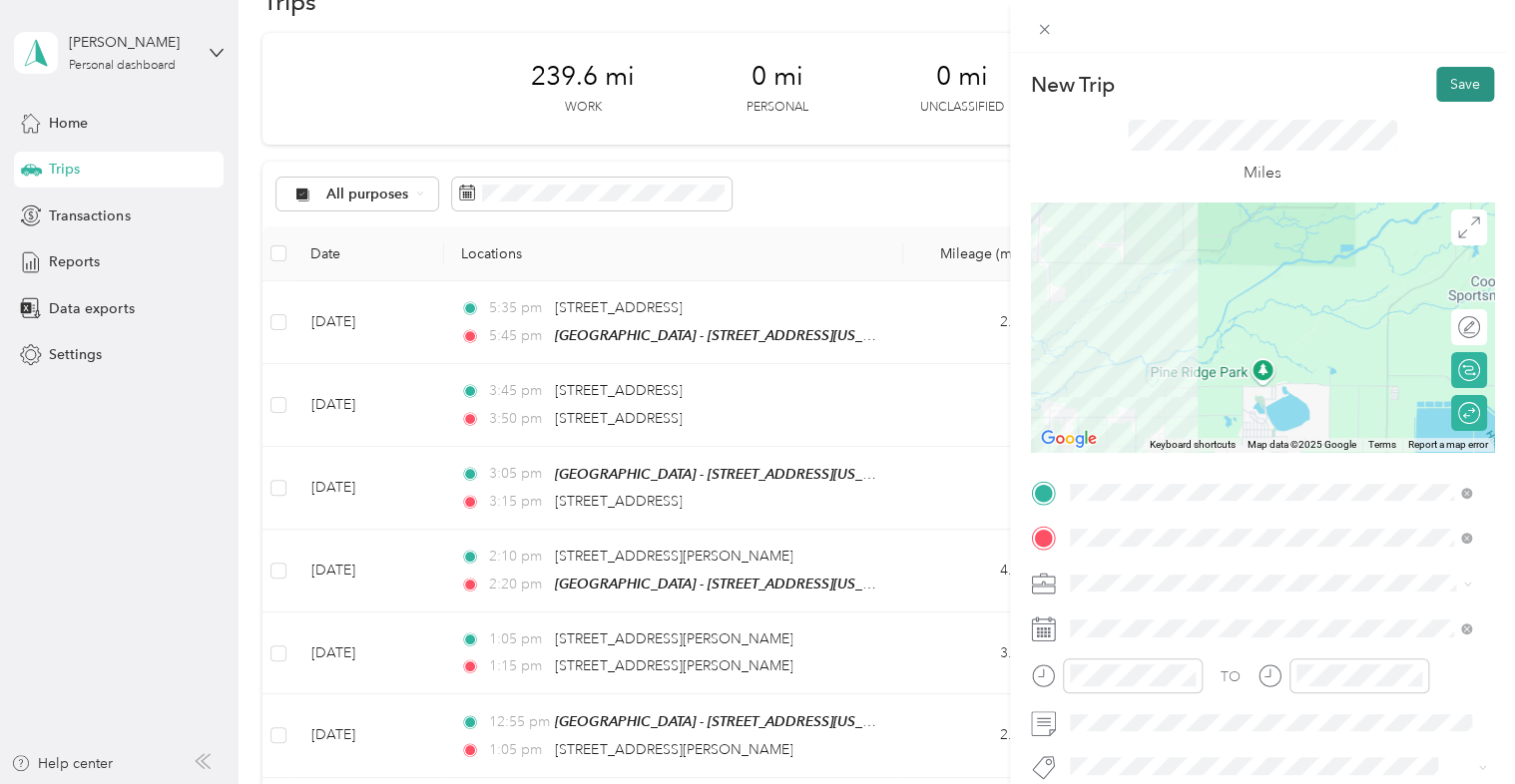 click on "Save" at bounding box center [1465, 84] 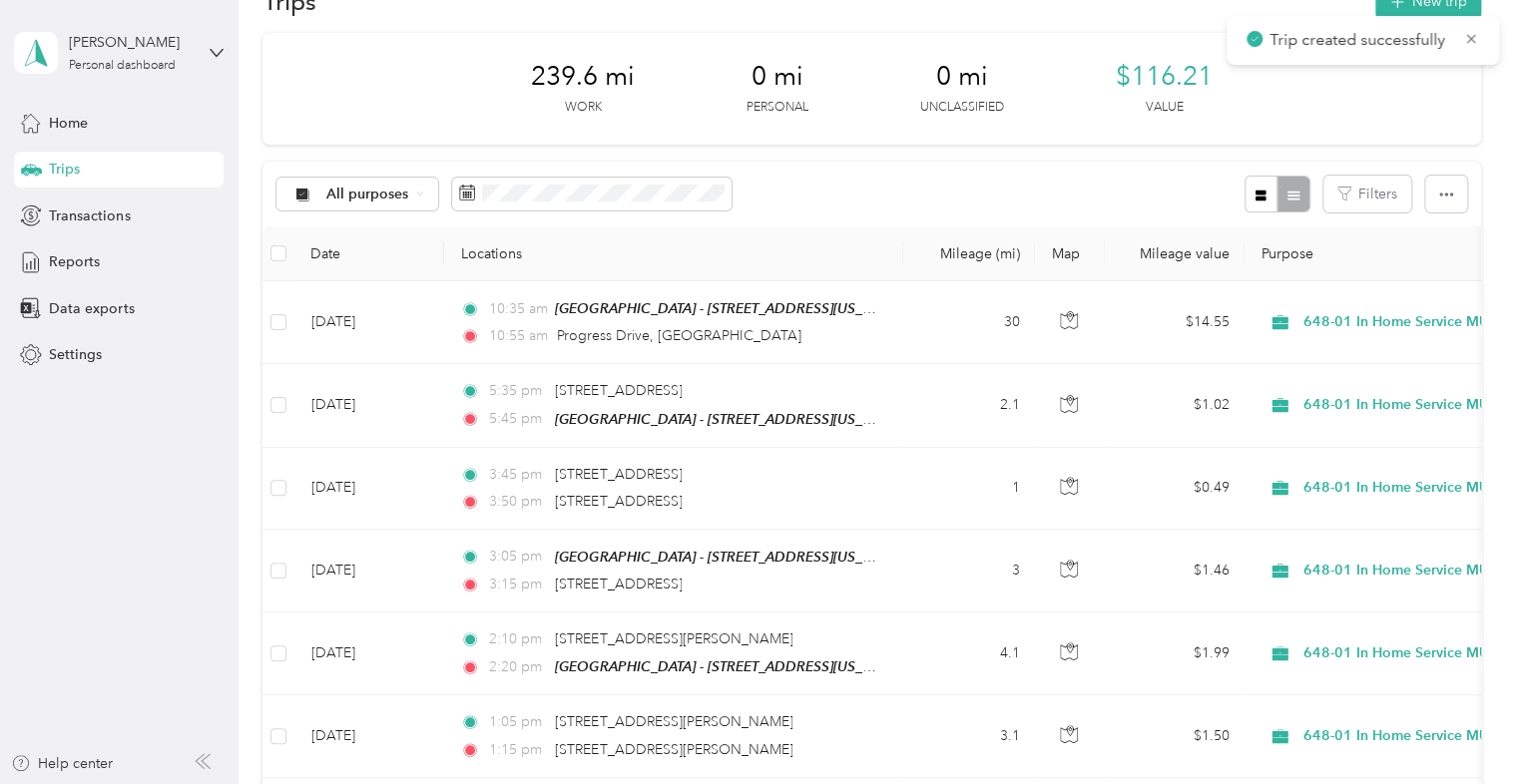 scroll, scrollTop: 0, scrollLeft: 0, axis: both 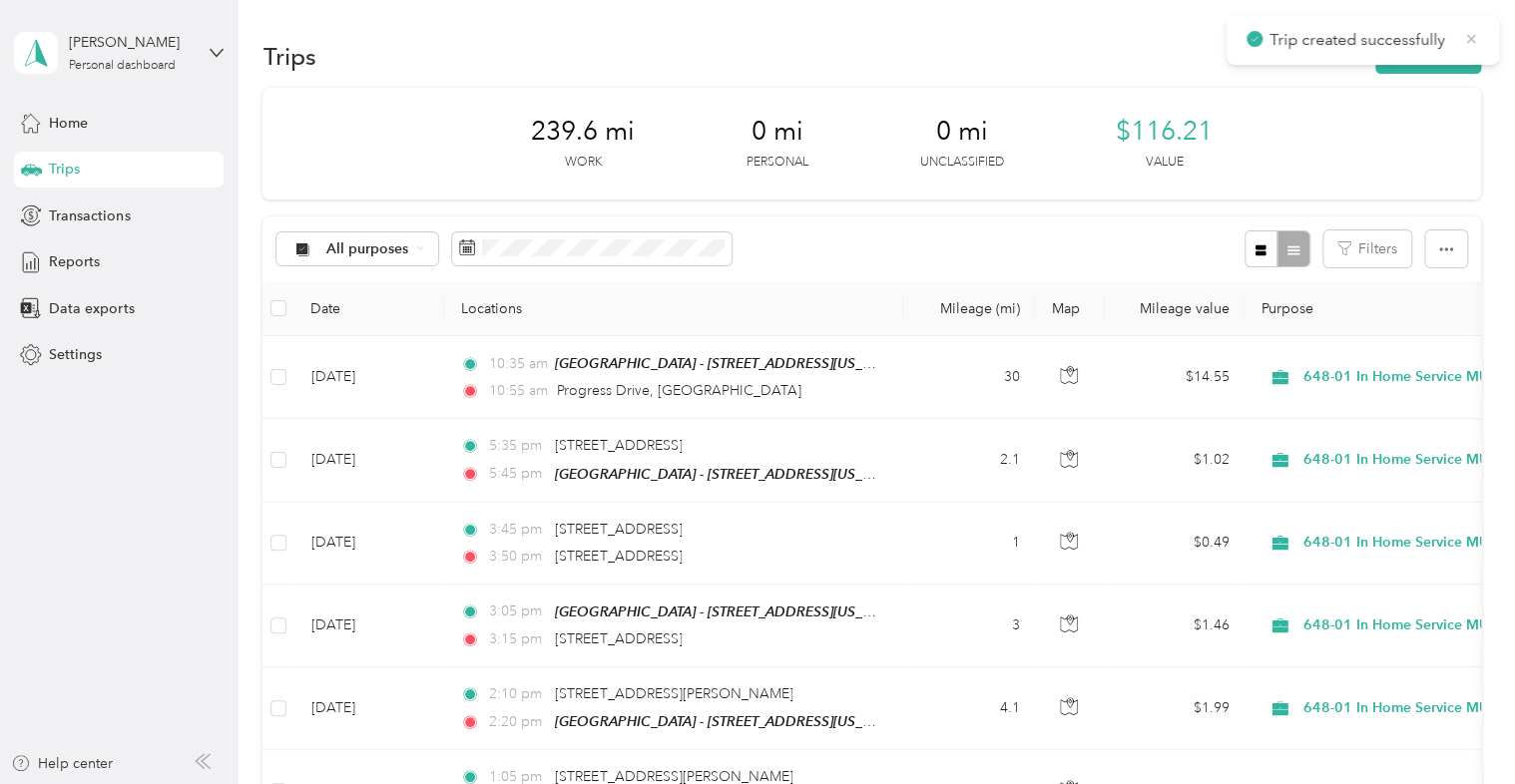 click 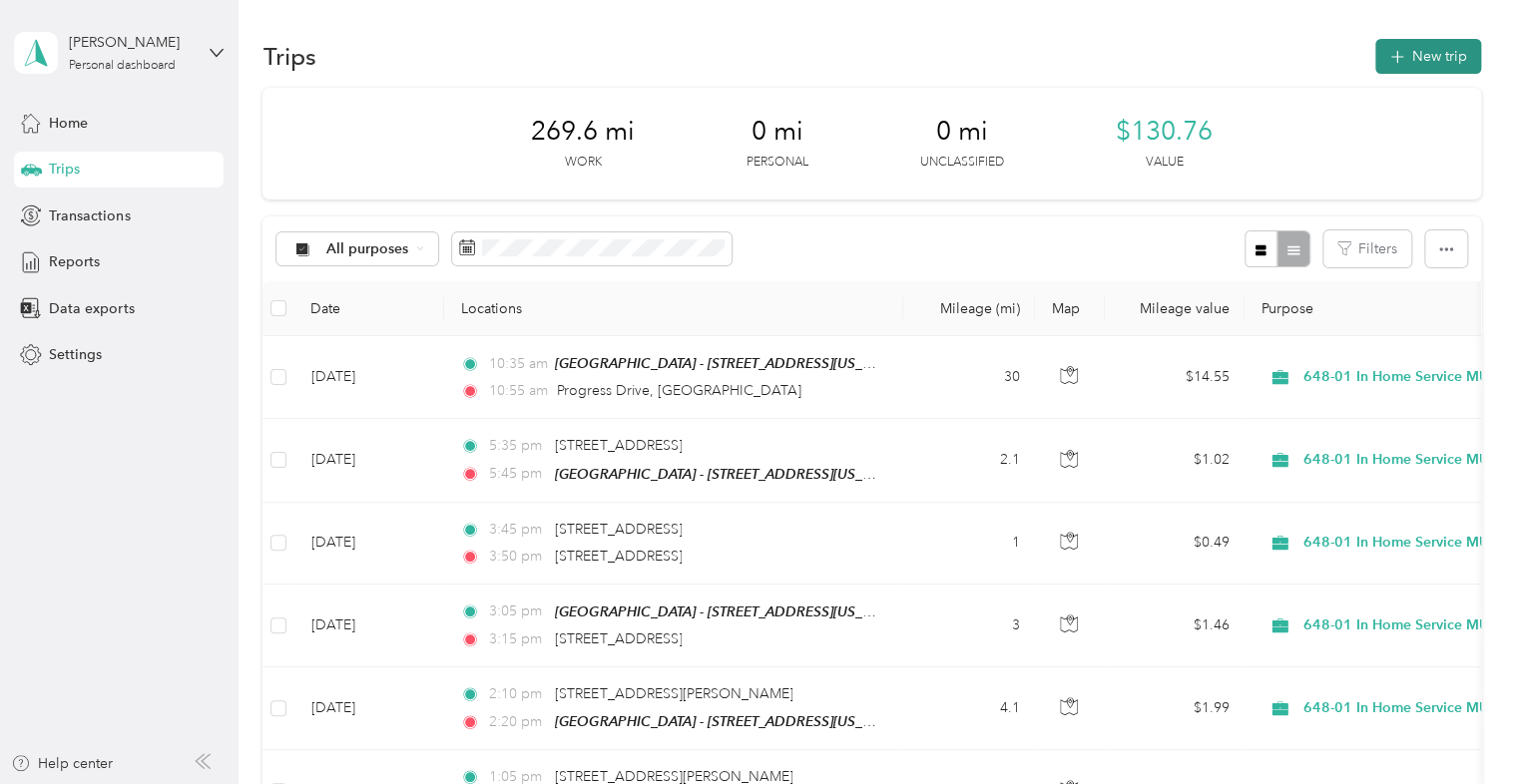click on "New trip" at bounding box center [1428, 56] 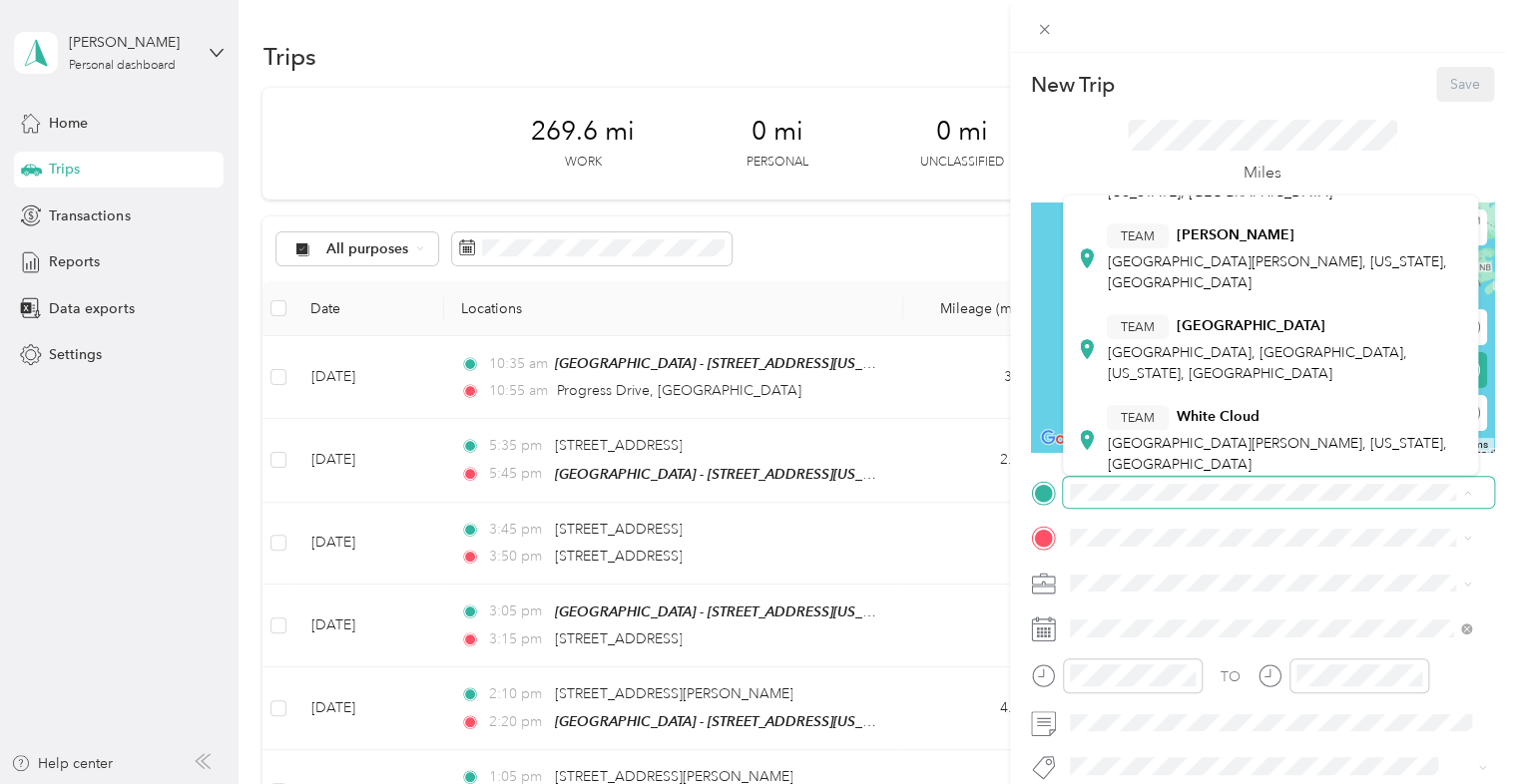scroll, scrollTop: 670, scrollLeft: 0, axis: vertical 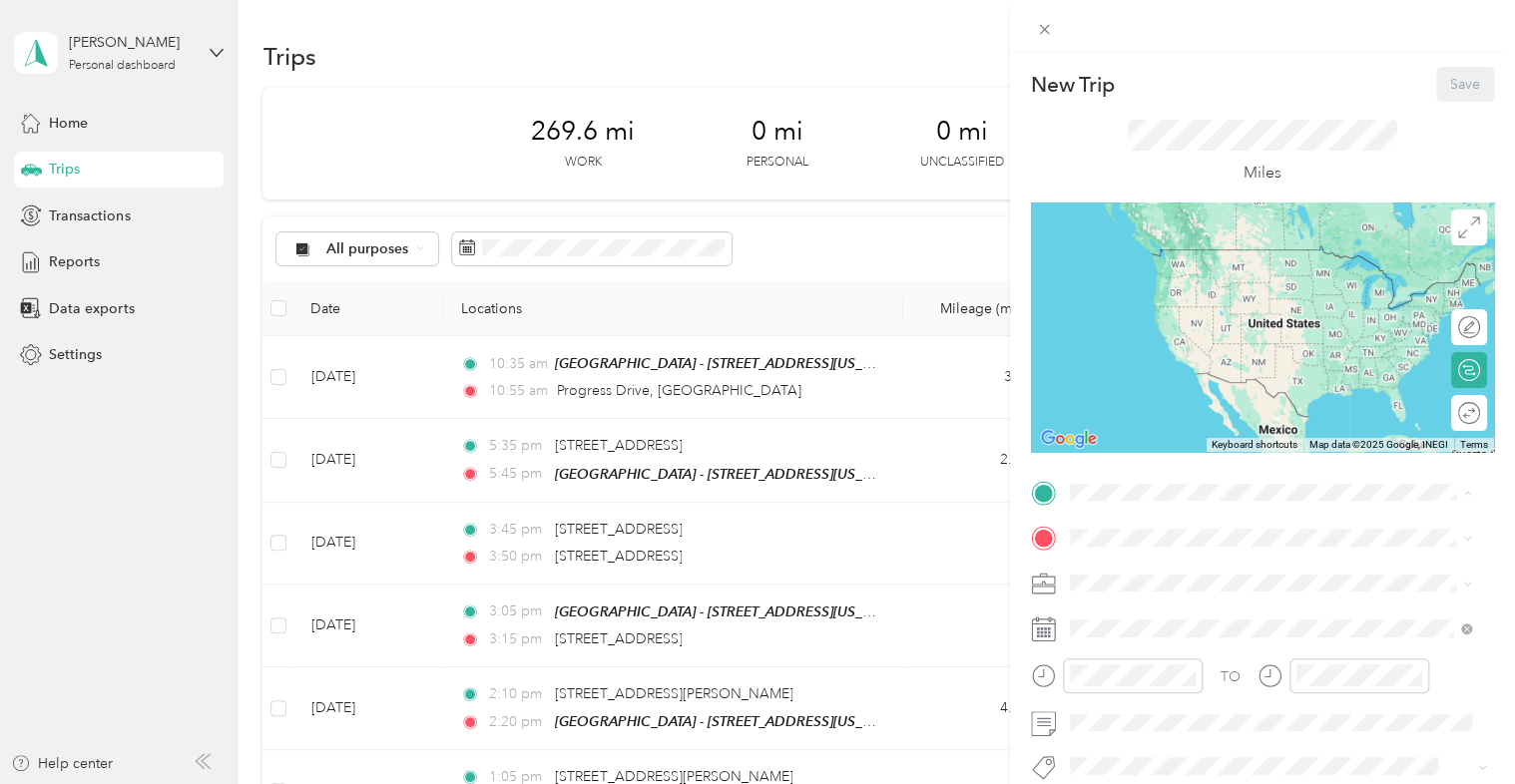 click on "TEAM Muskegon - [STREET_ADDRESS][US_STATE]" at bounding box center [1249, 439] 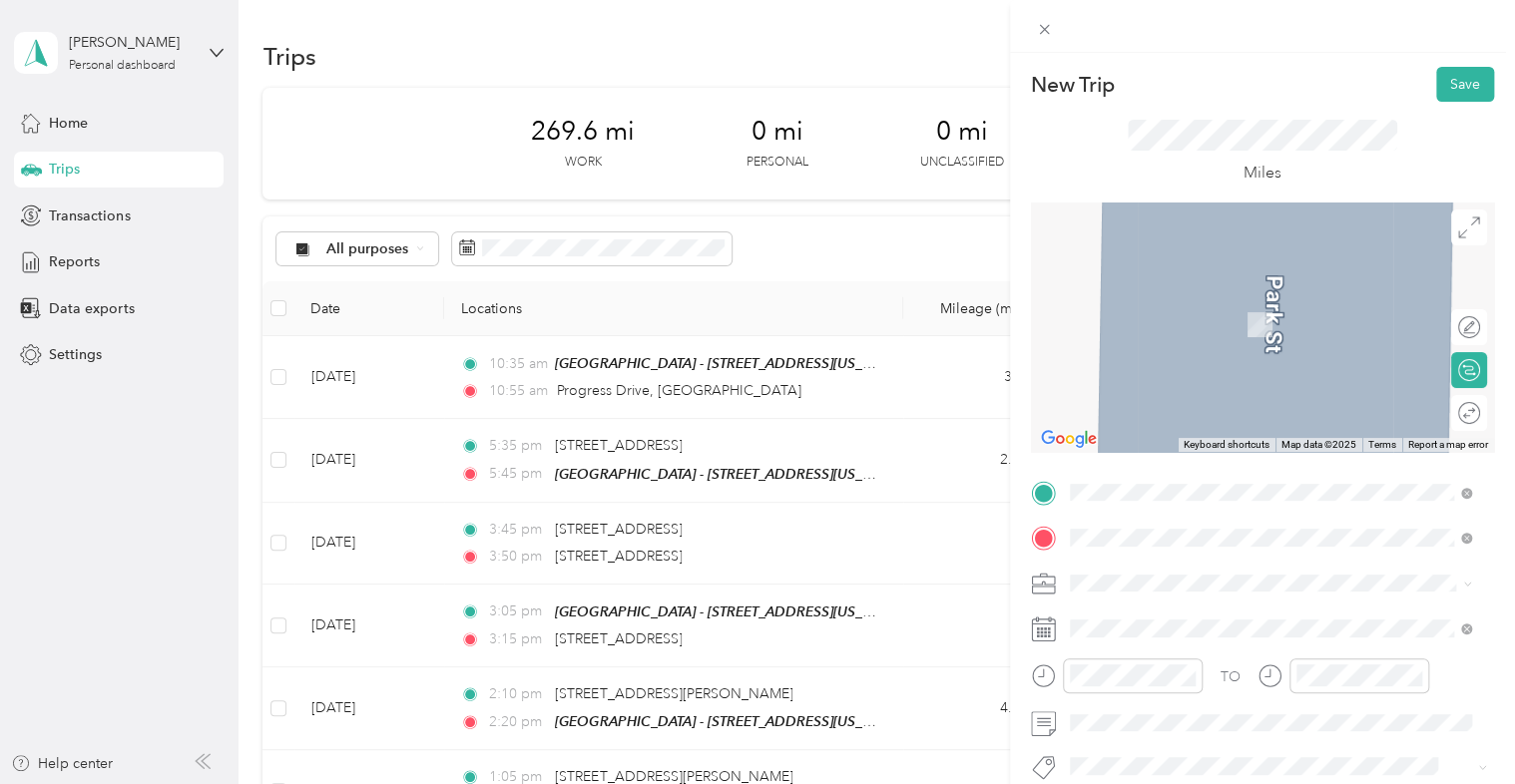 click on "[GEOGRAPHIC_DATA][US_STATE], [GEOGRAPHIC_DATA]" at bounding box center [1285, 303] 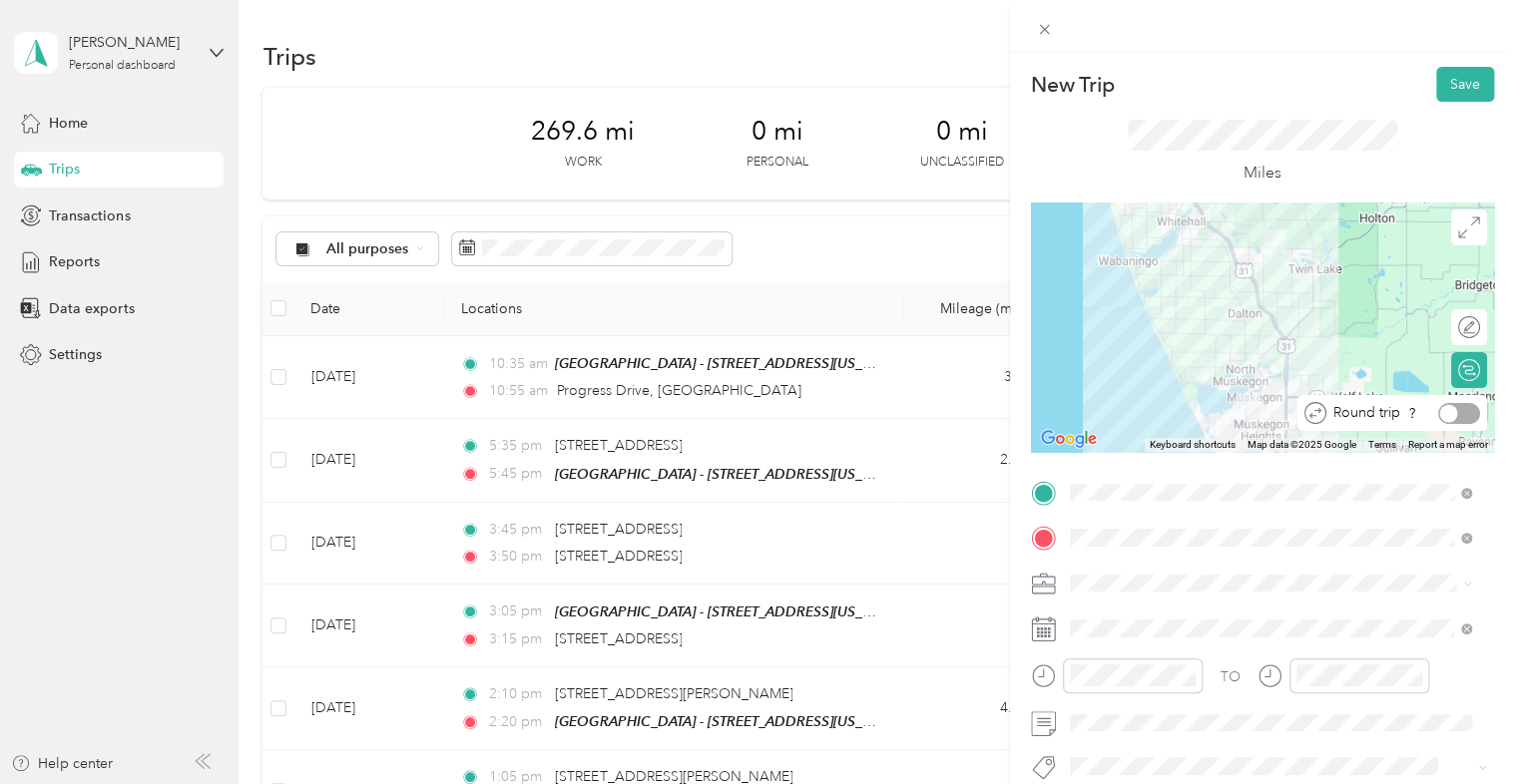 click at bounding box center (1459, 413) 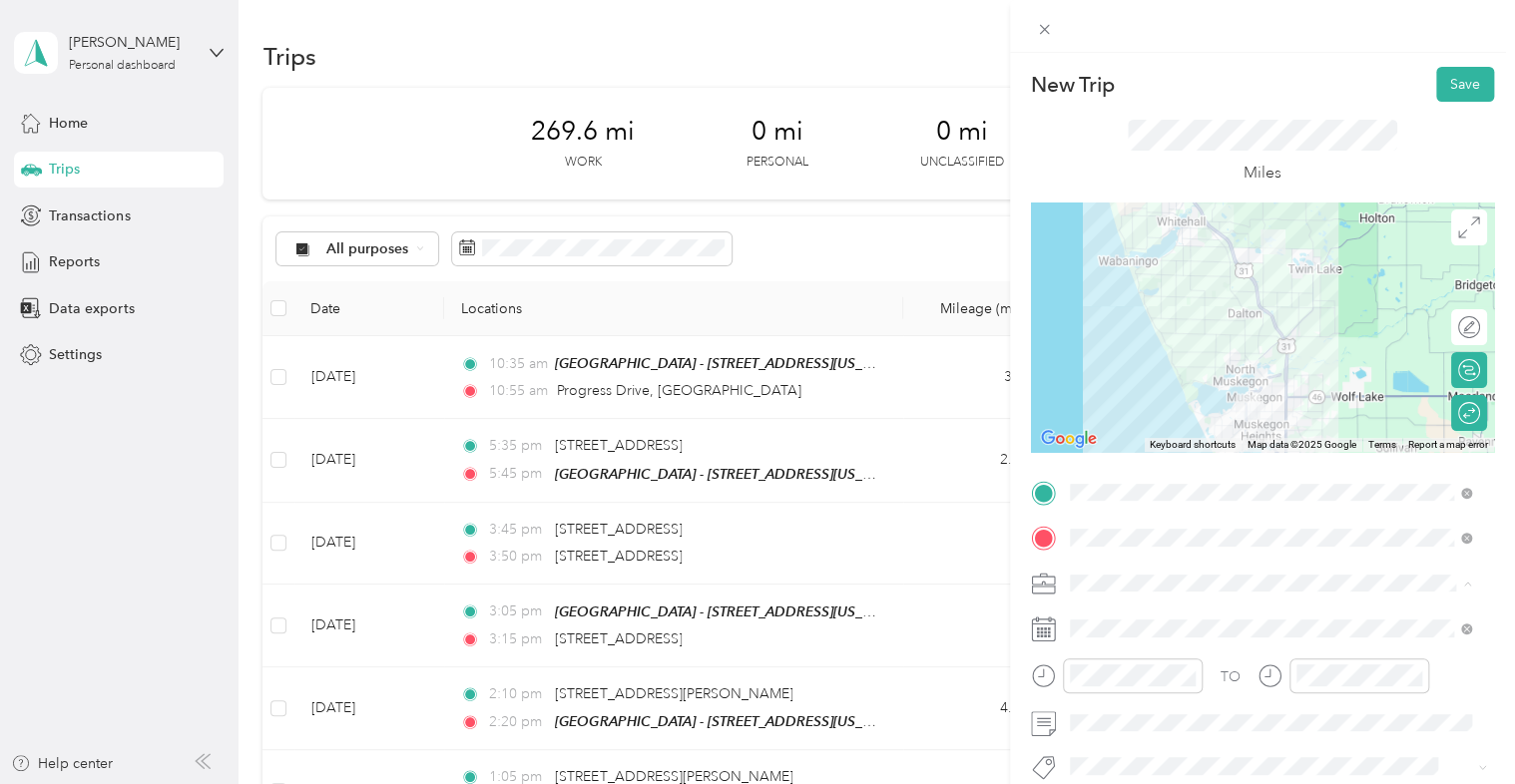 click on "648-01 In Home Service MU" at bounding box center (1270, 478) 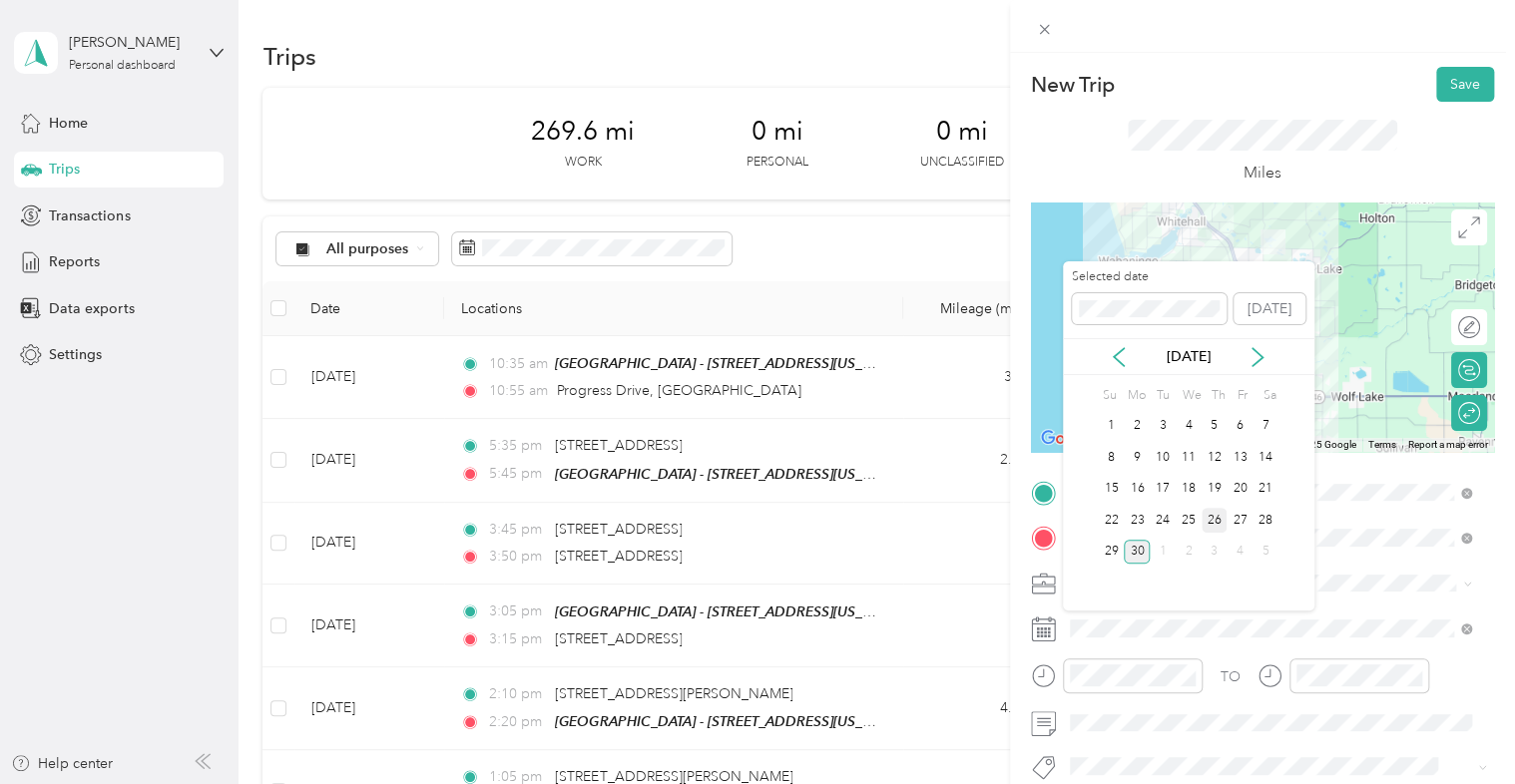 click on "26" at bounding box center [1215, 520] 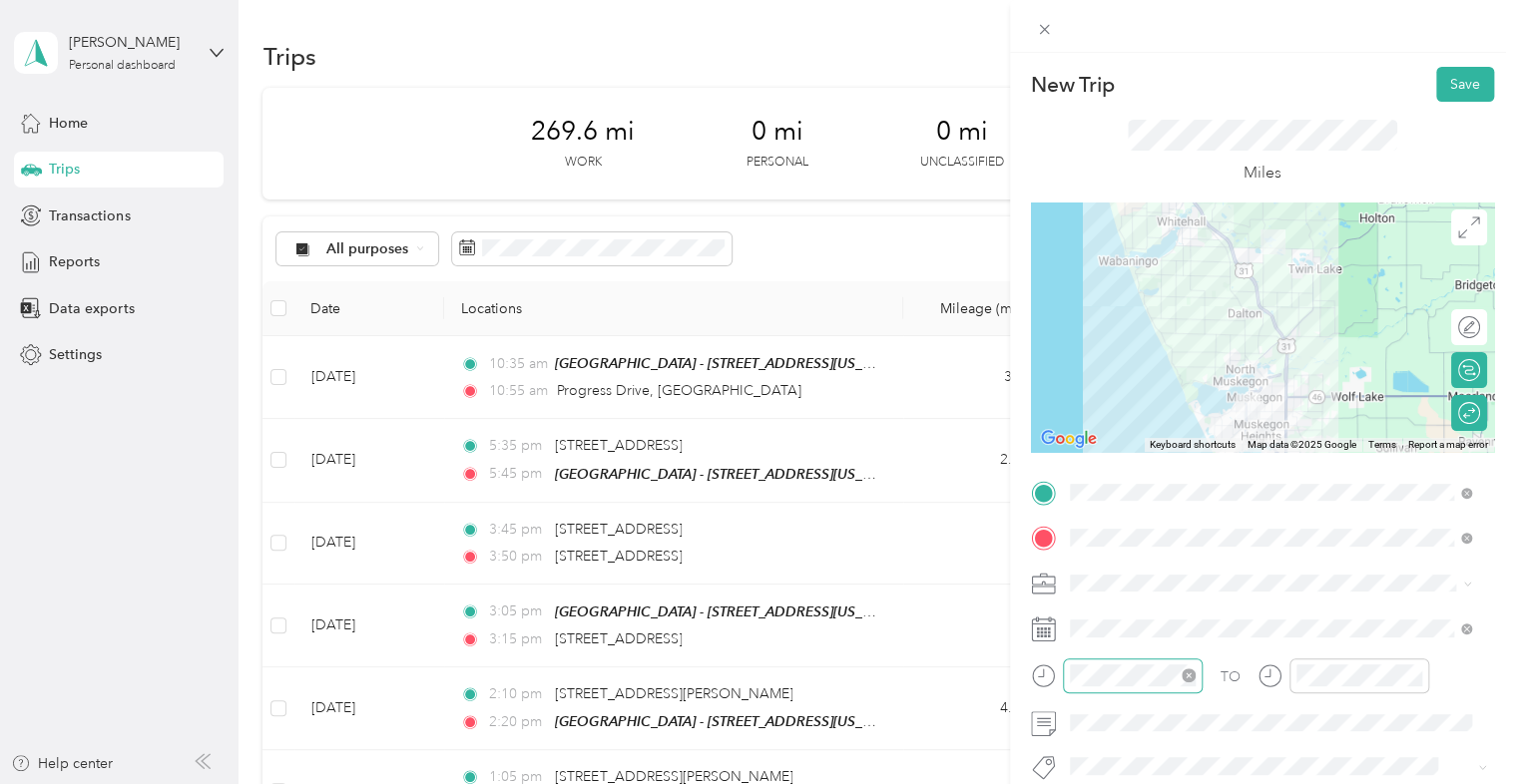 click at bounding box center [1133, 675] 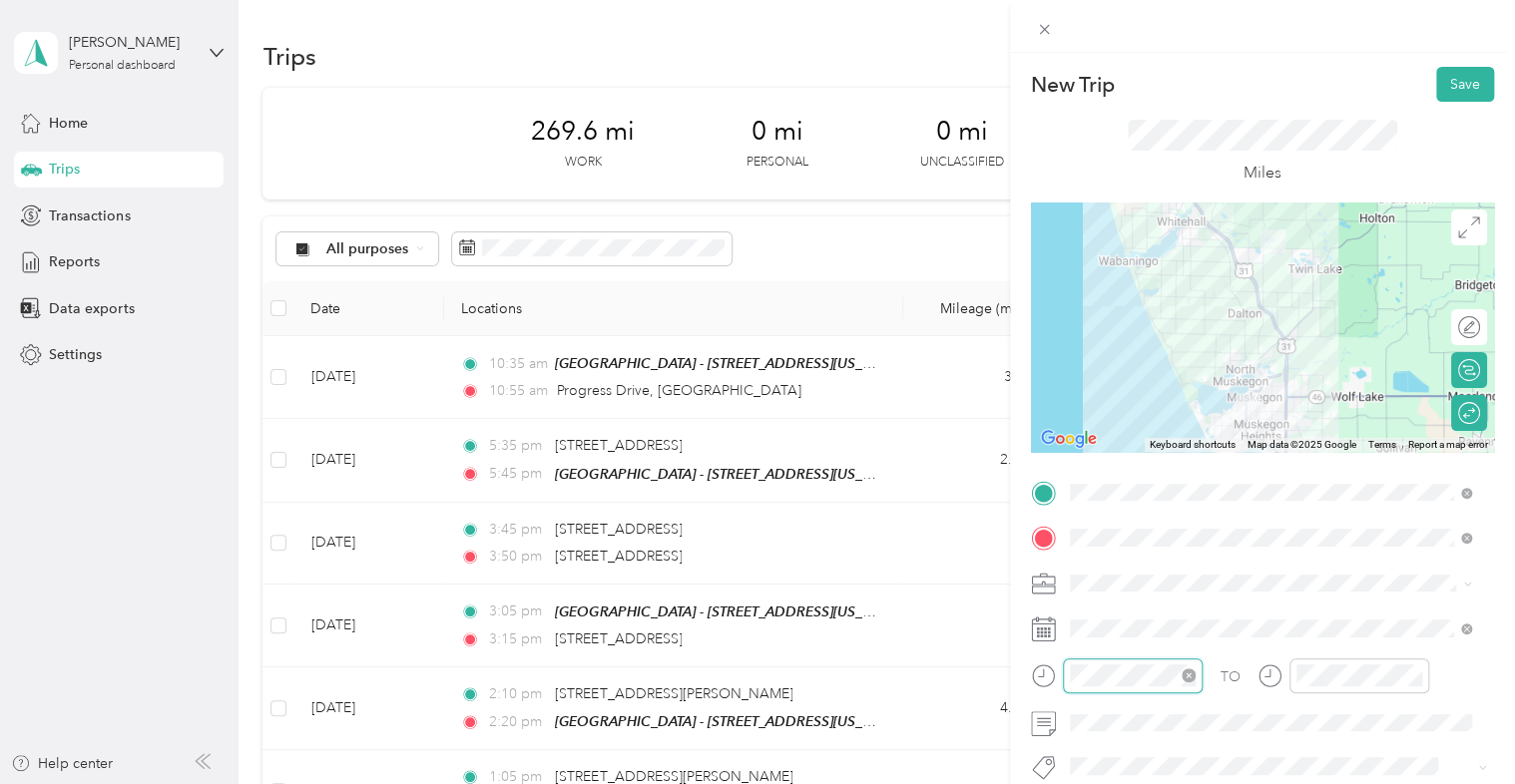 scroll, scrollTop: 120, scrollLeft: 0, axis: vertical 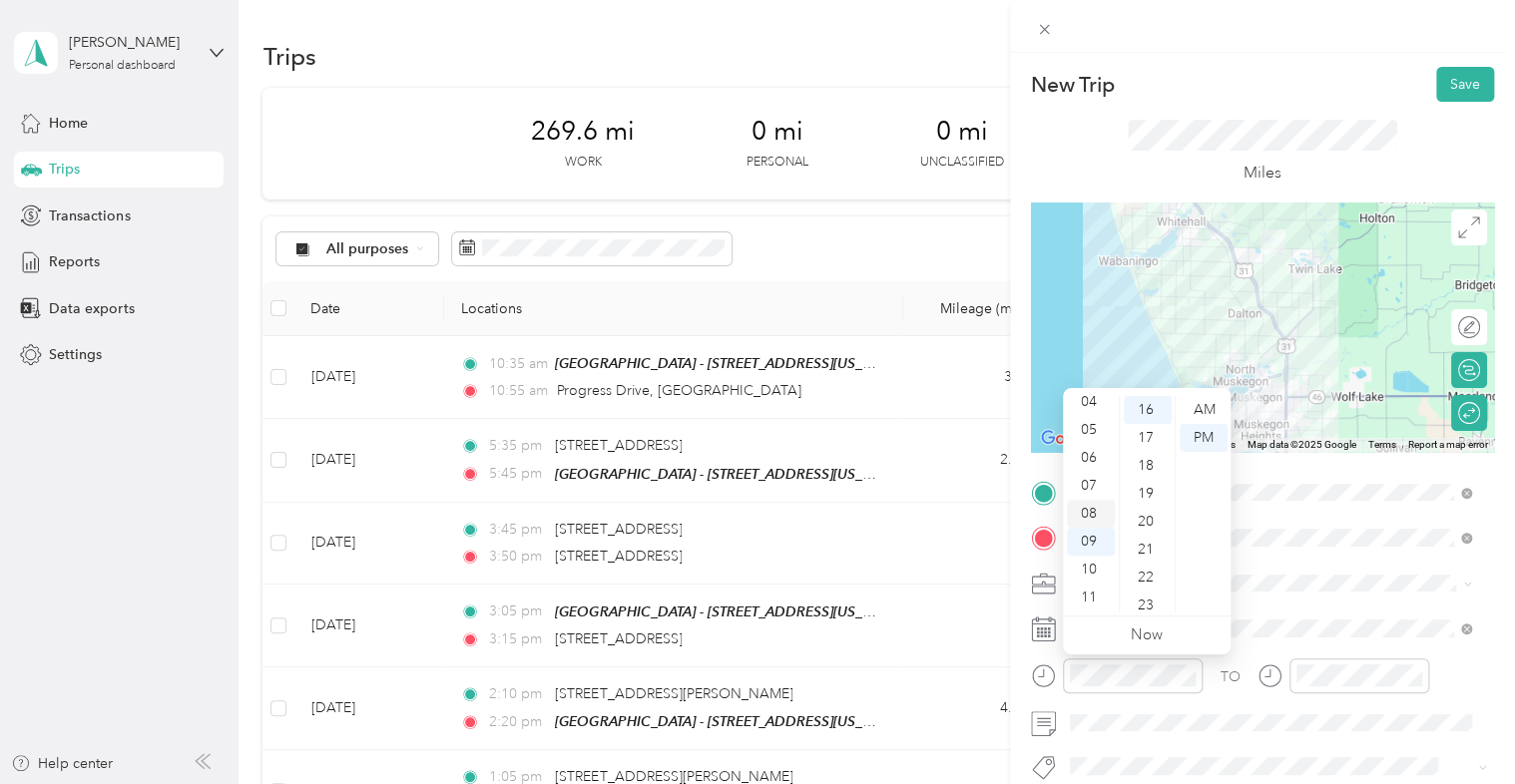 click on "08" at bounding box center [1091, 514] 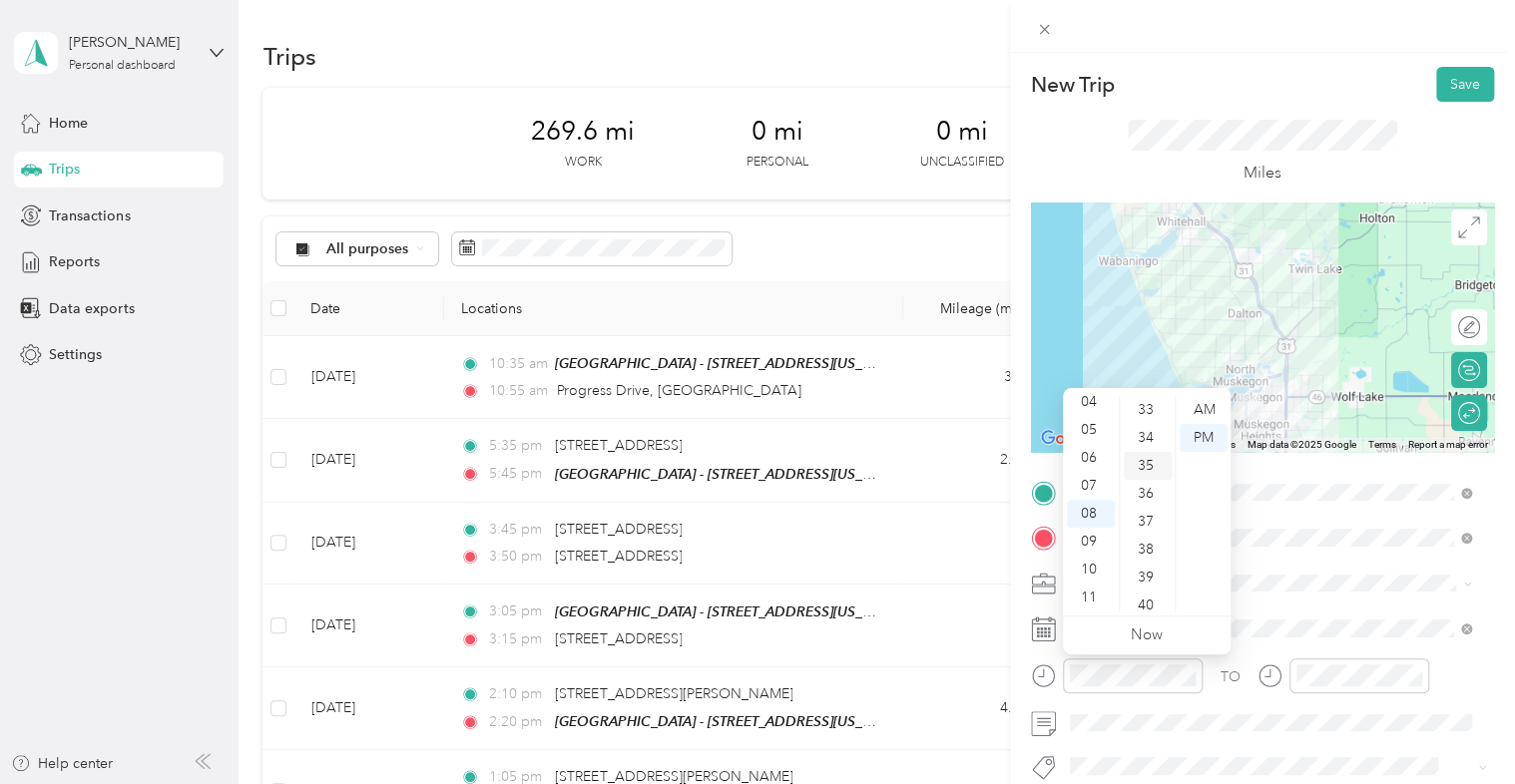 click on "35" at bounding box center (1148, 466) 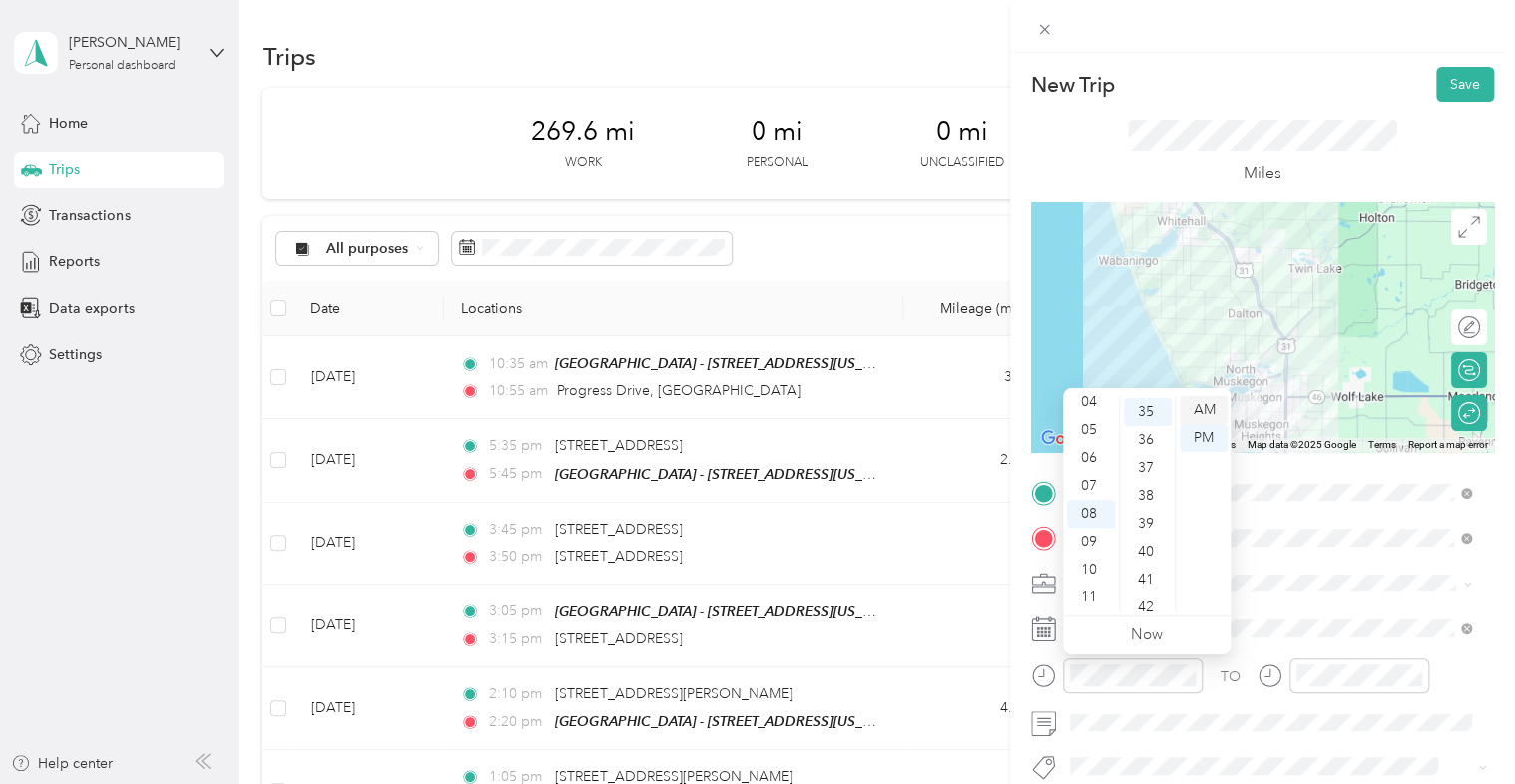 scroll, scrollTop: 978, scrollLeft: 0, axis: vertical 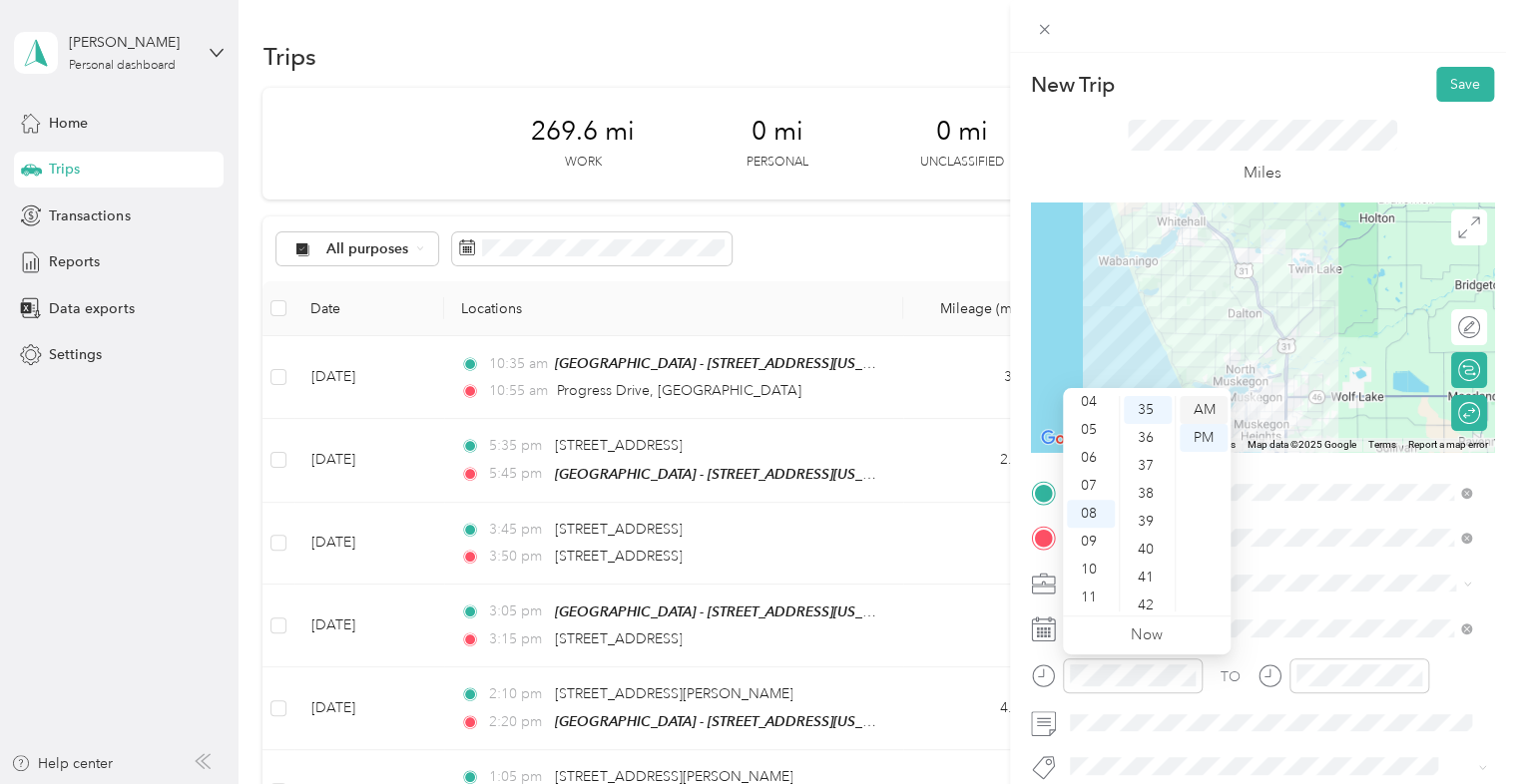 click on "AM" at bounding box center [1204, 410] 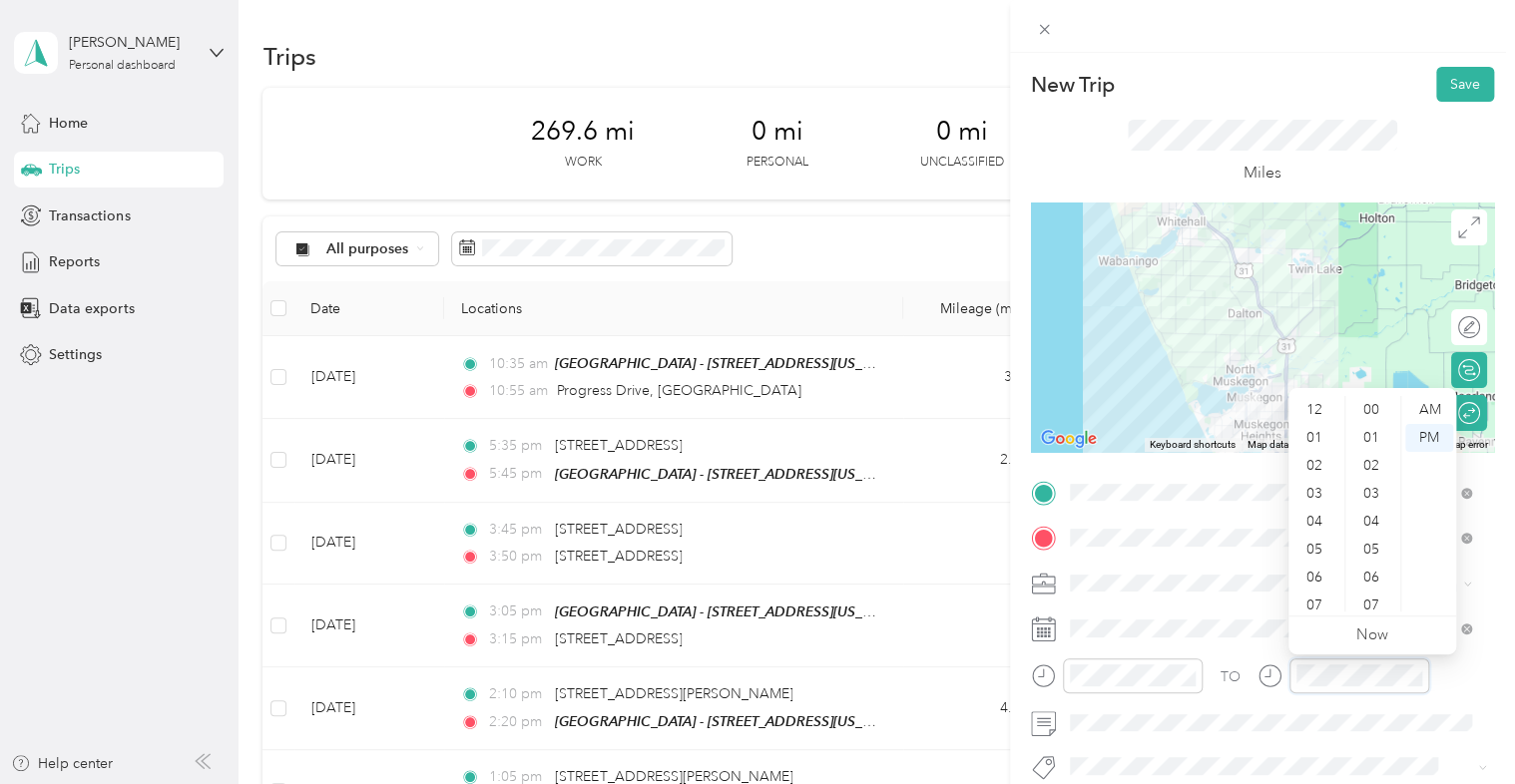 scroll, scrollTop: 445, scrollLeft: 0, axis: vertical 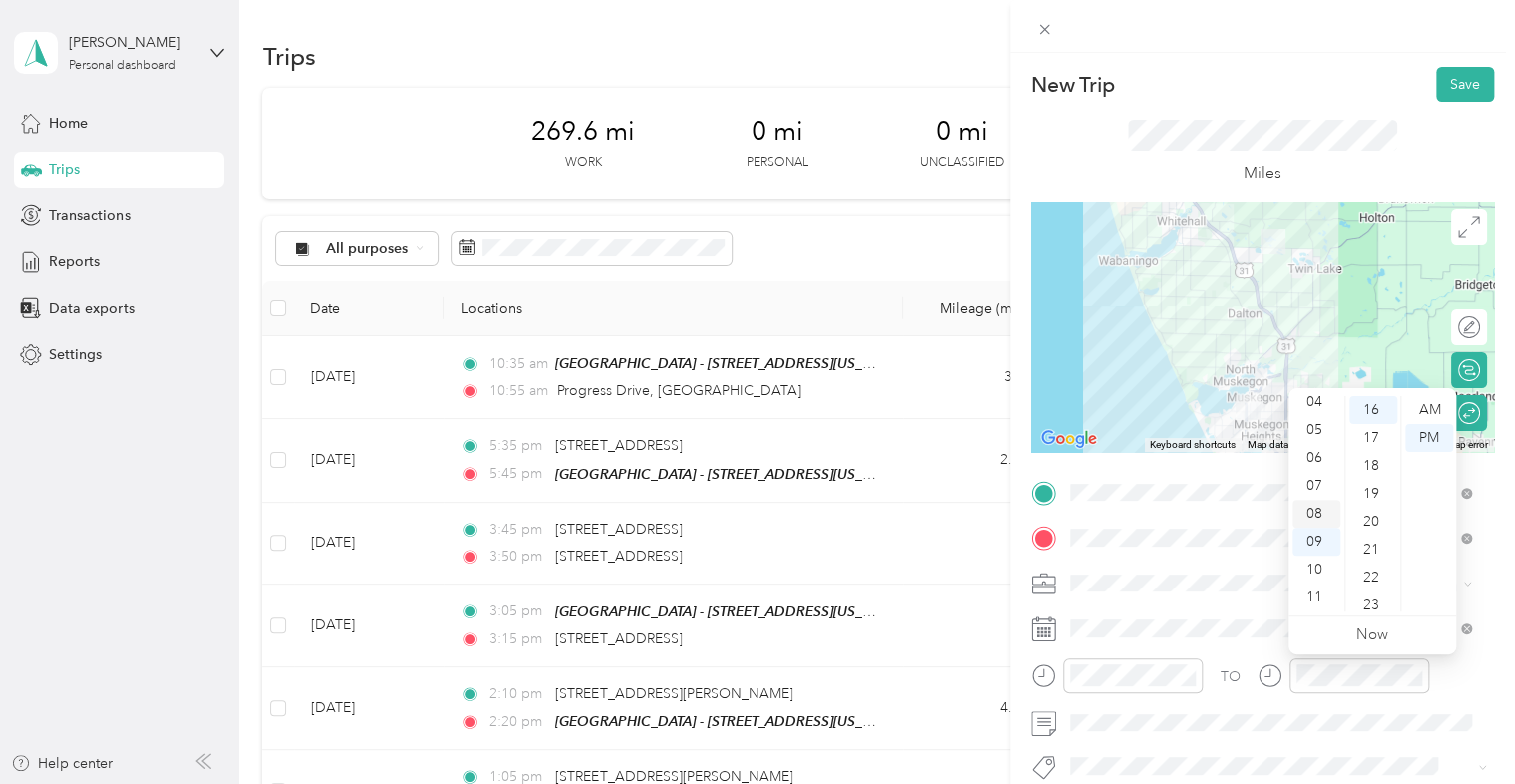 click on "08" at bounding box center (1316, 514) 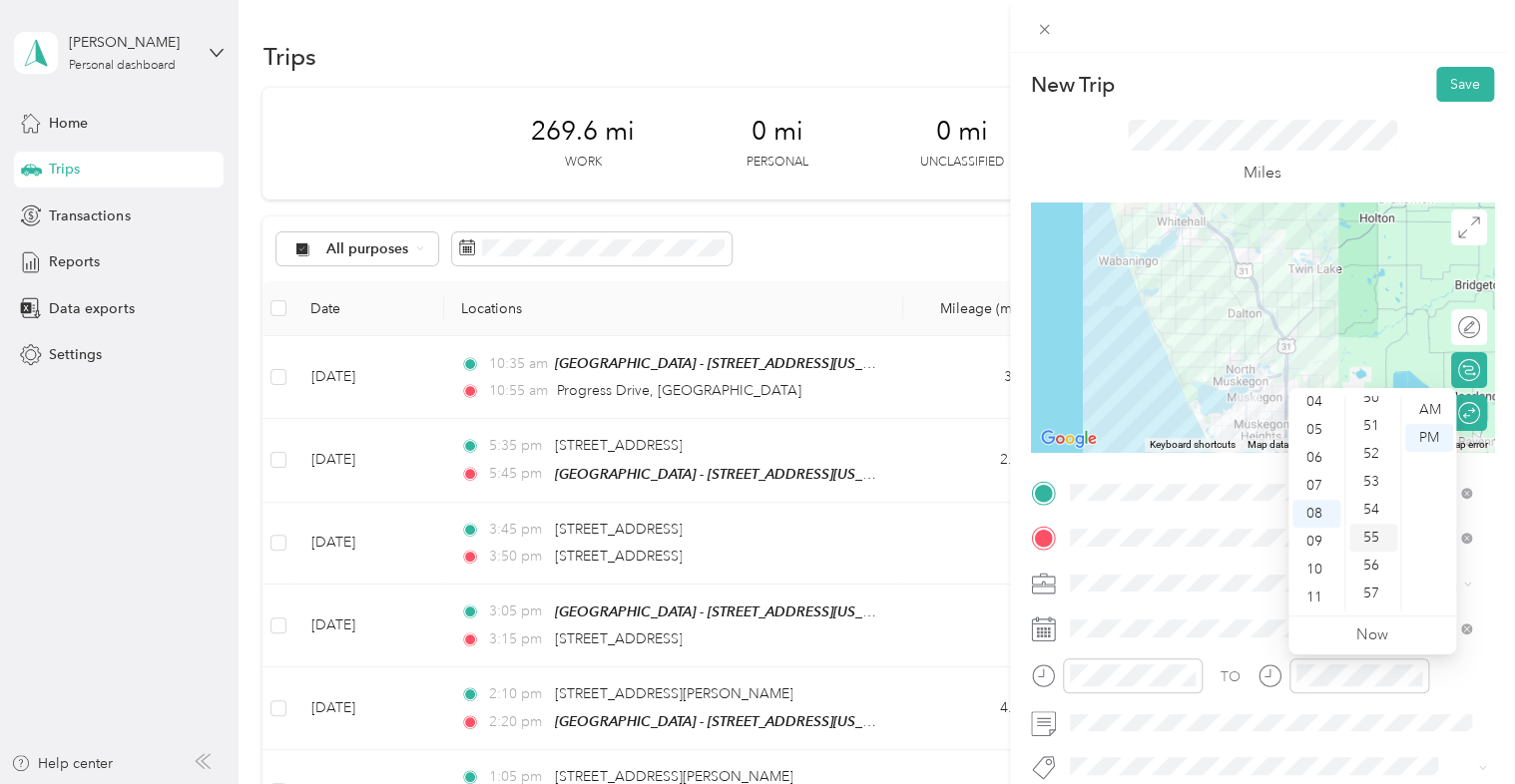 click on "55" at bounding box center [1373, 538] 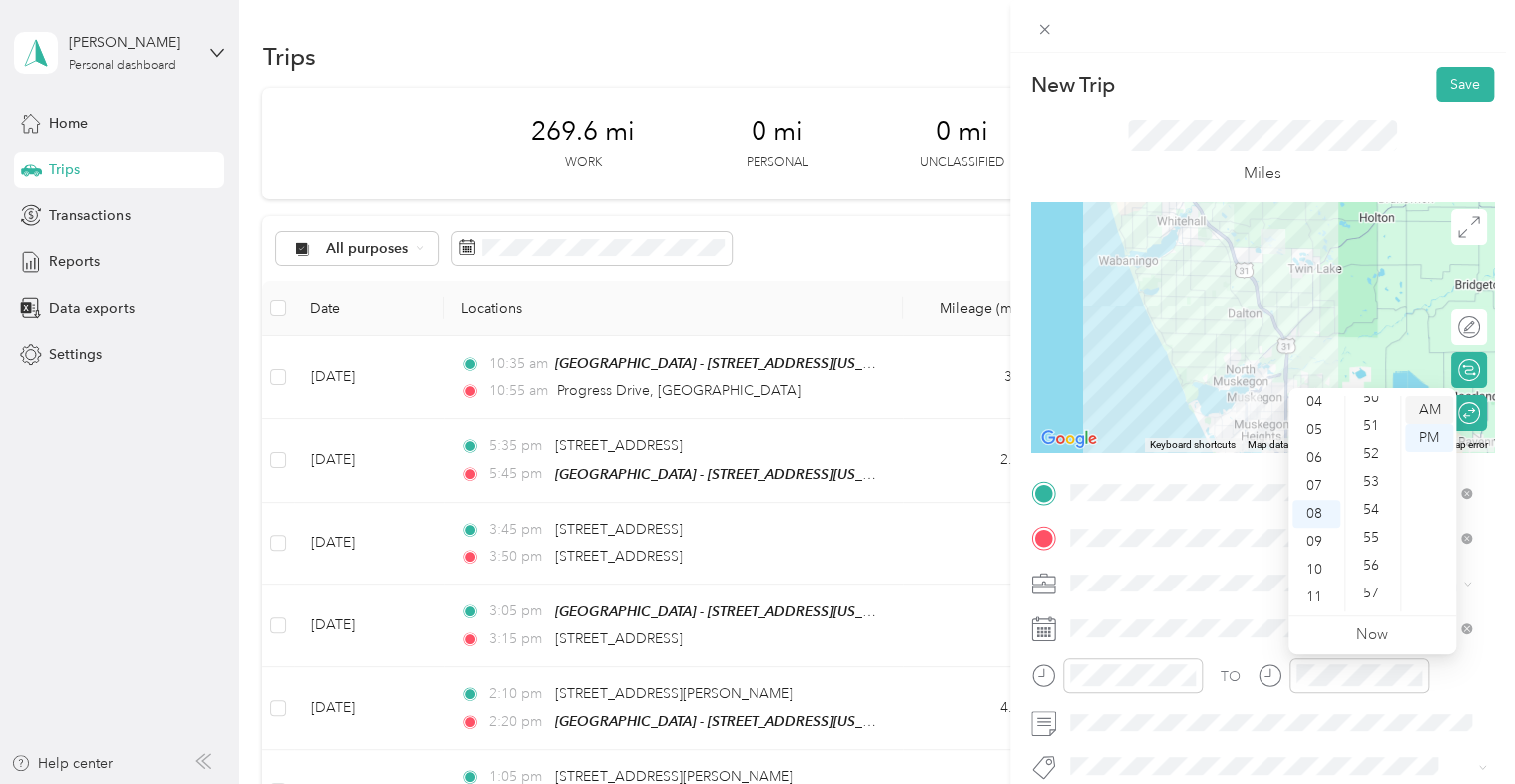 scroll, scrollTop: 1460, scrollLeft: 0, axis: vertical 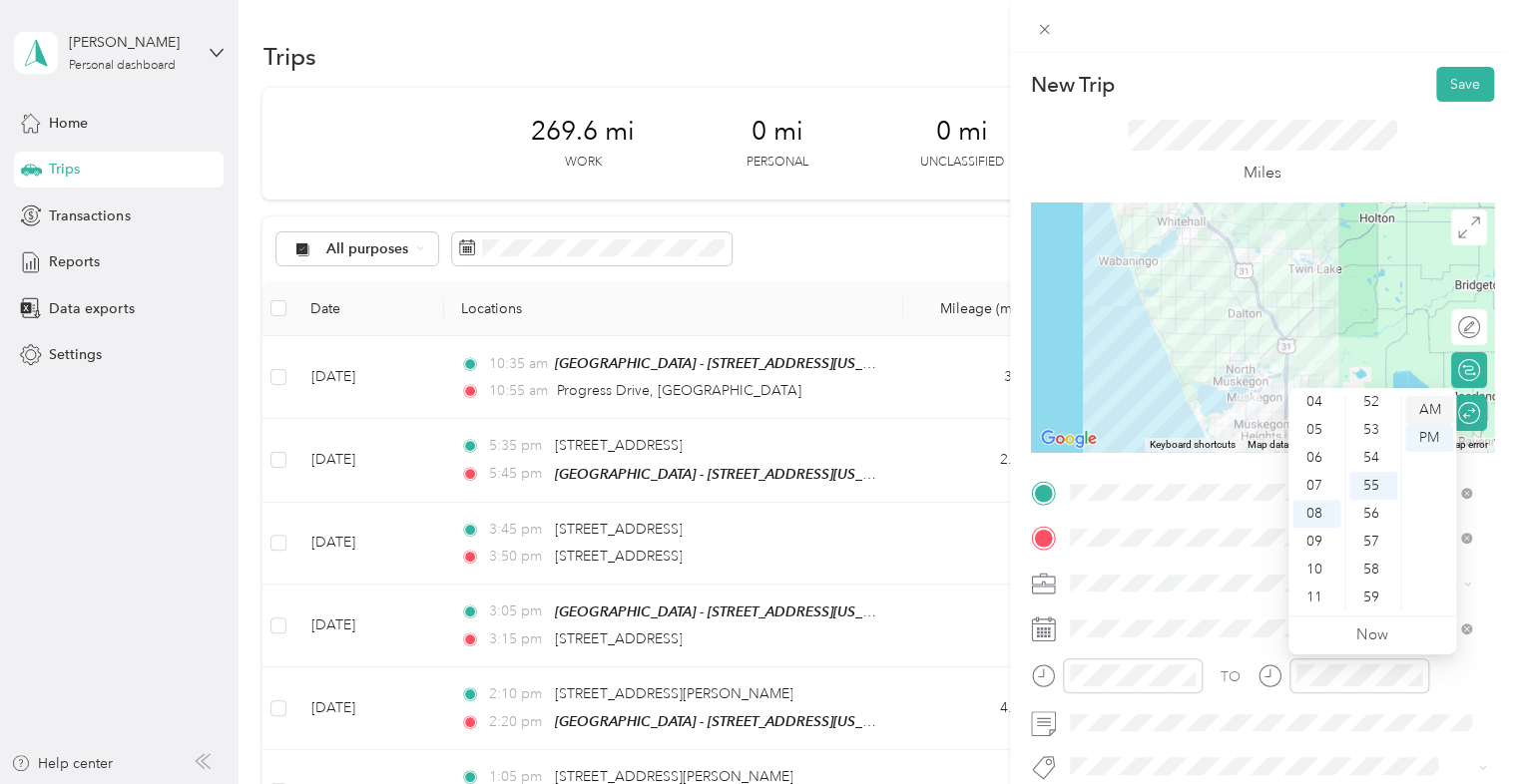 click on "AM" at bounding box center (1429, 410) 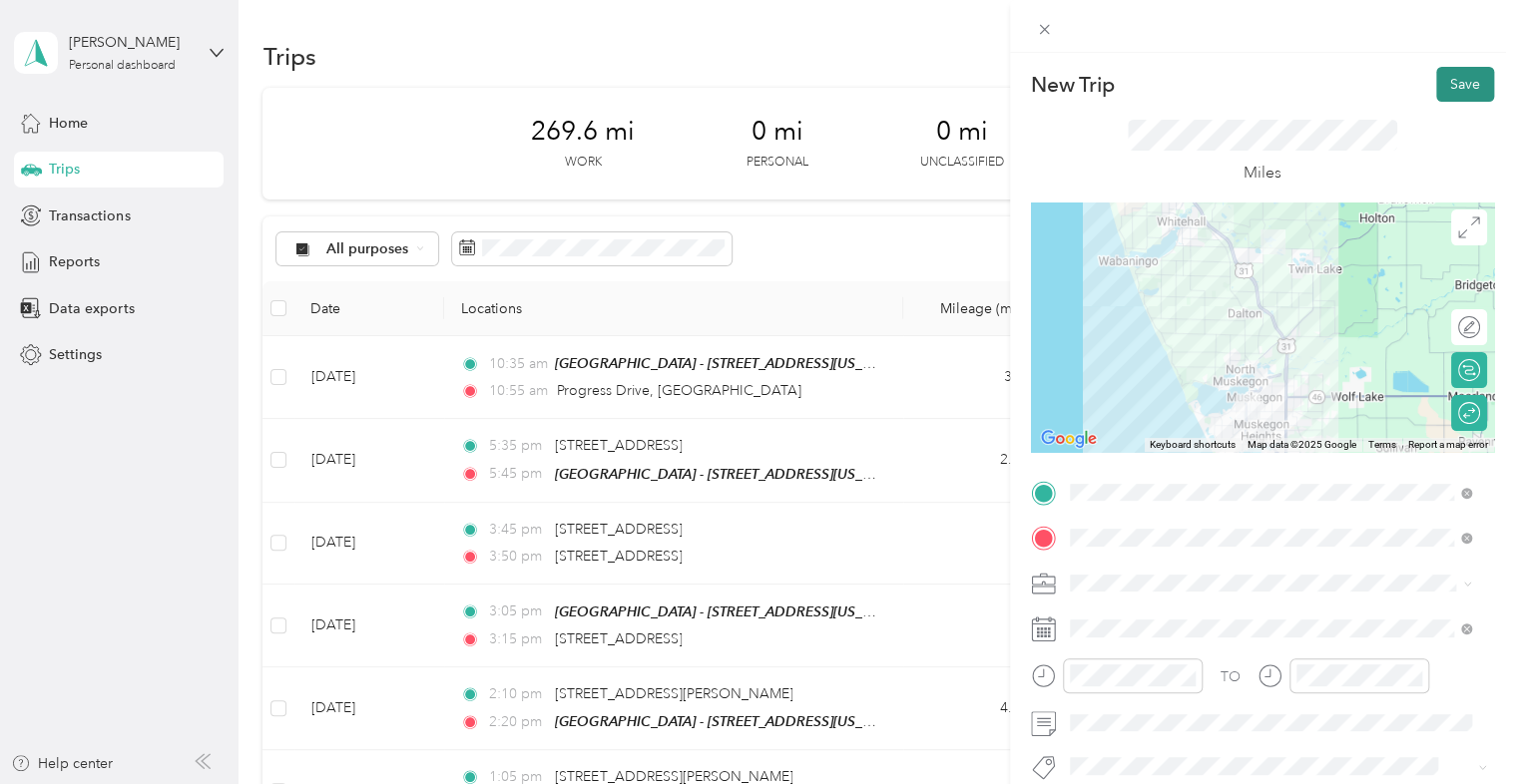 click on "Save" at bounding box center (1465, 84) 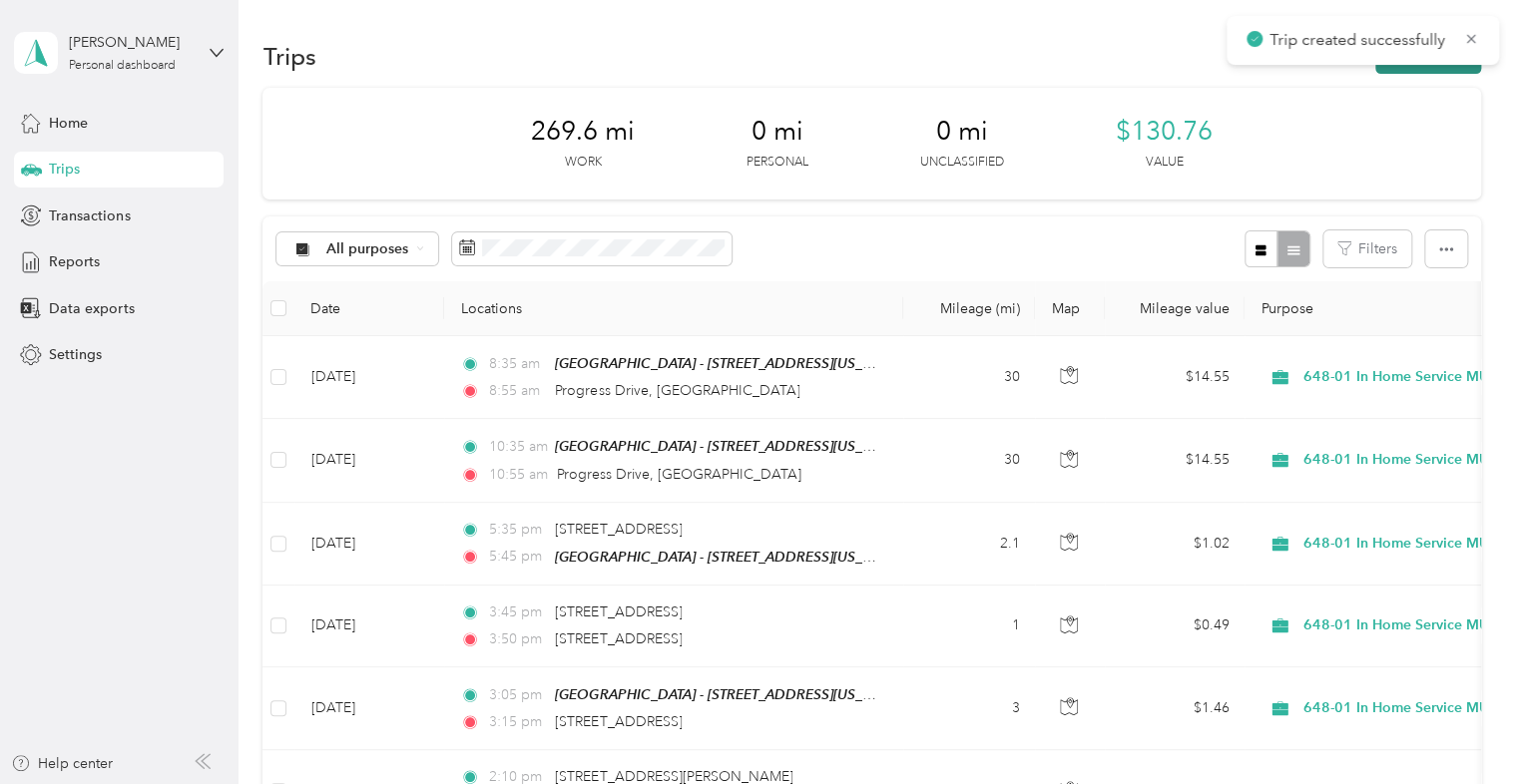 click on "New trip" at bounding box center [1428, 56] 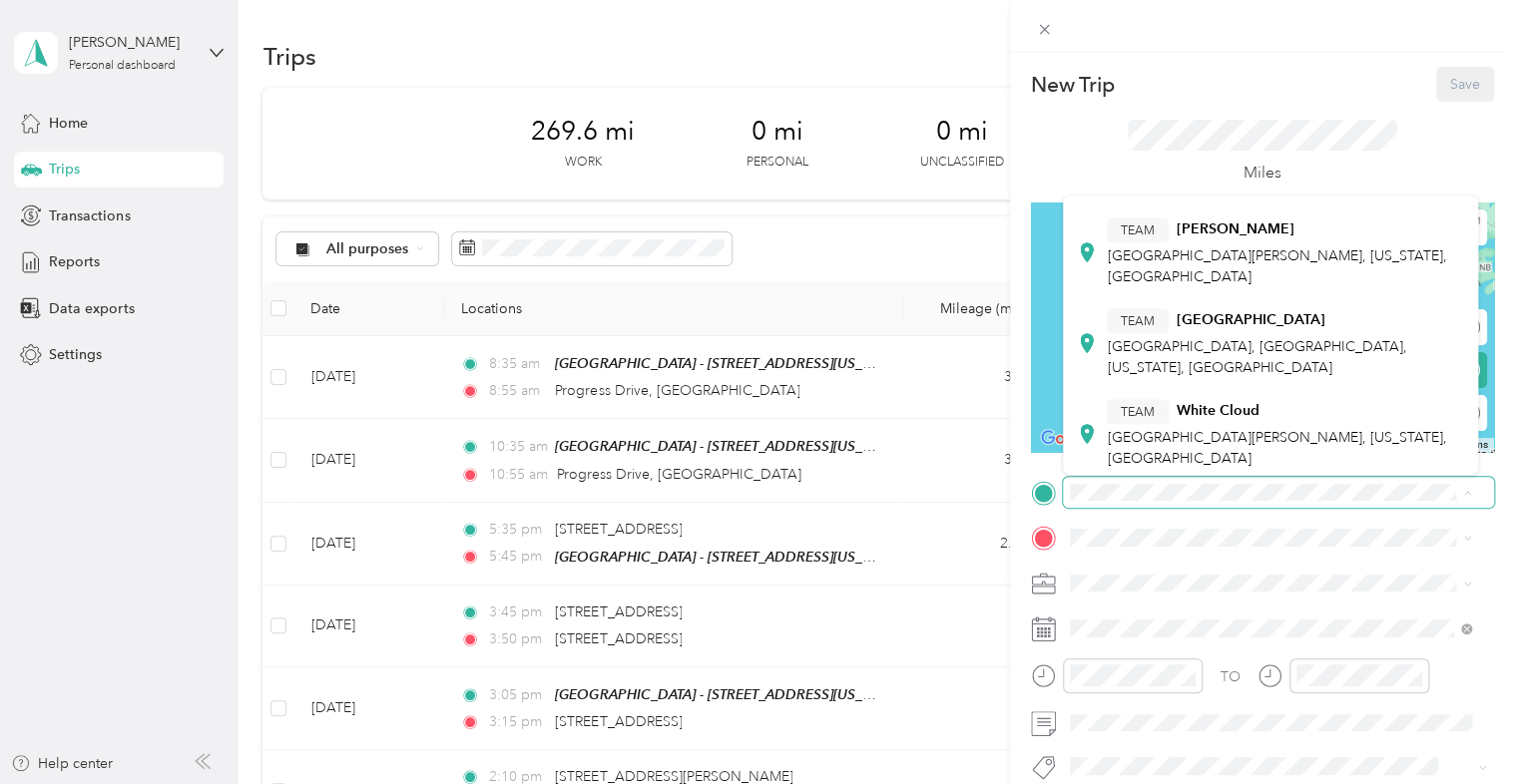 scroll, scrollTop: 670, scrollLeft: 0, axis: vertical 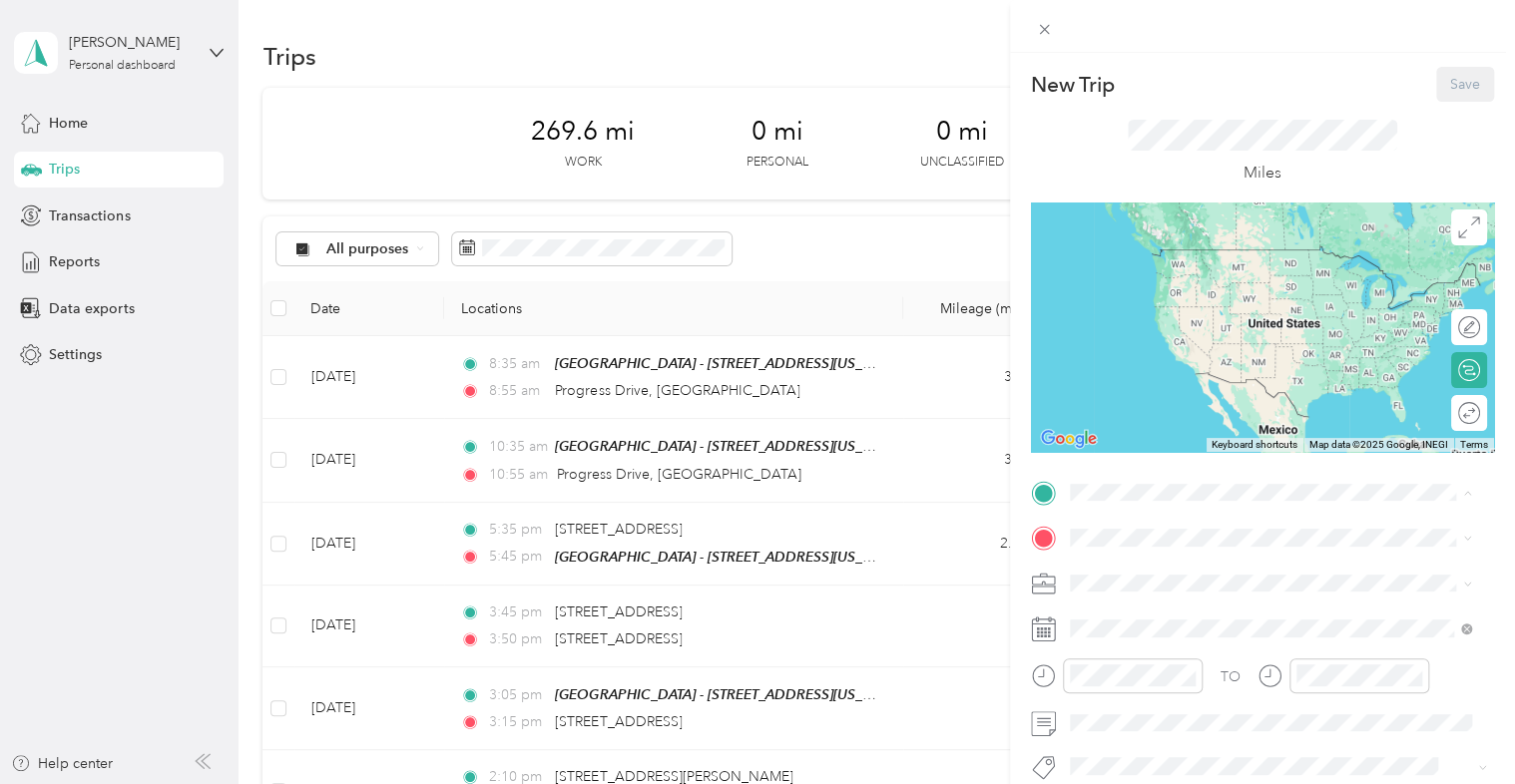 click on "[STREET_ADDRESS][US_STATE]" at bounding box center [1207, 453] 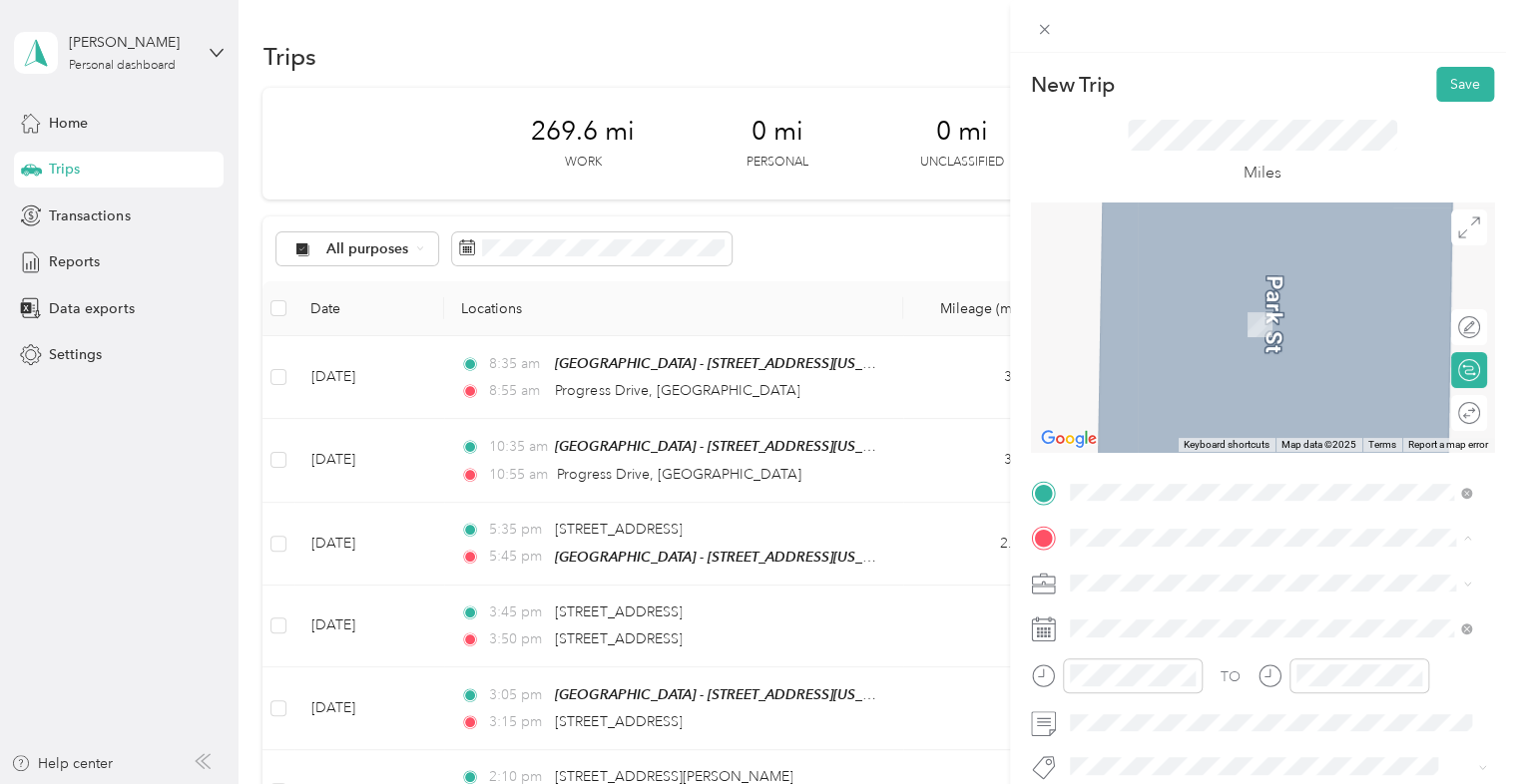 click on "New Trip Save This trip cannot be edited because it is either under review, approved, or paid. Contact your Team Manager to edit it. Miles ← Move left → Move right ↑ Move up ↓ Move down + Zoom in - Zoom out Home Jump left by 75% End Jump right by 75% Page Up Jump up by 75% Page Down Jump down by 75% To navigate, press the arrow keys. Keyboard shortcuts Map Data Map data ©2025 Map data ©2025 2 m  Click to toggle between metric and imperial units Terms Report a map error Edit route Calculate route Round trip TO Add photo" at bounding box center (758, 392) 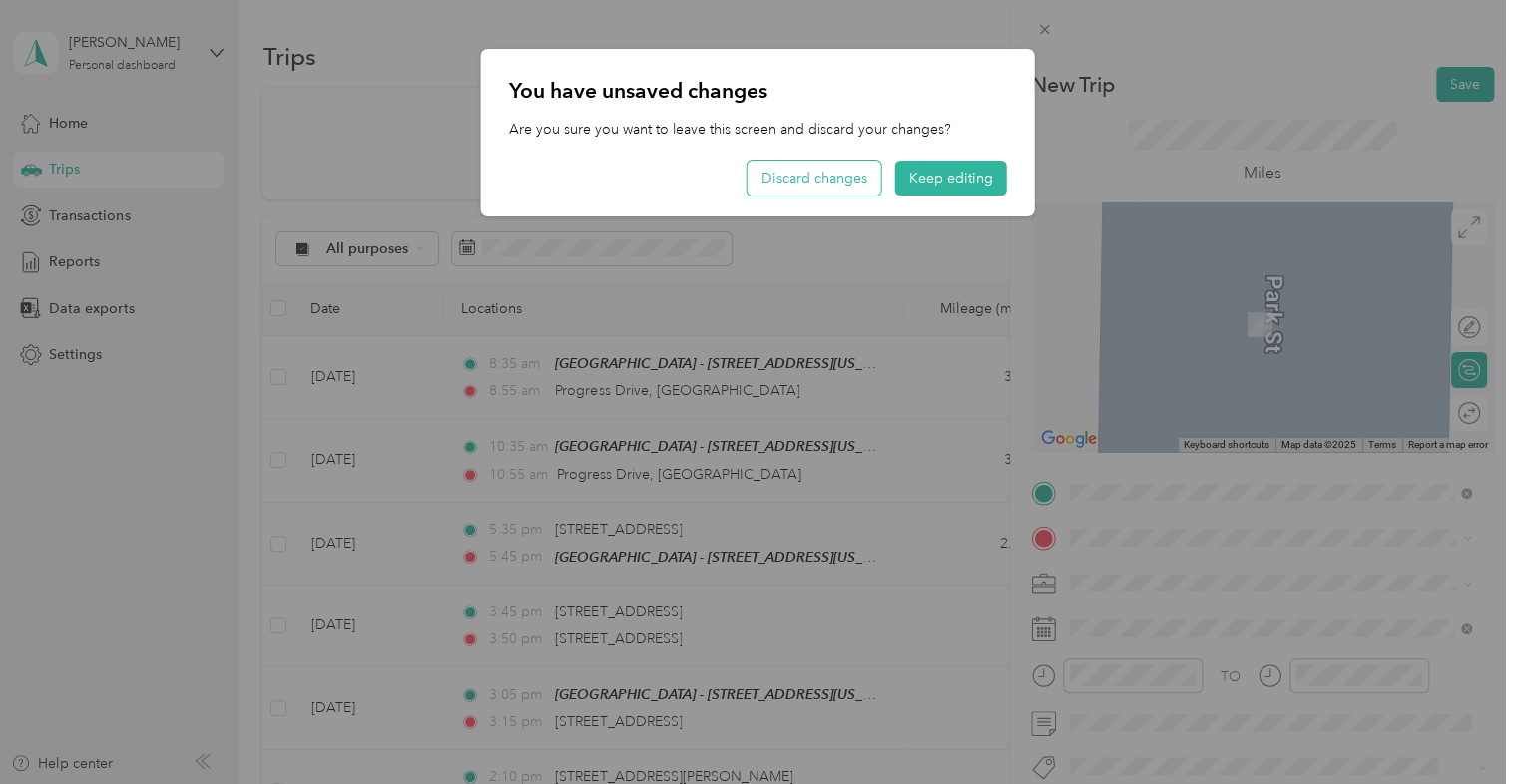 click on "Discard changes" at bounding box center [814, 178] 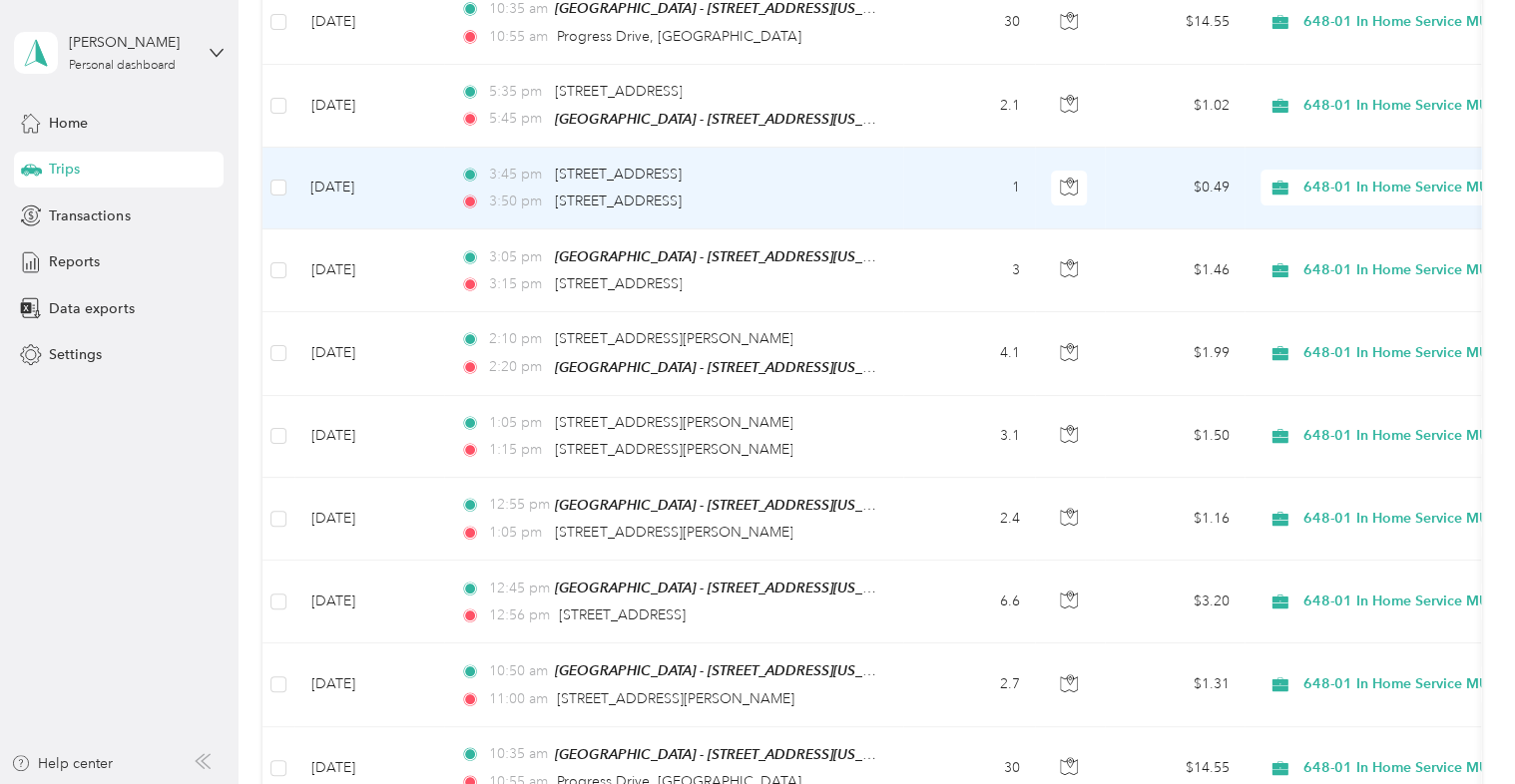 scroll, scrollTop: 0, scrollLeft: 0, axis: both 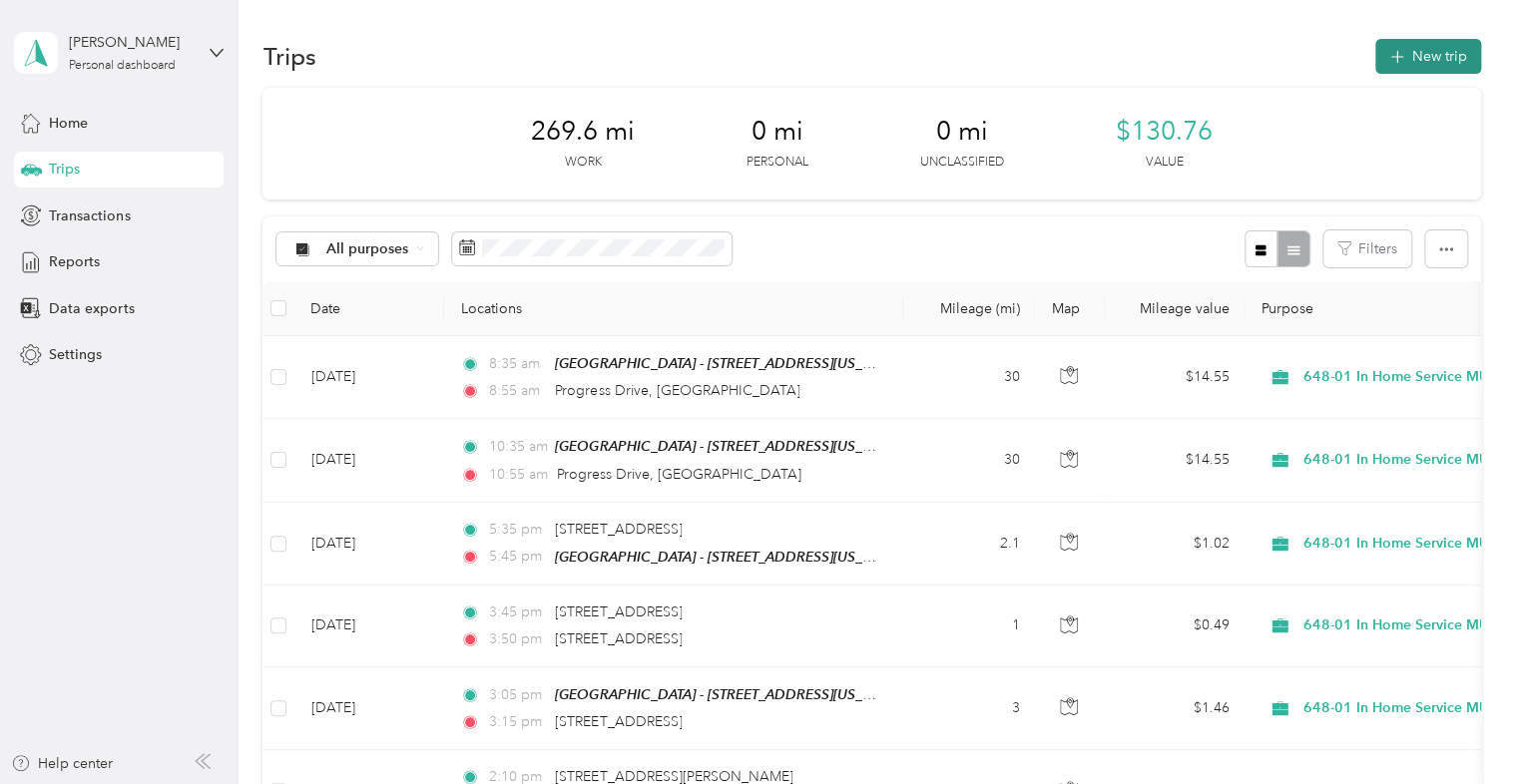 click on "New trip" at bounding box center (1428, 56) 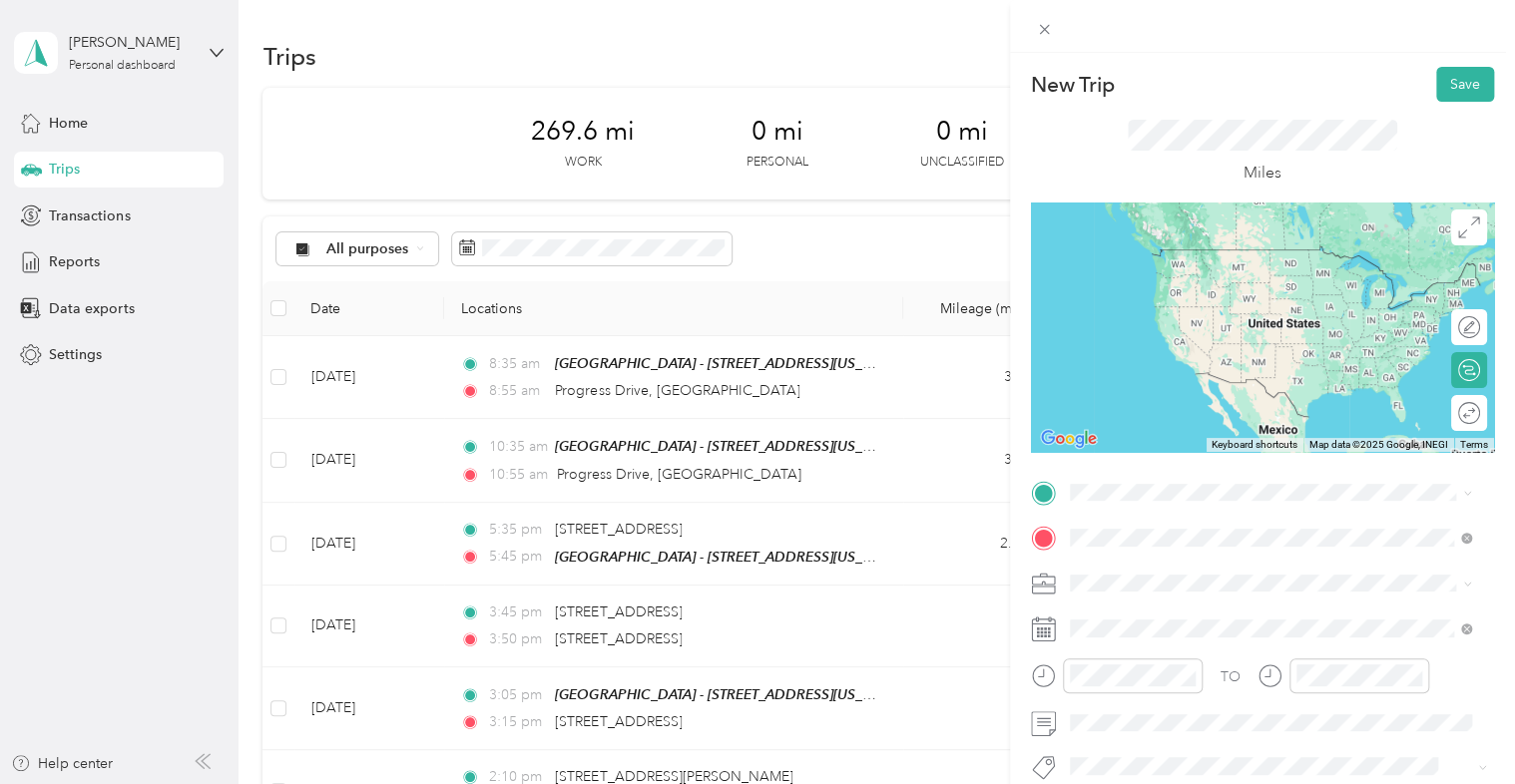 click on "[STREET_ADDRESS][PERSON_NAME][US_STATE]" at bounding box center [1262, 295] 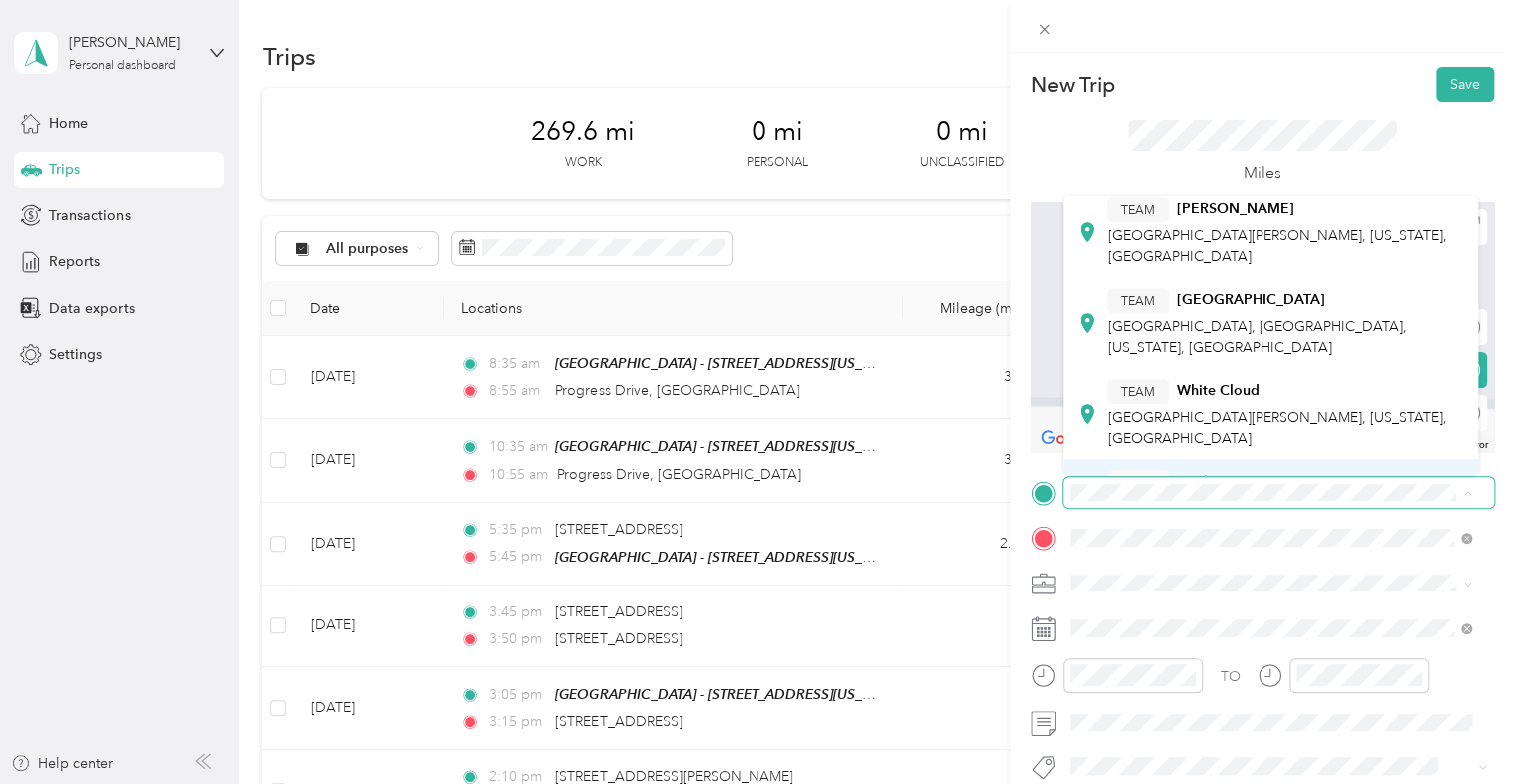 scroll, scrollTop: 640, scrollLeft: 0, axis: vertical 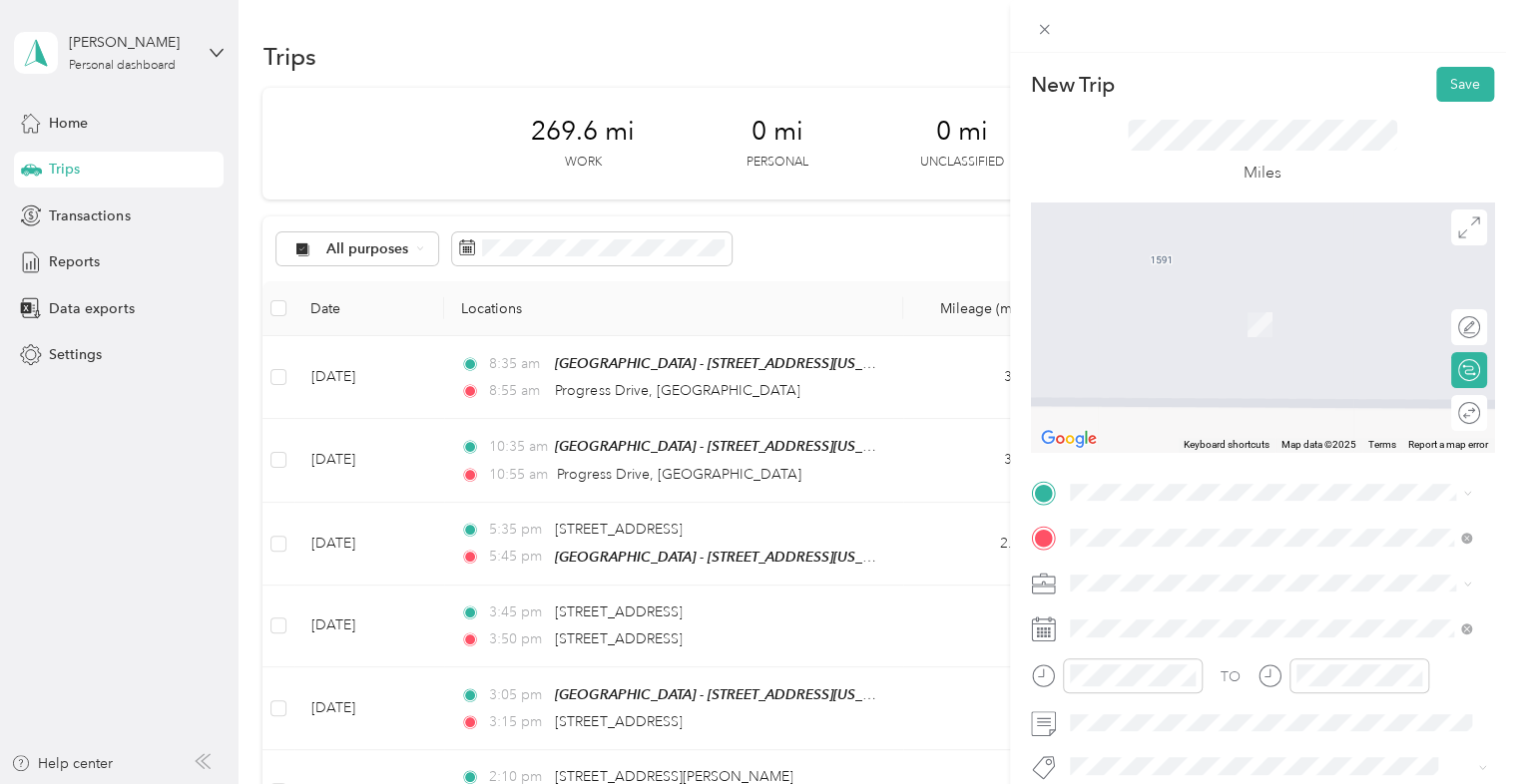 click on "Muskegon - [STREET_ADDRESS]" at bounding box center (1282, 427) 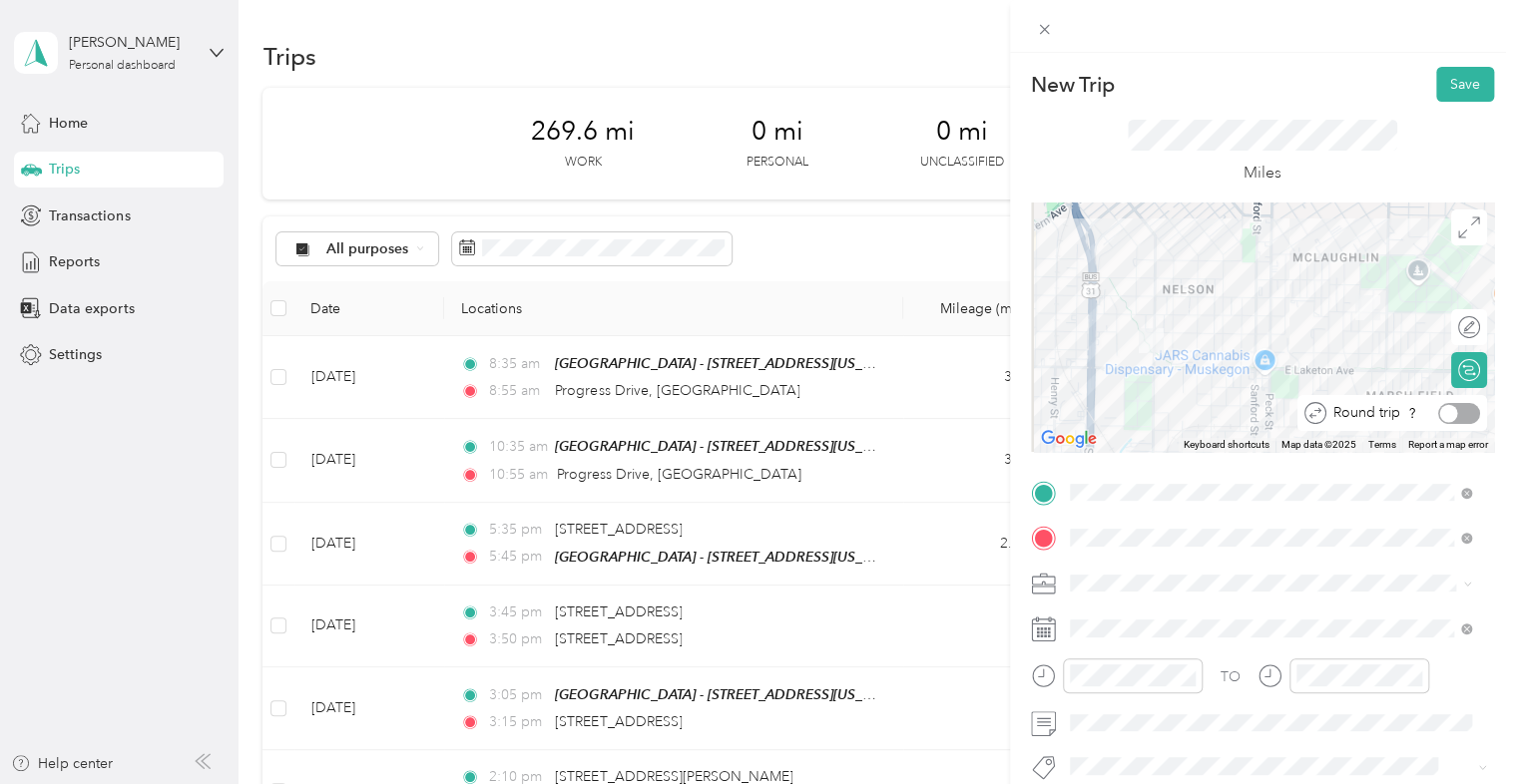 click at bounding box center [1459, 413] 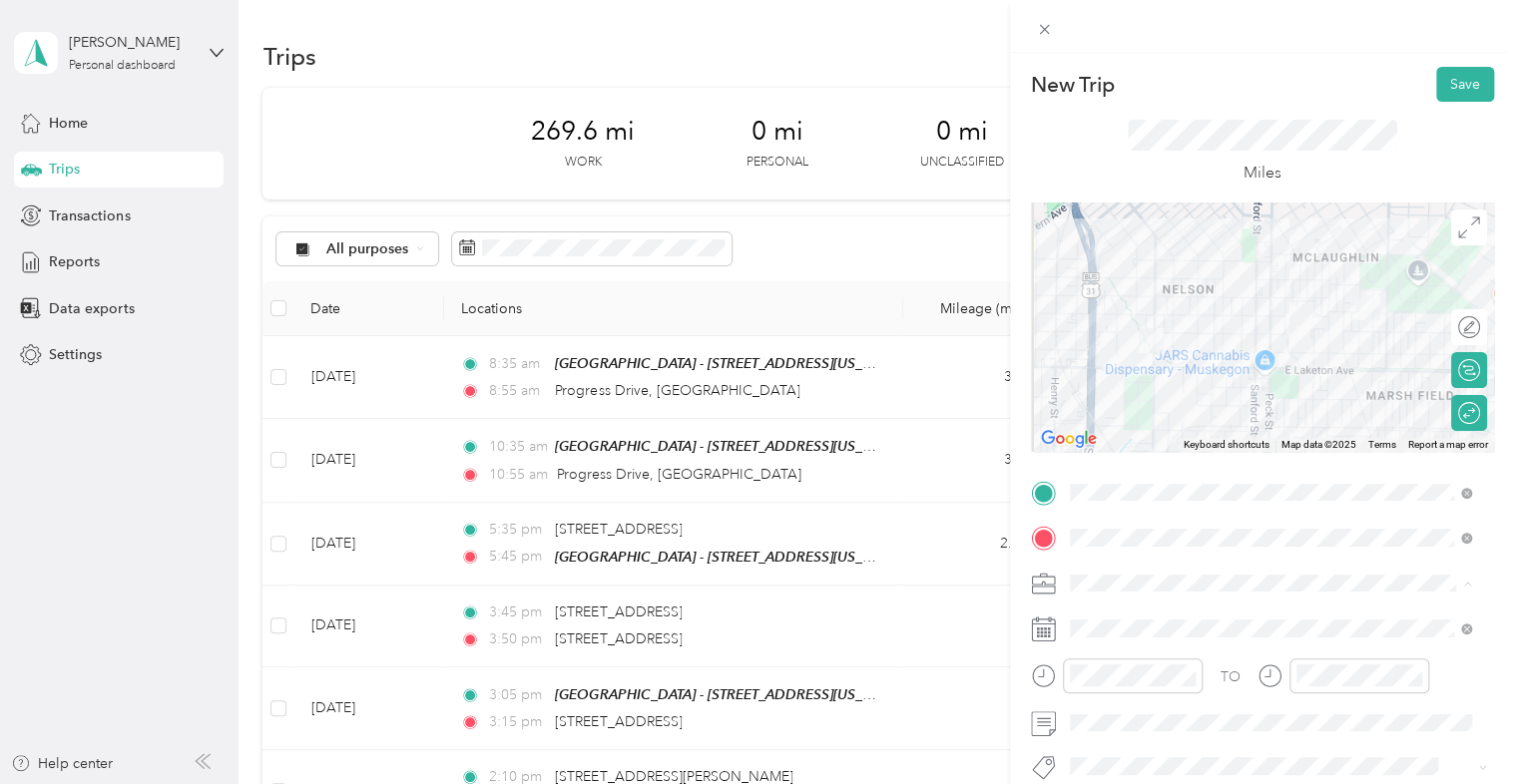 click on "648-01 In Home Service MU" at bounding box center [1270, 478] 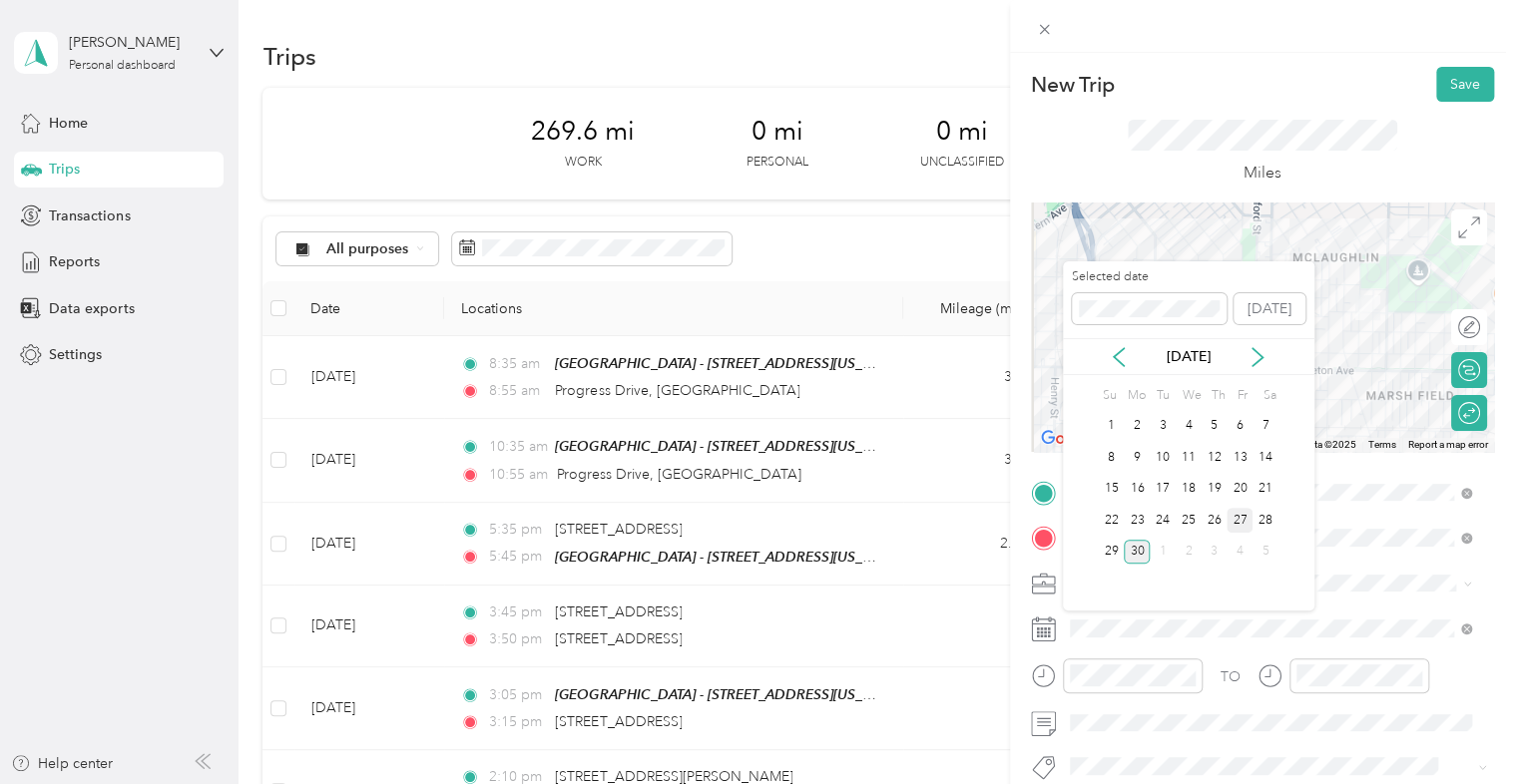 click on "27" at bounding box center [1240, 520] 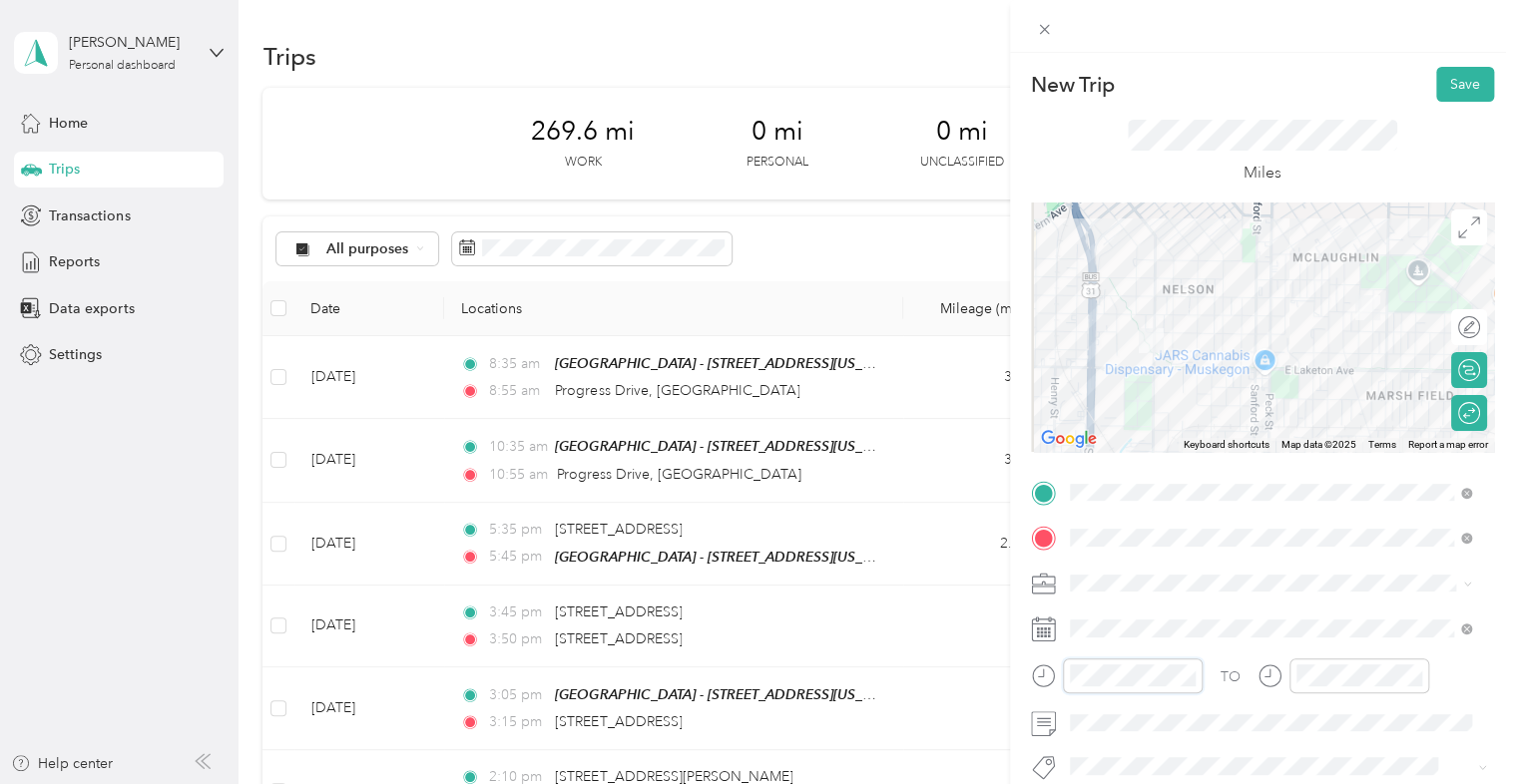 scroll, scrollTop: 447, scrollLeft: 0, axis: vertical 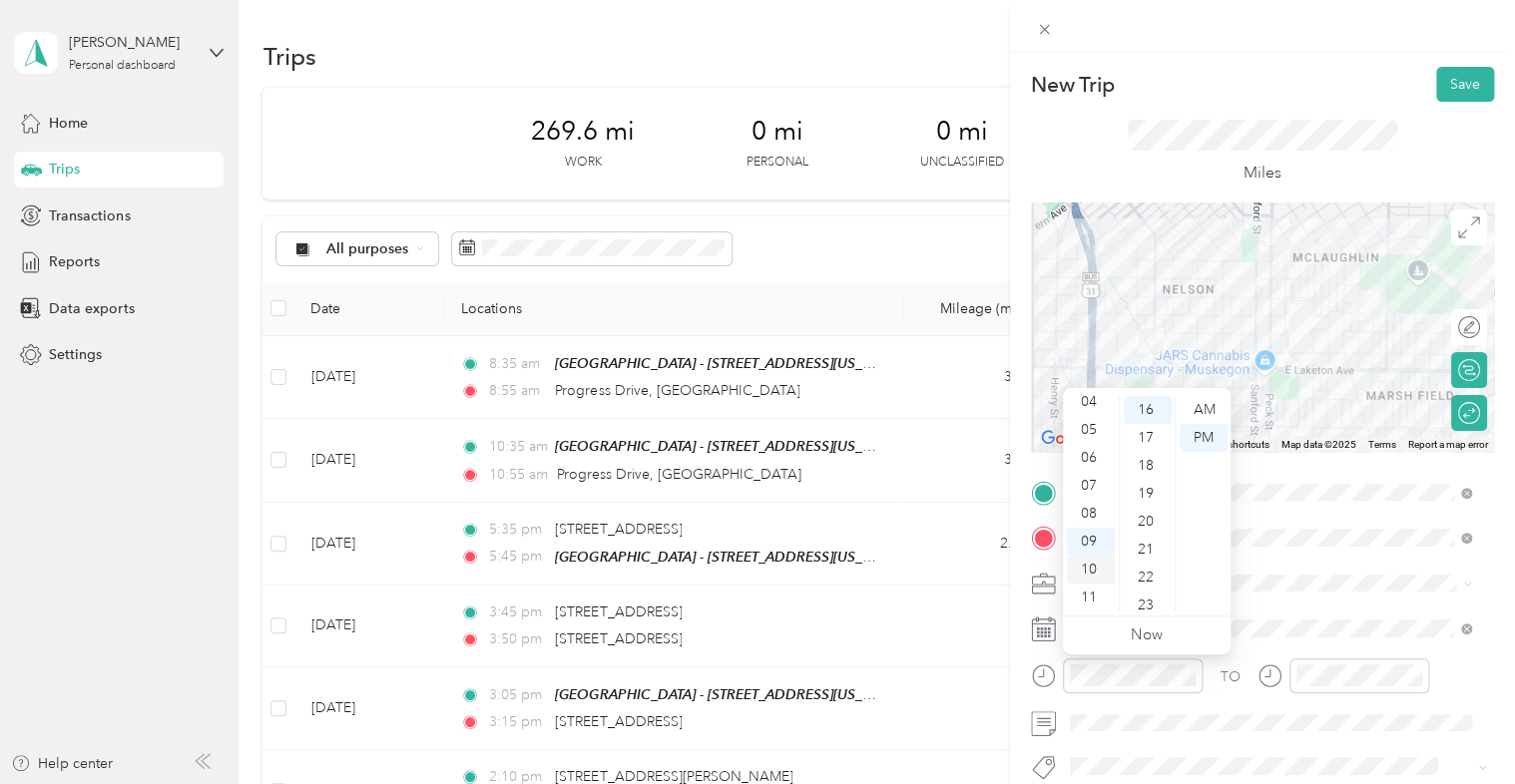 click on "10" at bounding box center [1091, 570] 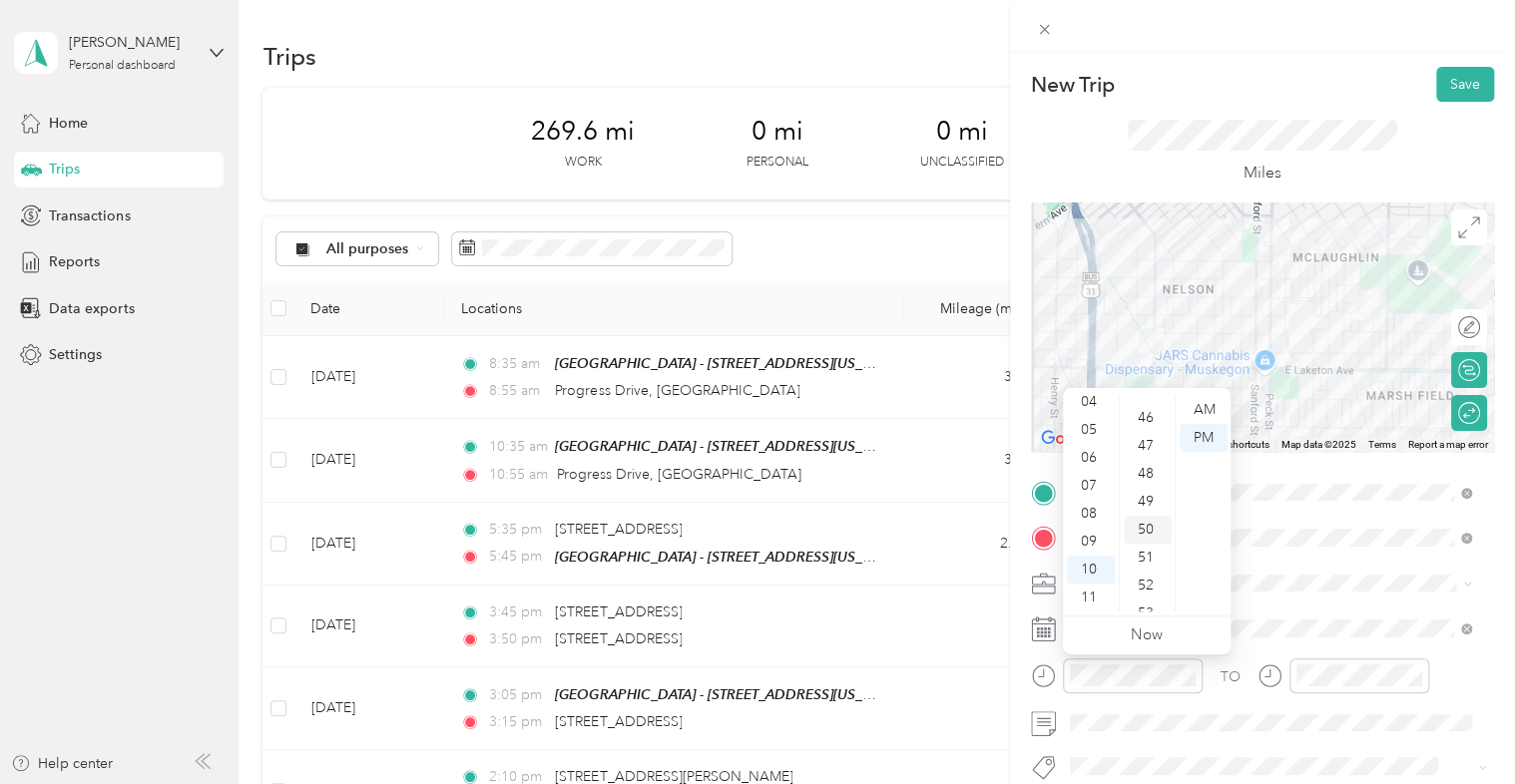 click on "50" at bounding box center (1148, 530) 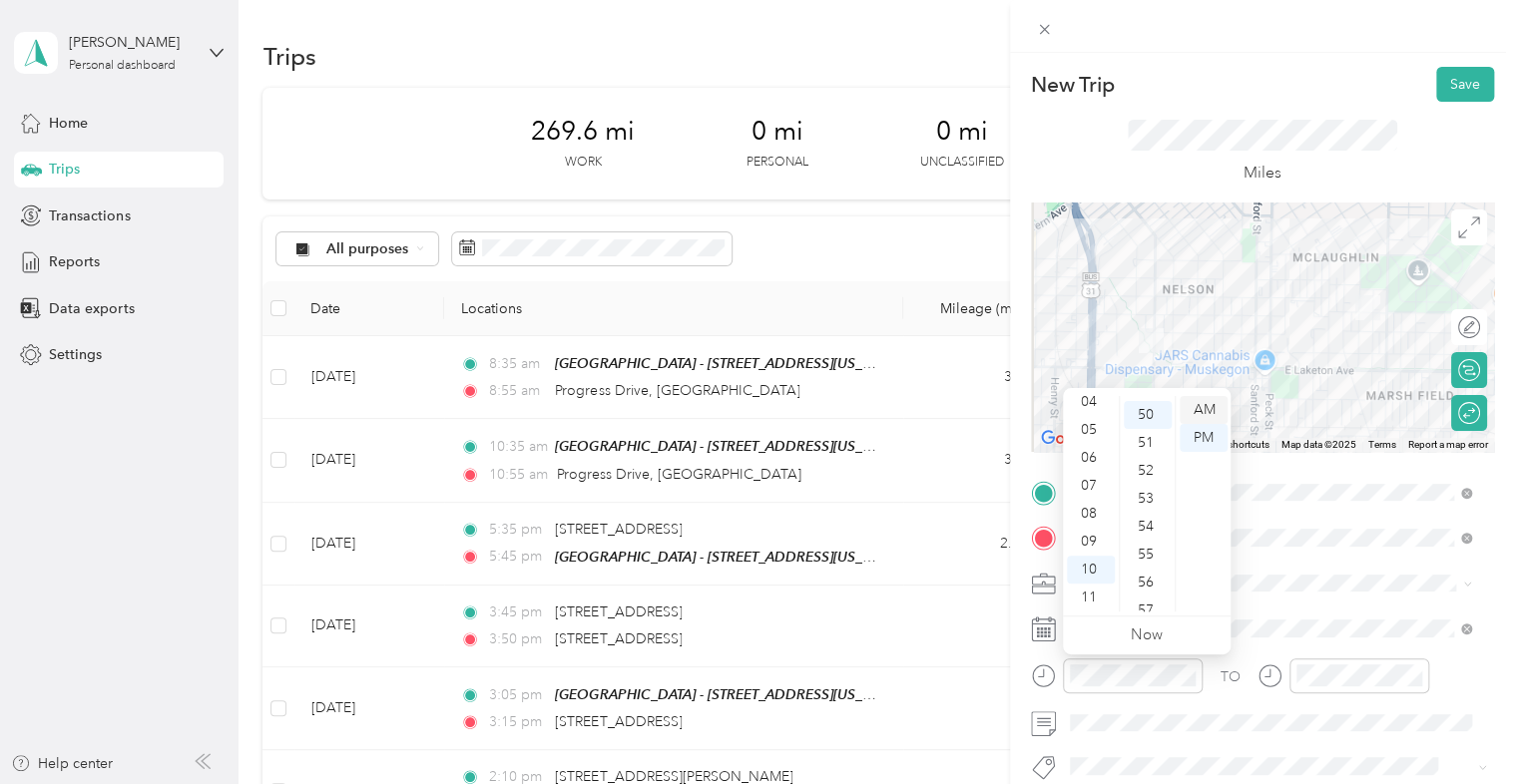 scroll, scrollTop: 1396, scrollLeft: 0, axis: vertical 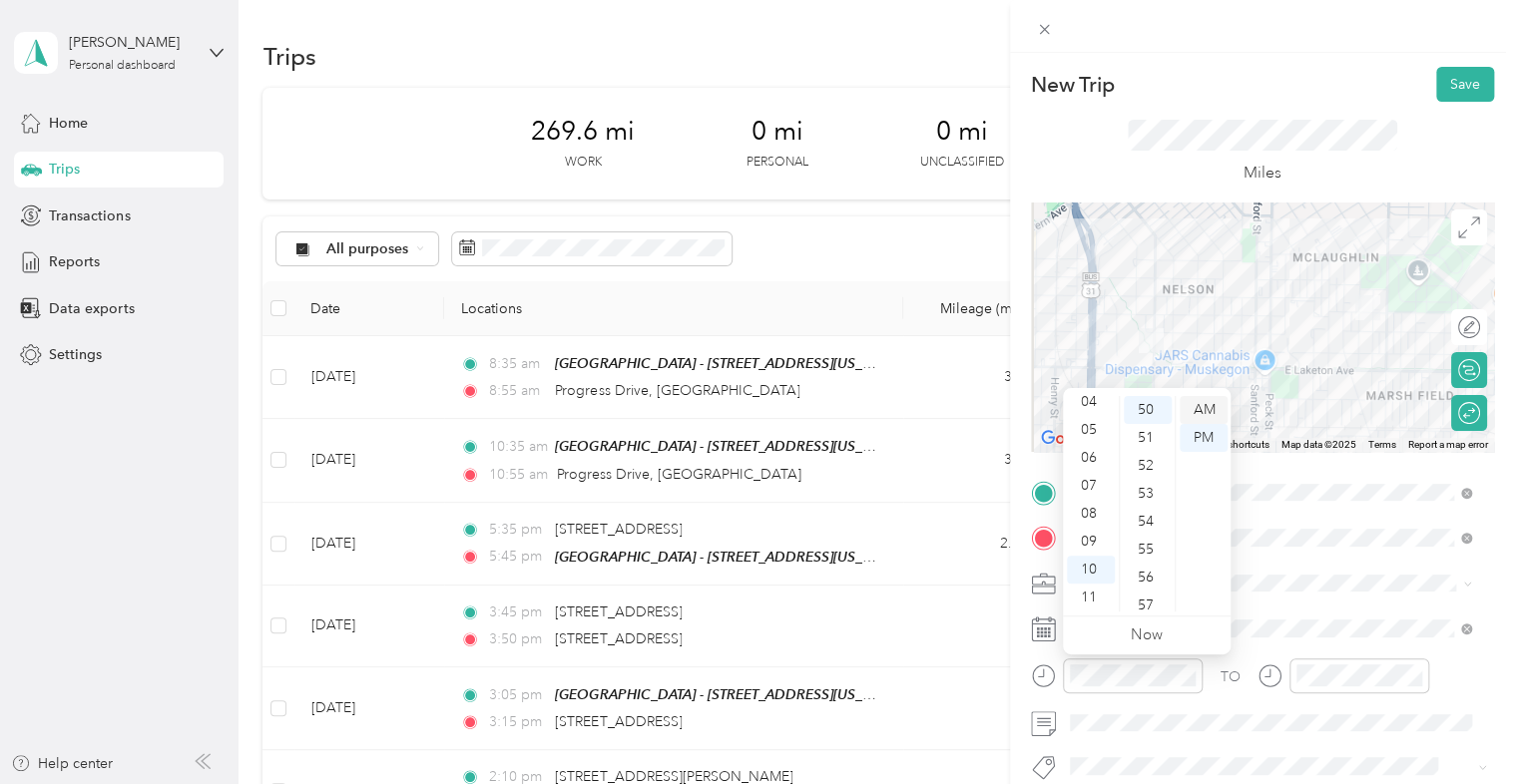 click on "AM" at bounding box center [1204, 410] 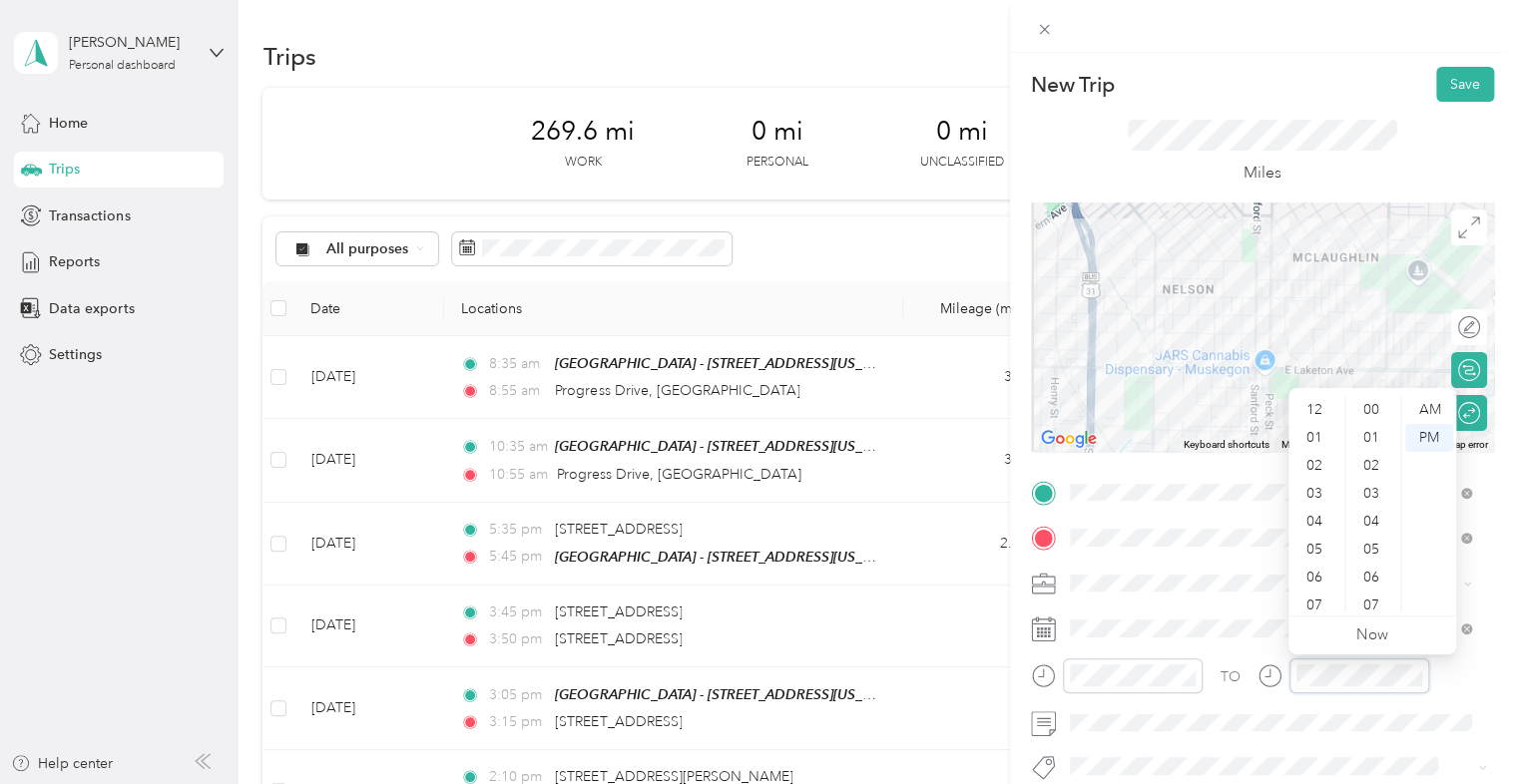 scroll, scrollTop: 447, scrollLeft: 0, axis: vertical 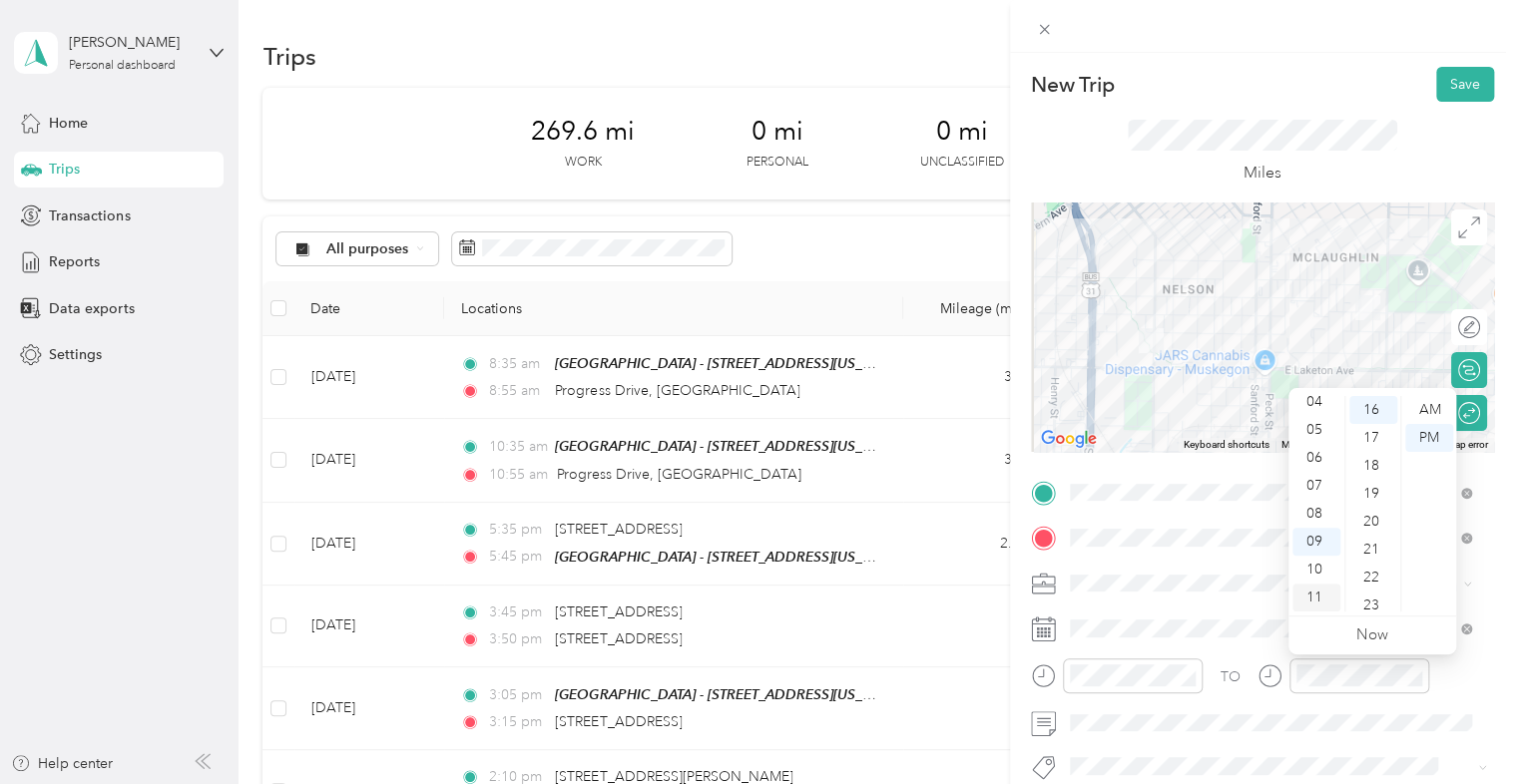 click on "11" at bounding box center (1316, 597) 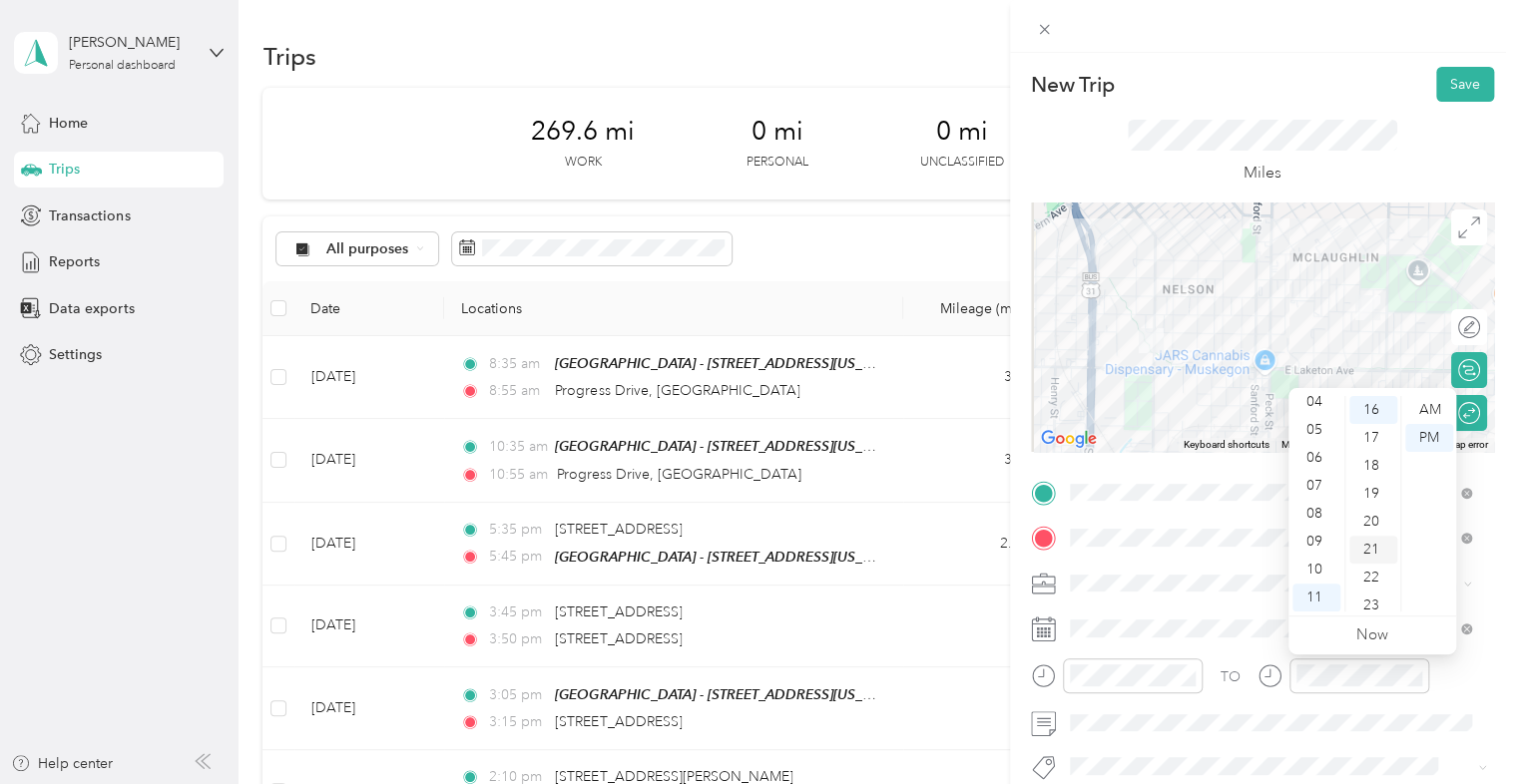 scroll, scrollTop: 0, scrollLeft: 0, axis: both 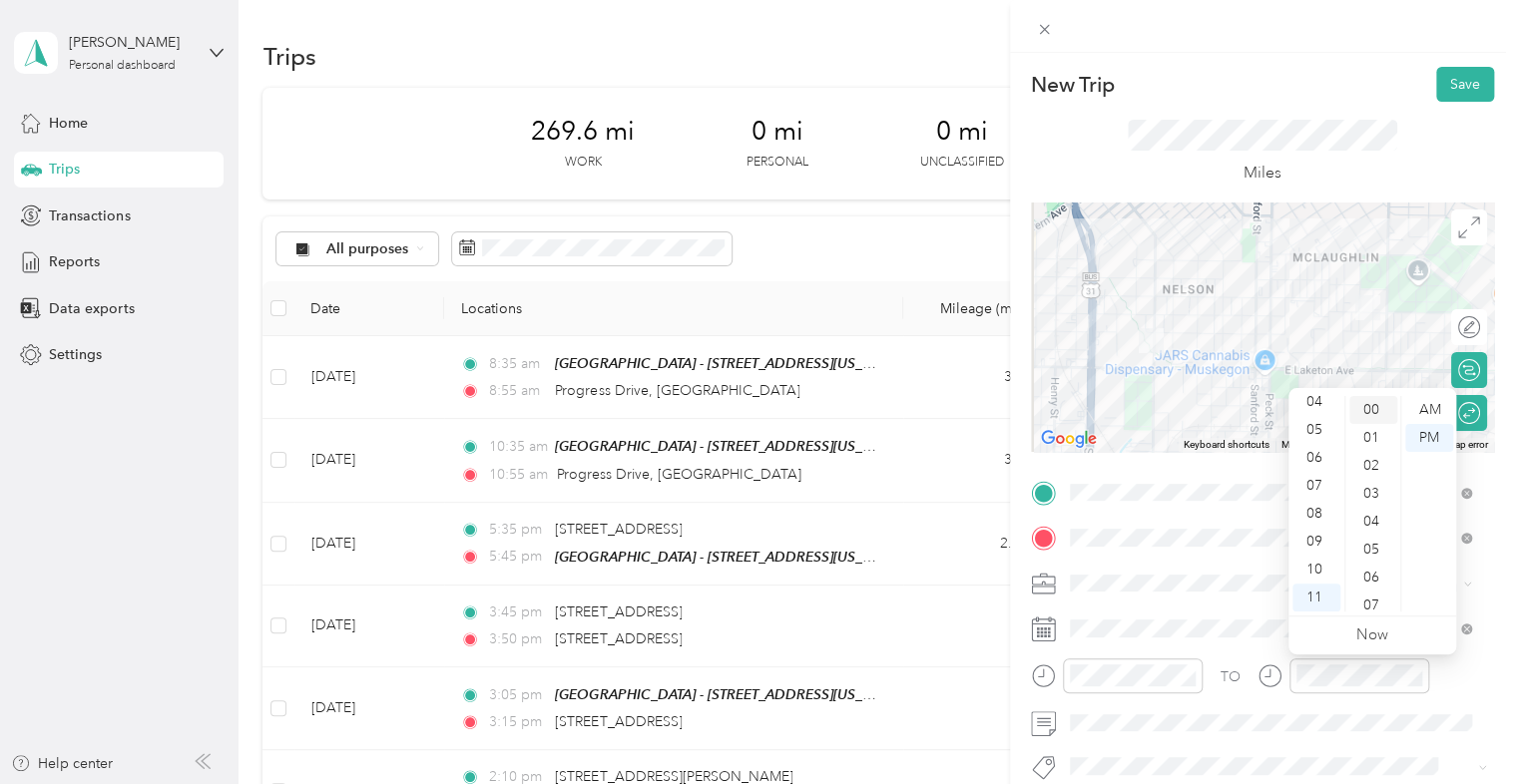 click on "00" at bounding box center (1373, 410) 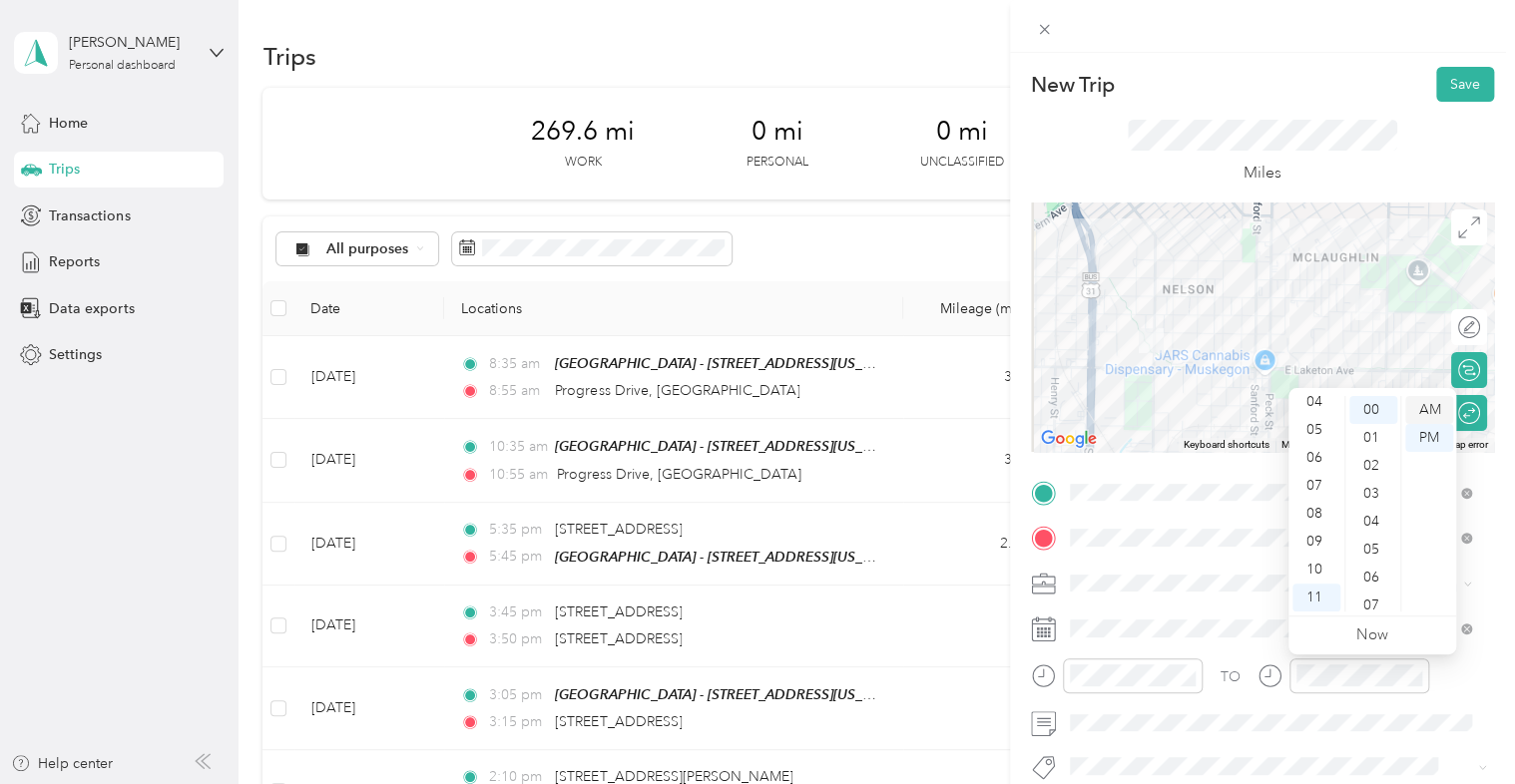 click on "AM" at bounding box center [1429, 410] 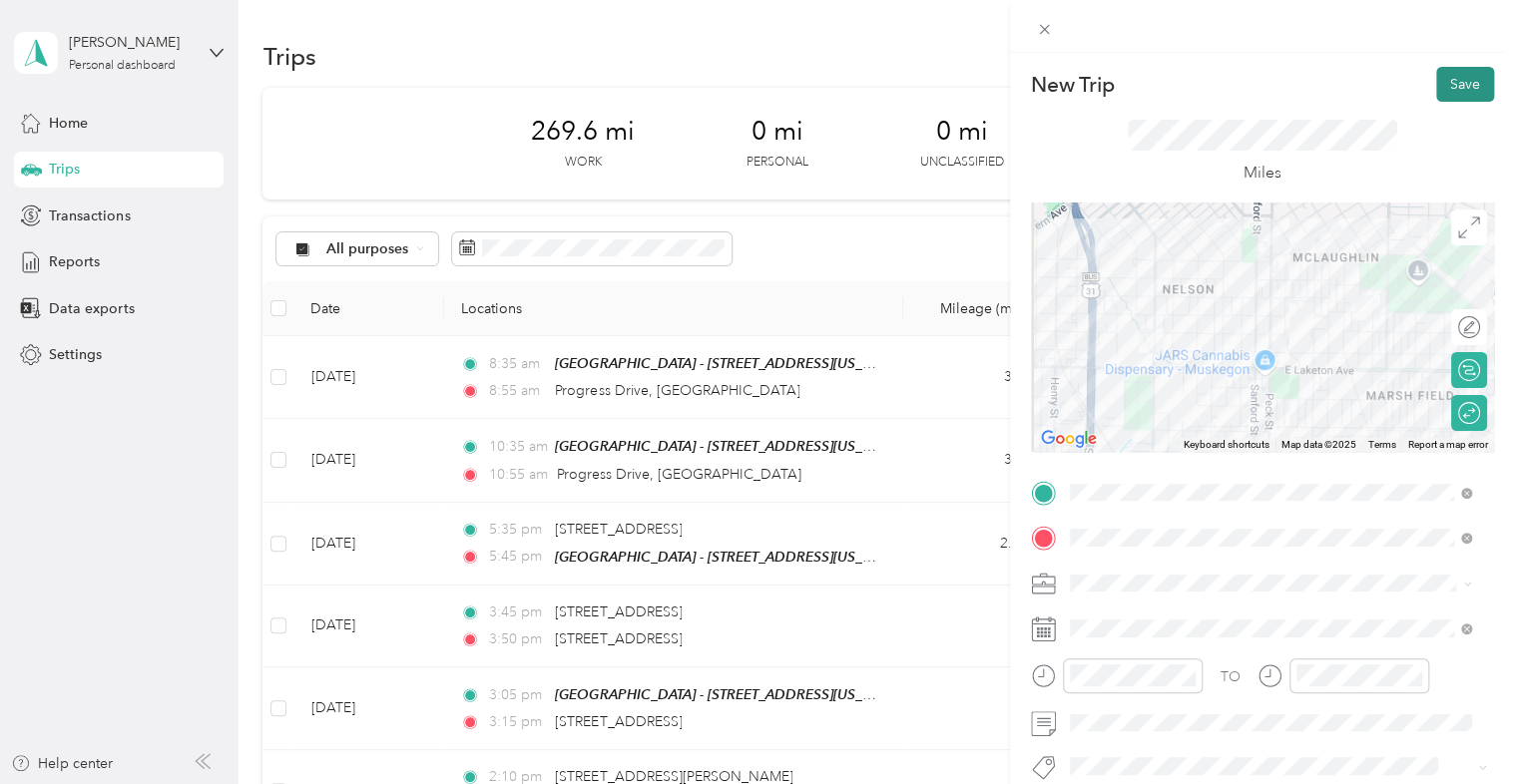 click on "Save" at bounding box center (1465, 84) 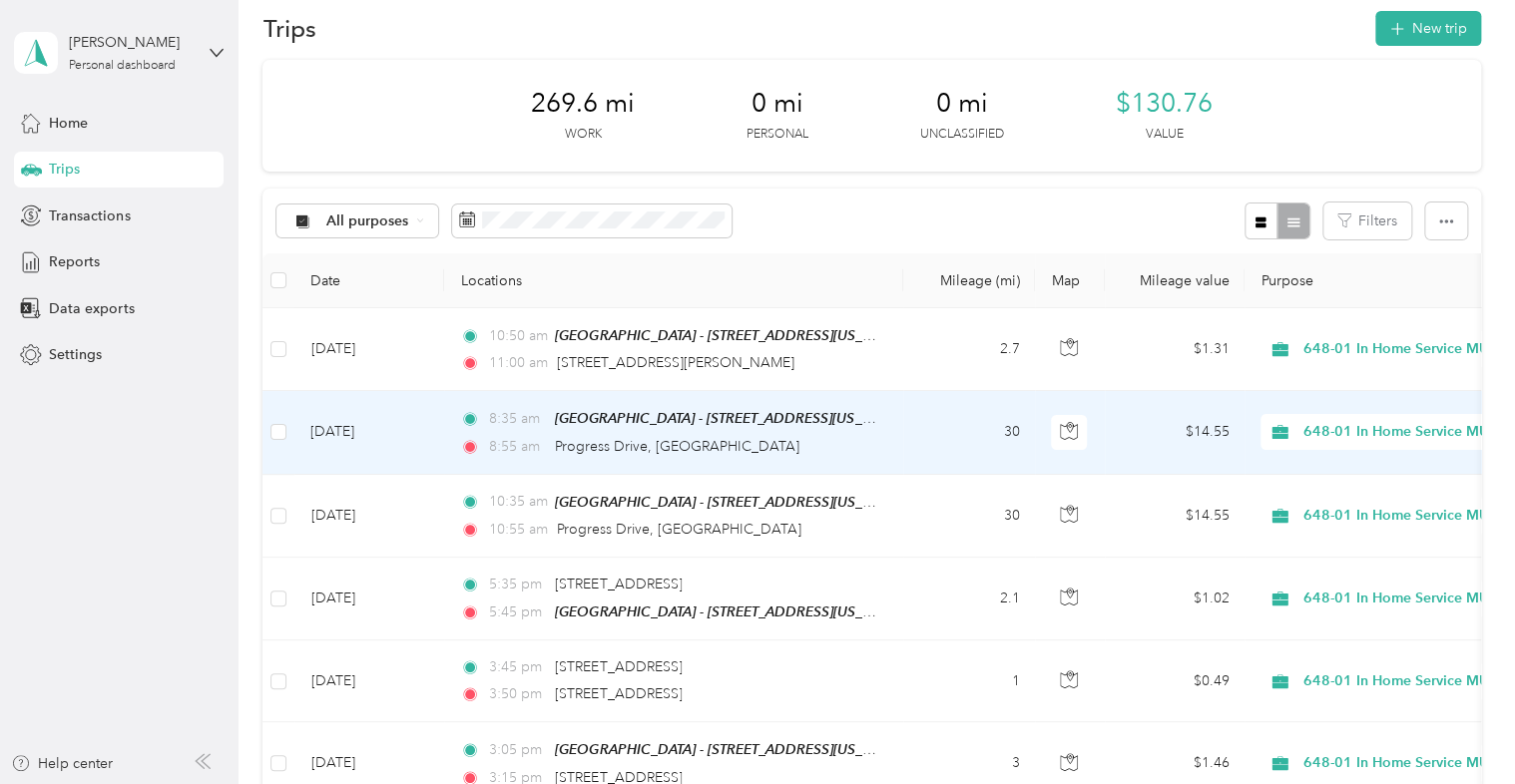 scroll, scrollTop: 0, scrollLeft: 0, axis: both 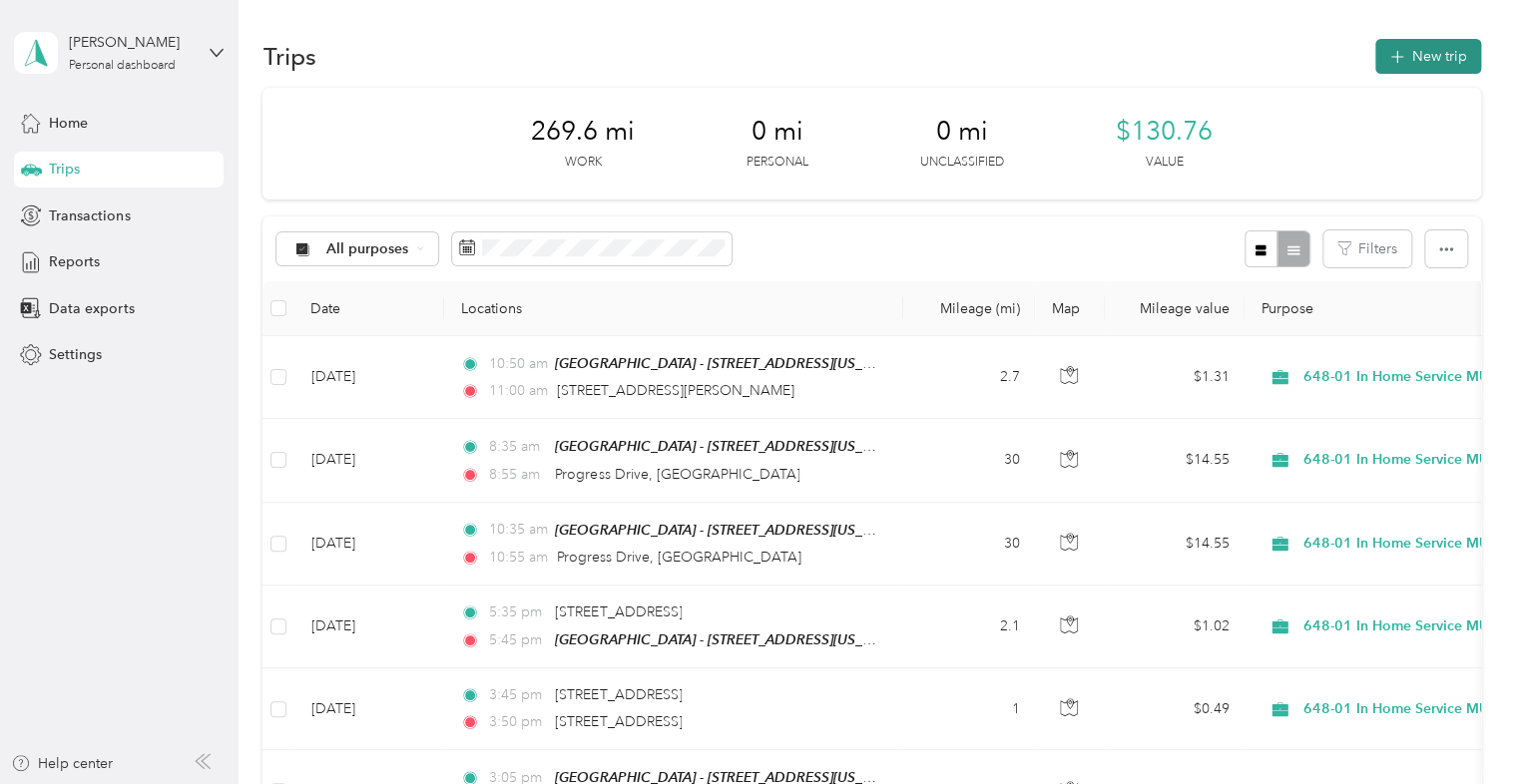 click on "New trip" at bounding box center [1428, 56] 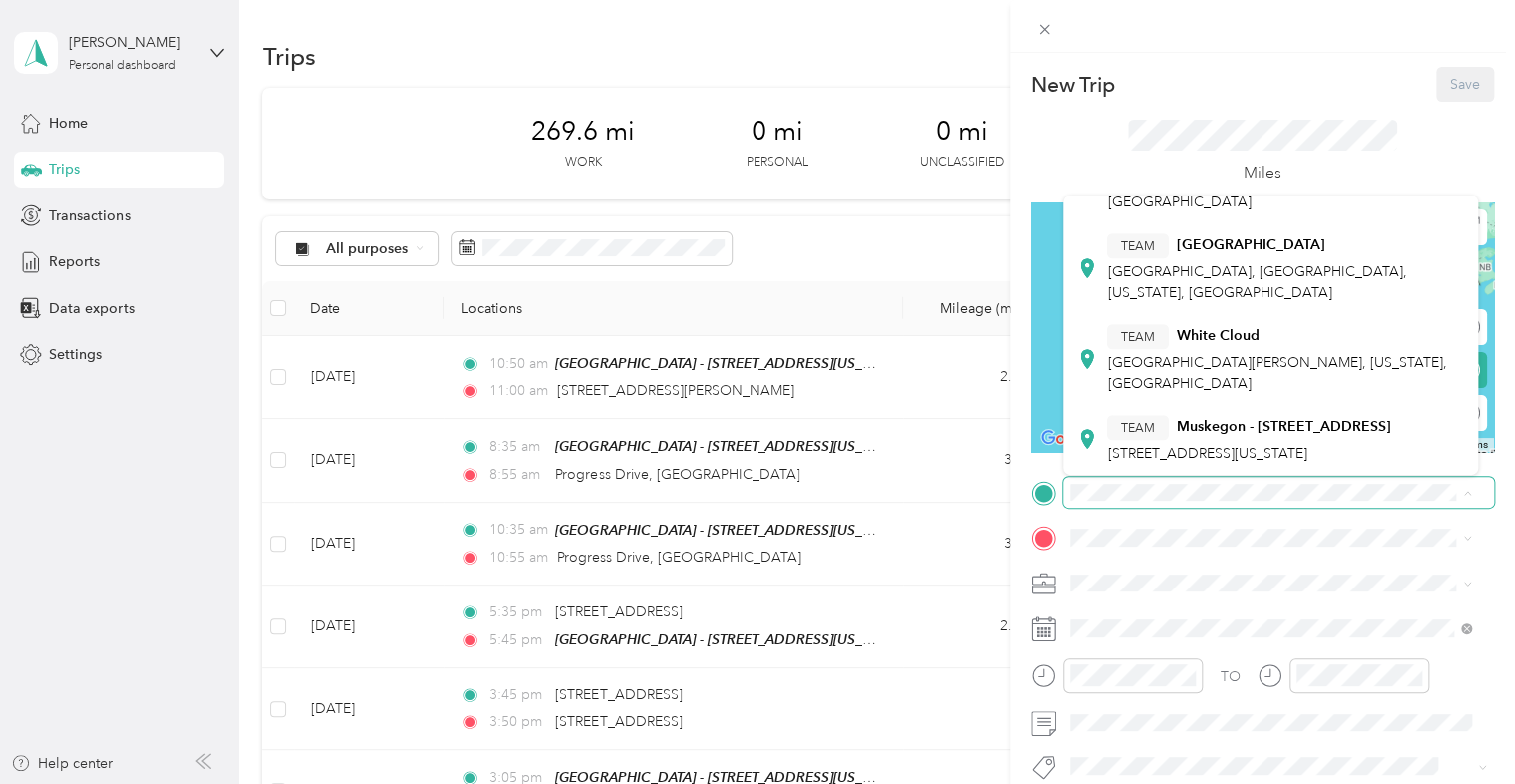 scroll, scrollTop: 670, scrollLeft: 0, axis: vertical 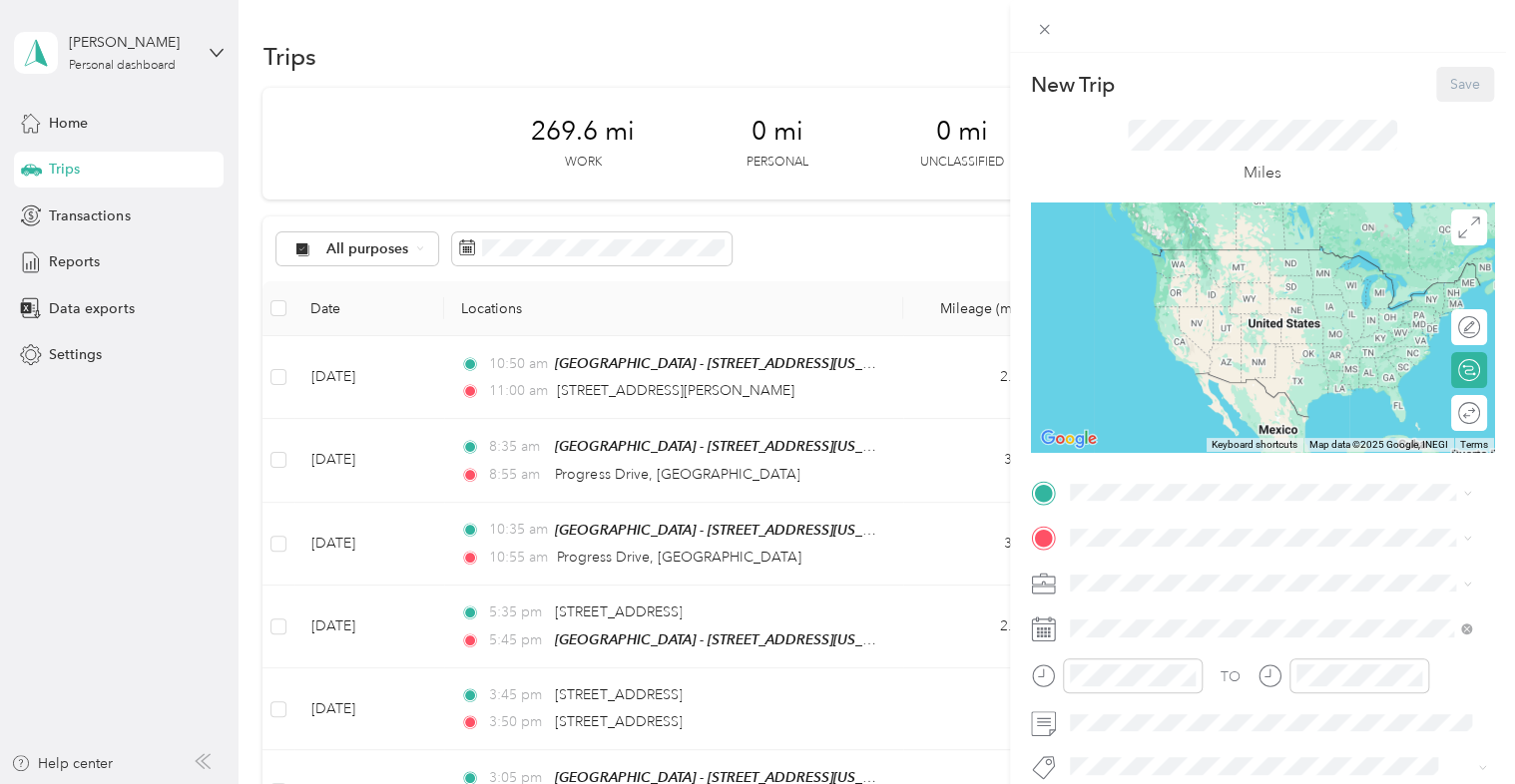 click on "[STREET_ADDRESS][US_STATE]" at bounding box center [1207, 451] 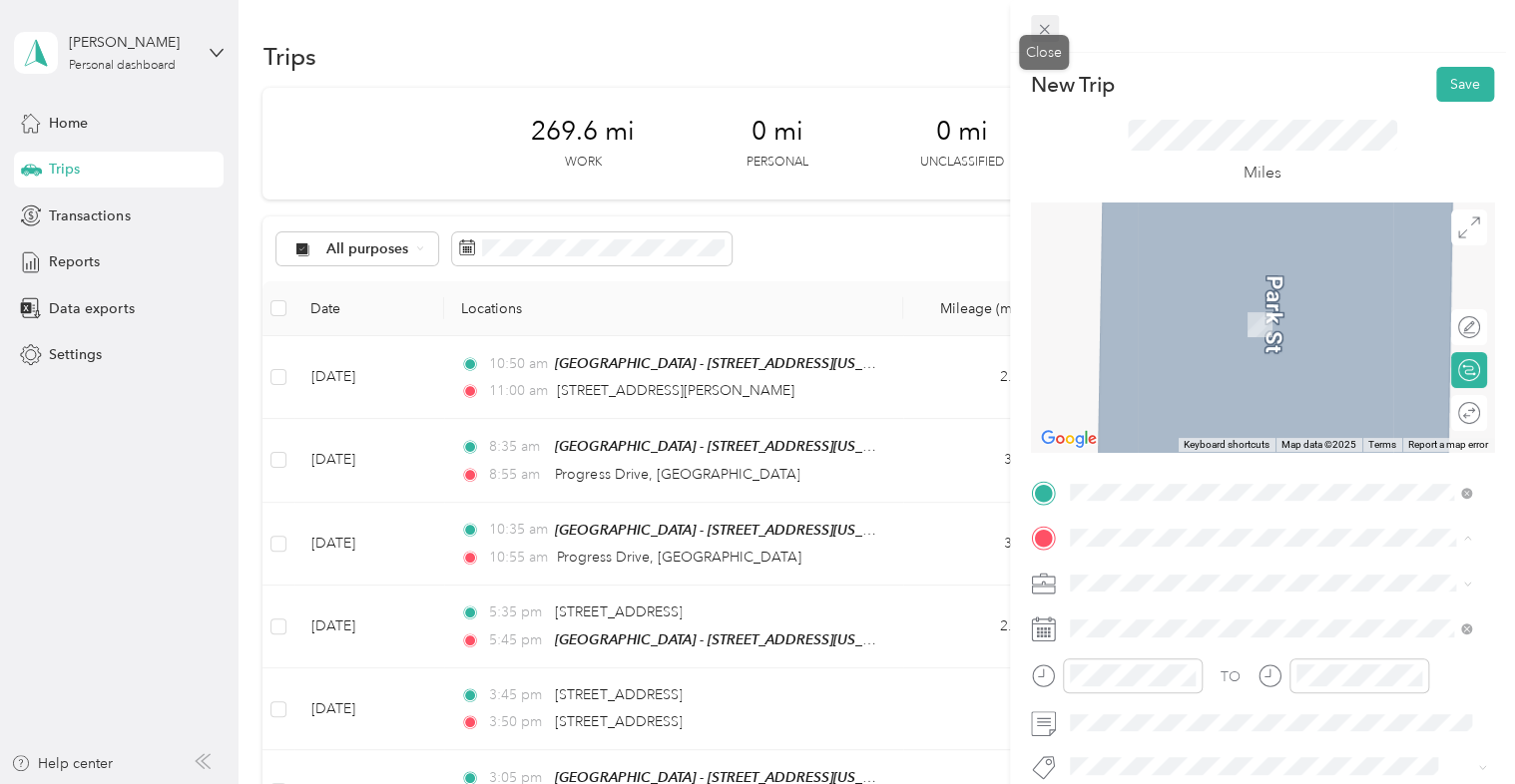 click 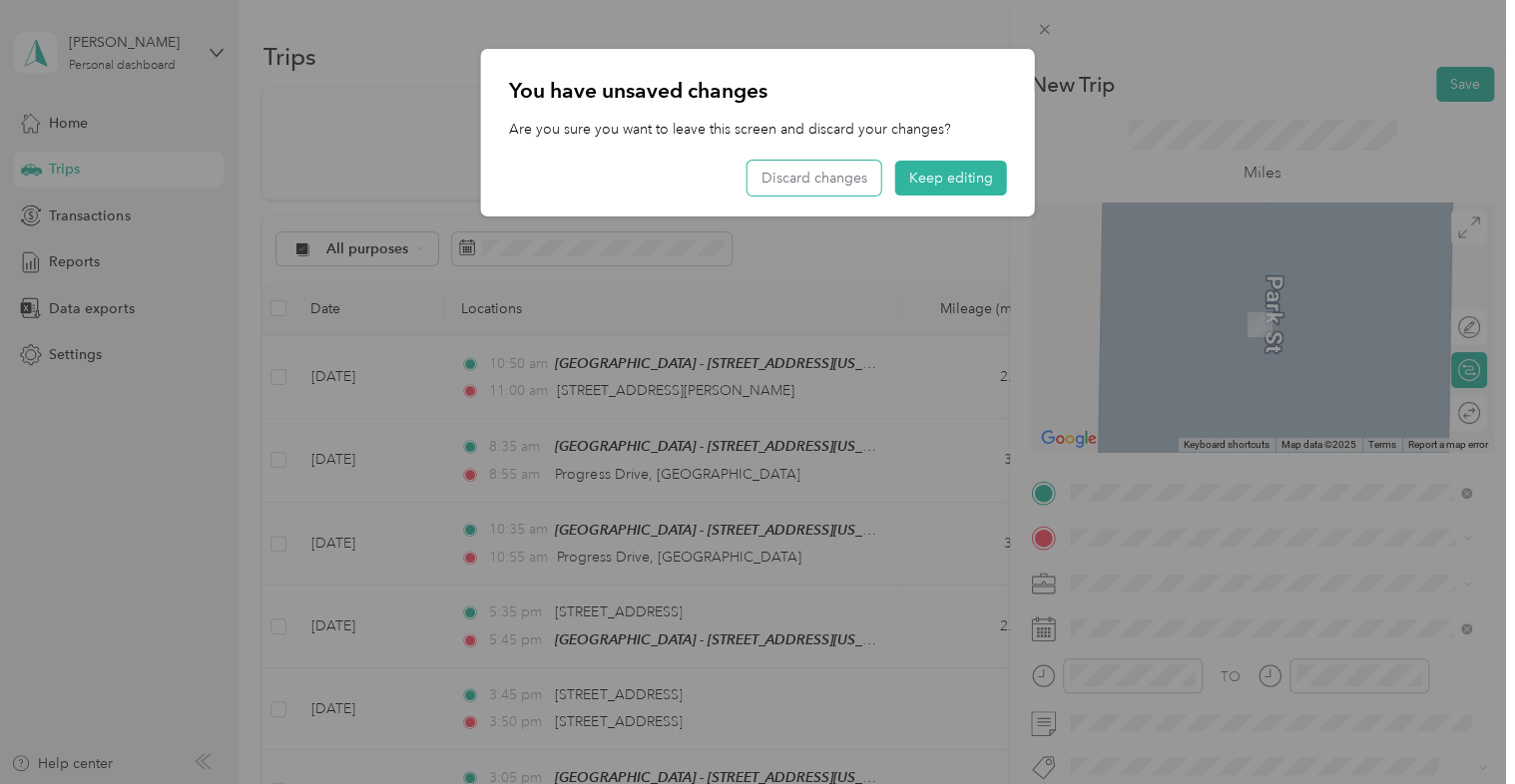 click on "Discard changes" at bounding box center (814, 178) 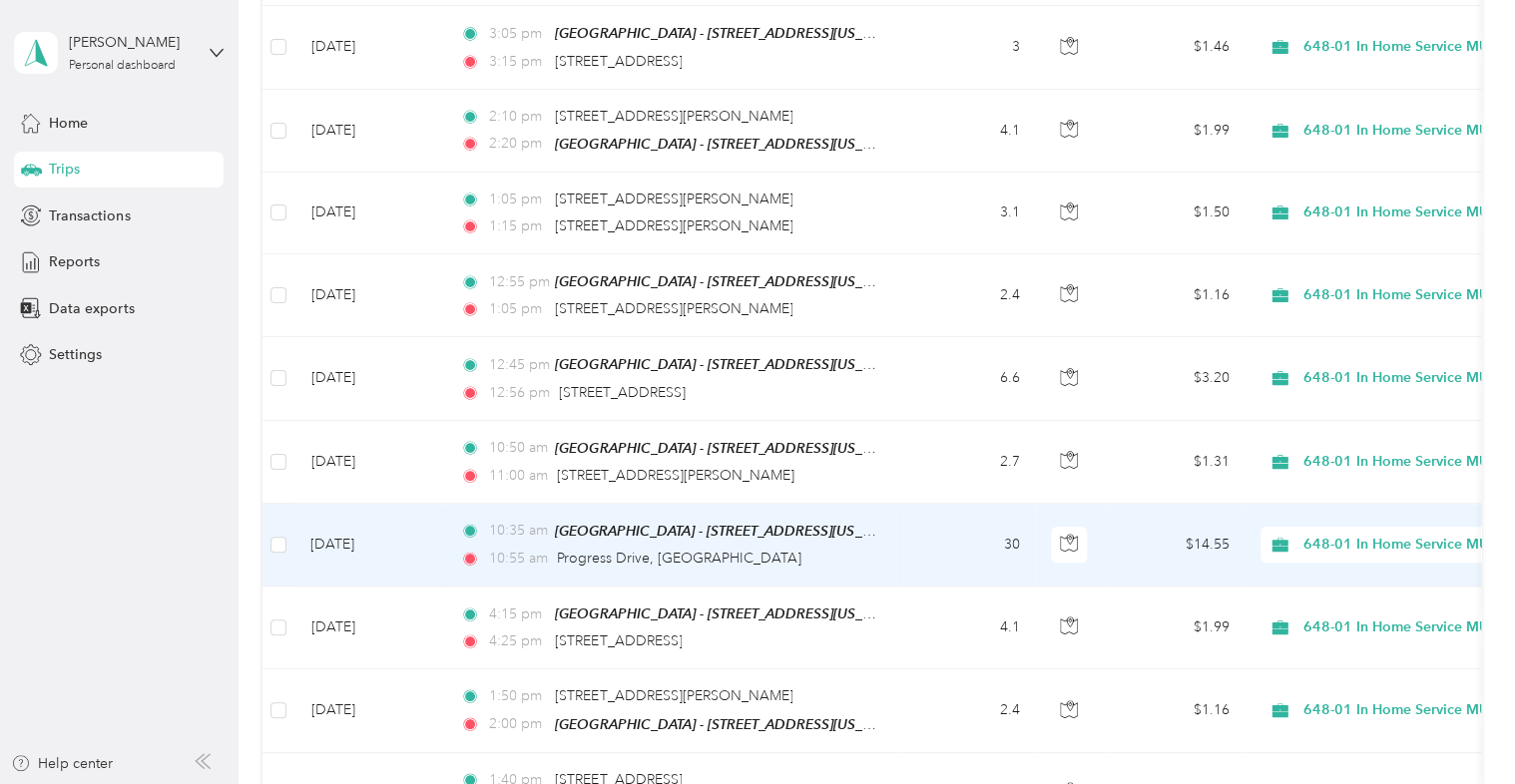 scroll, scrollTop: 724, scrollLeft: 0, axis: vertical 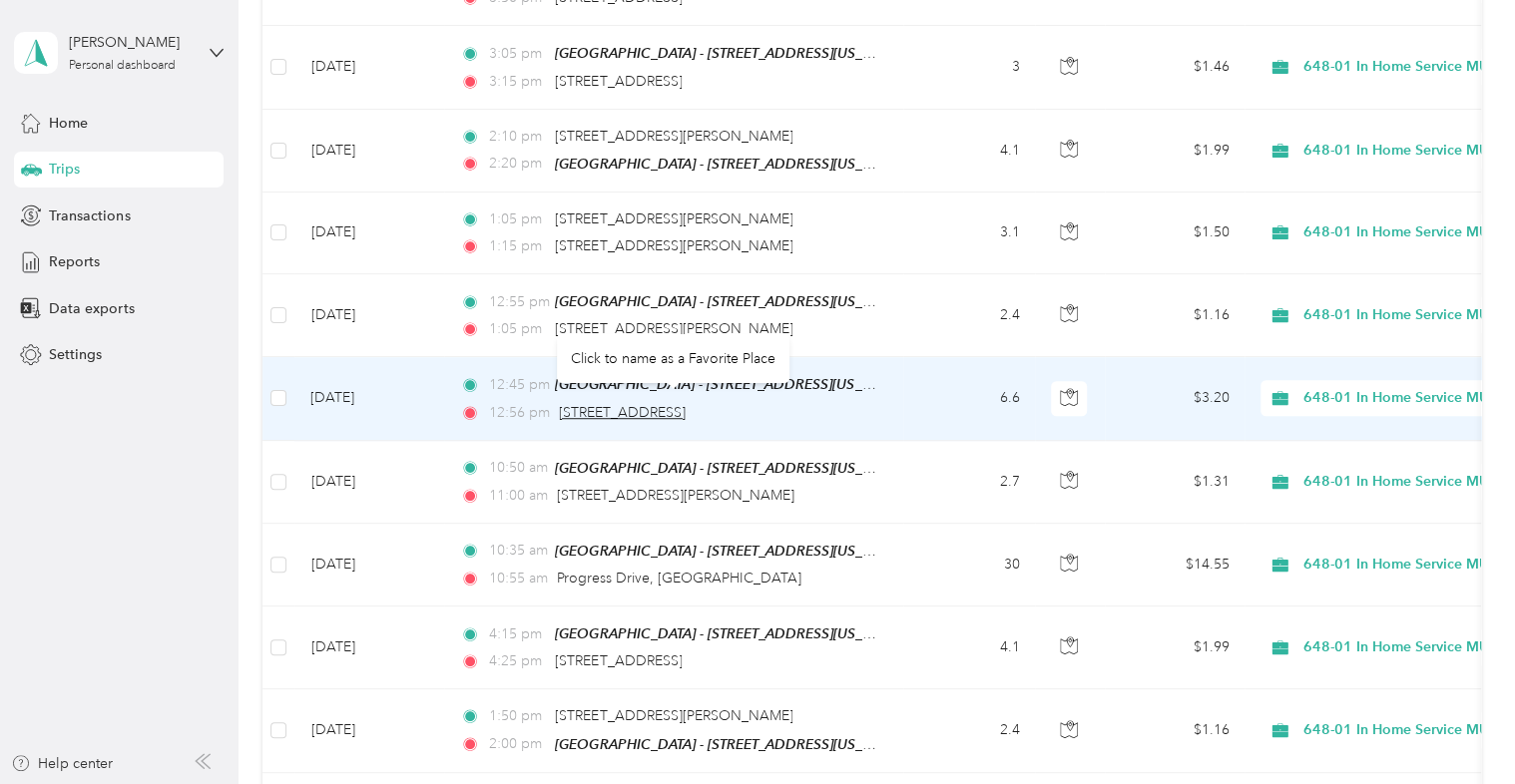 click on "[STREET_ADDRESS]" at bounding box center [622, 412] 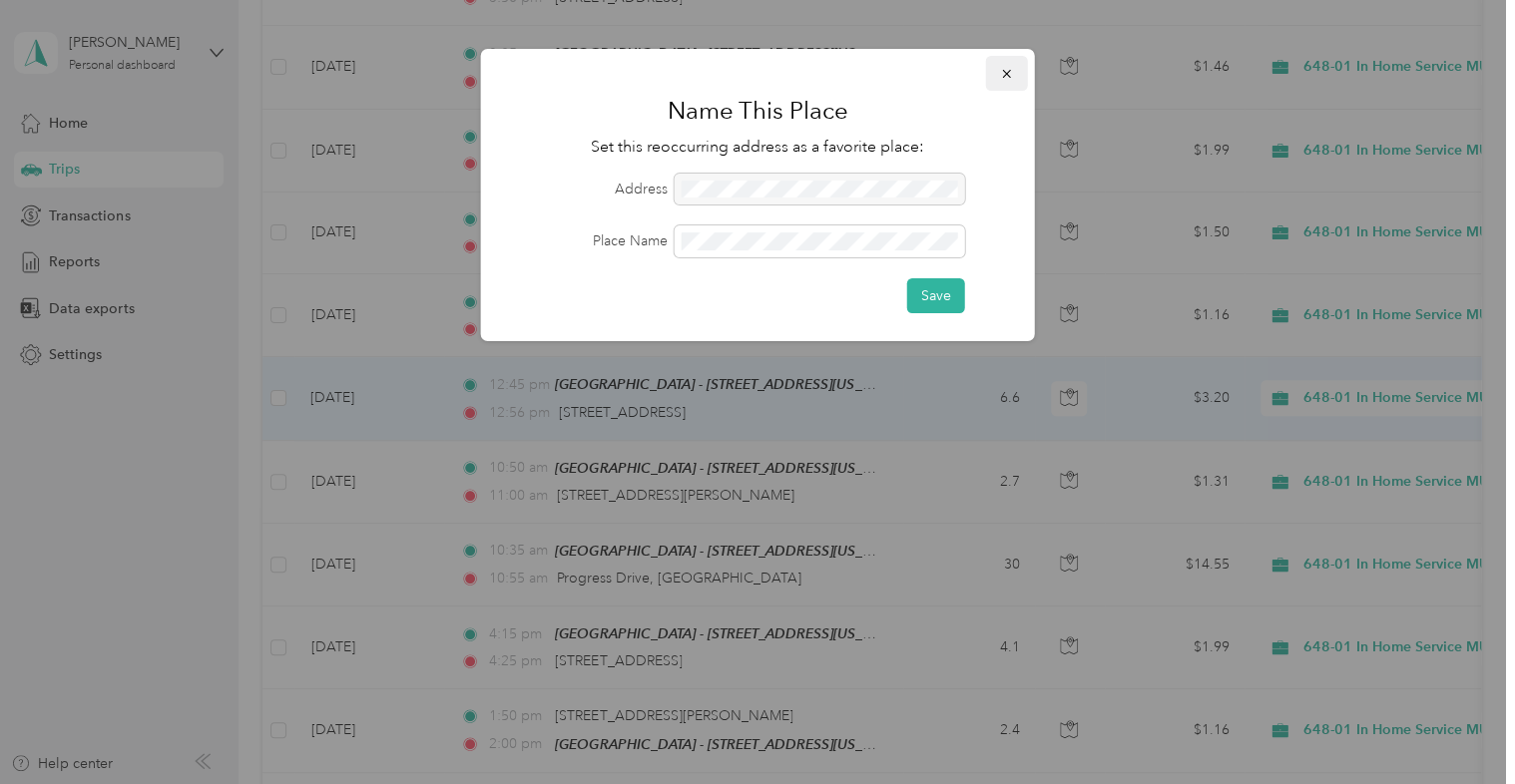 click 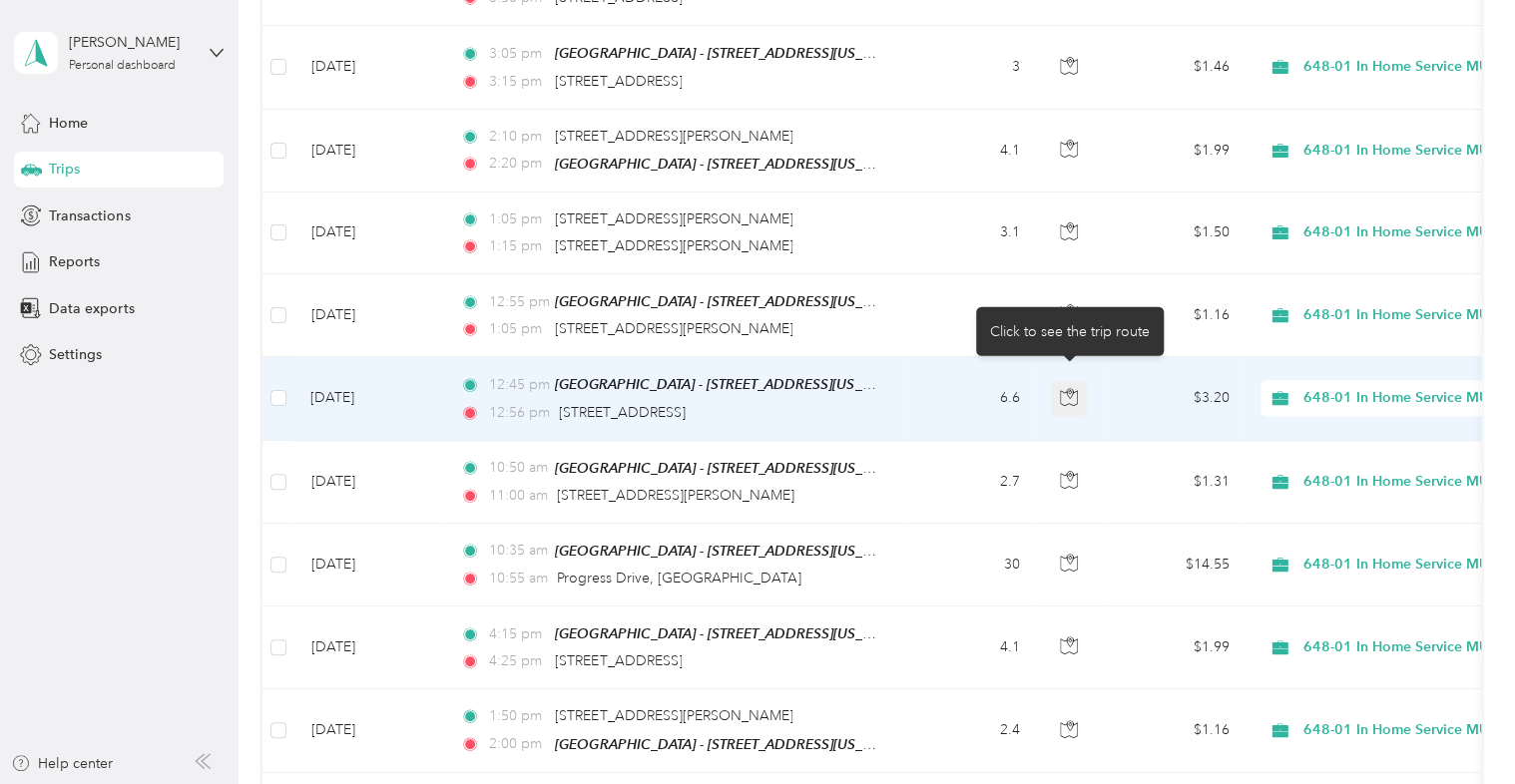 click 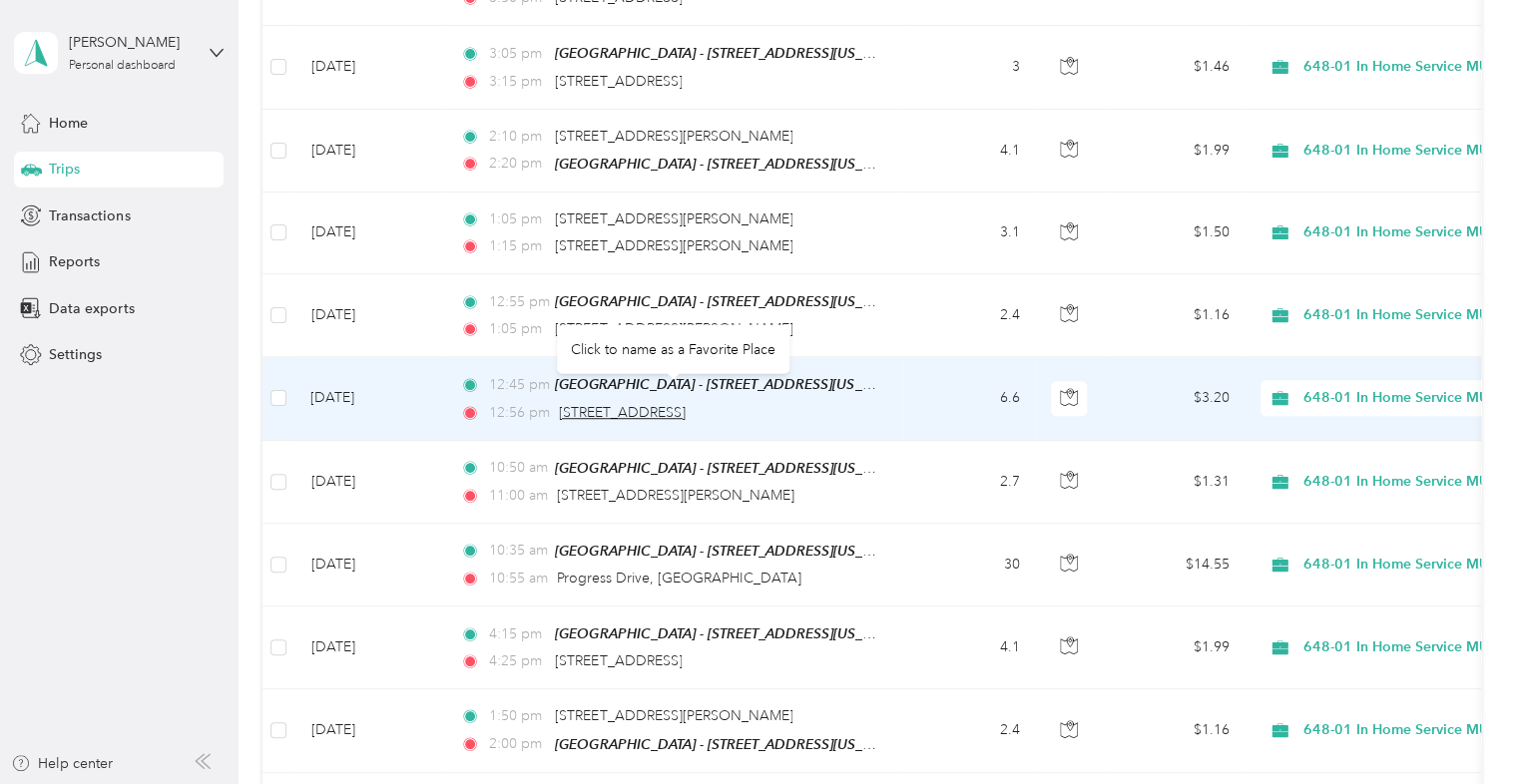 click on "[STREET_ADDRESS]" at bounding box center [622, 412] 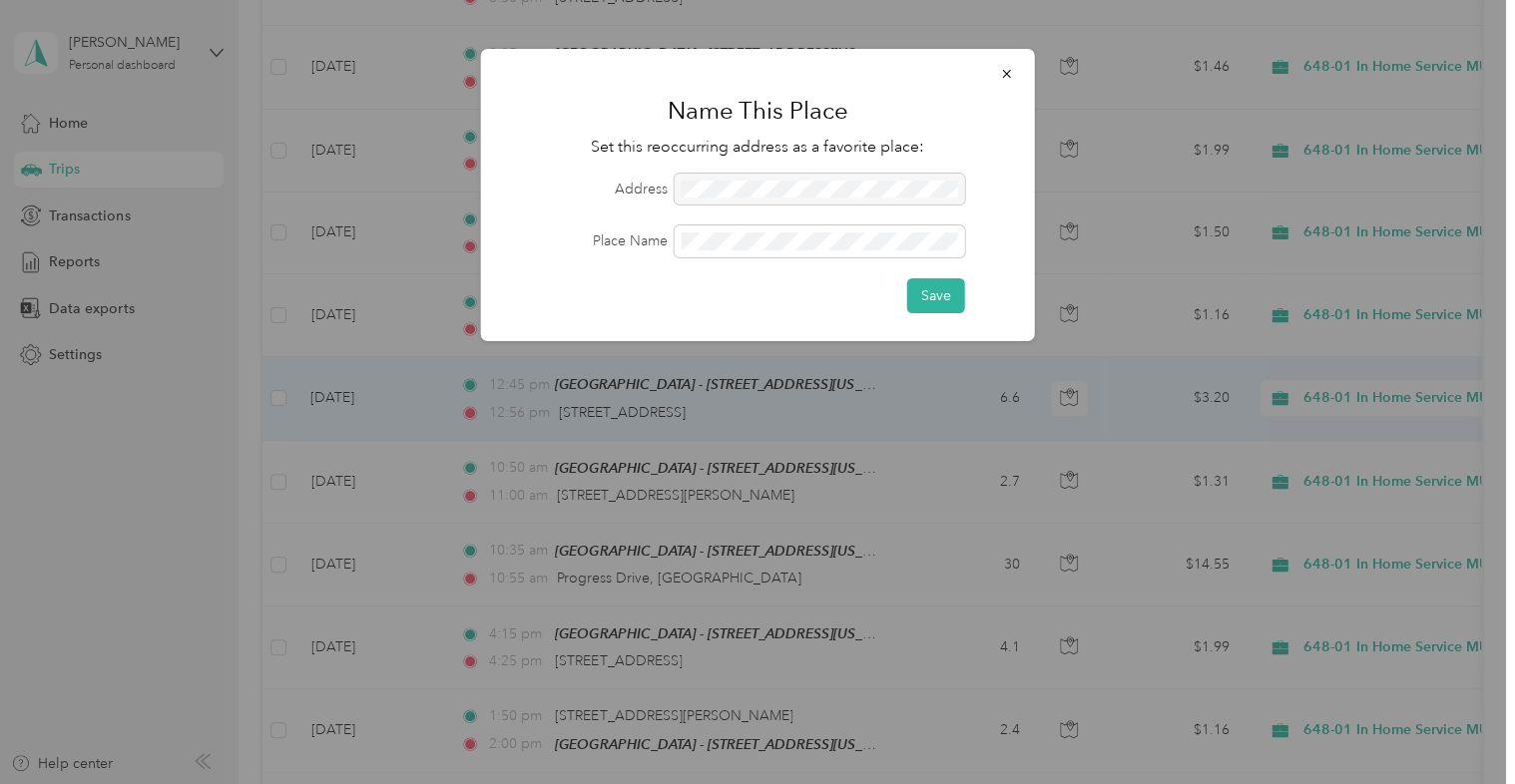 drag, startPoint x: 1007, startPoint y: 80, endPoint x: 951, endPoint y: 131, distance: 75.74299 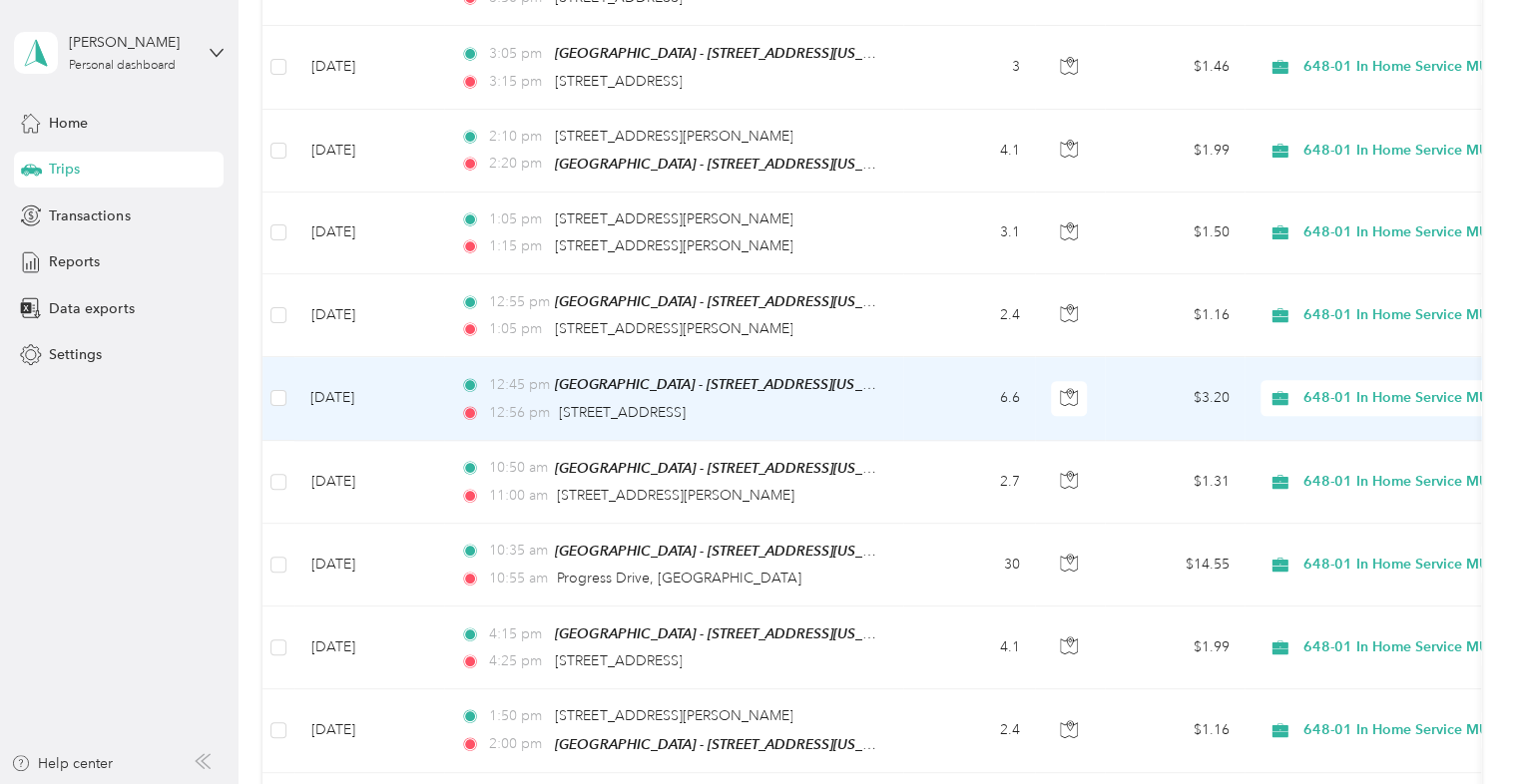 drag, startPoint x: 721, startPoint y: 403, endPoint x: 539, endPoint y: 415, distance: 182.39518 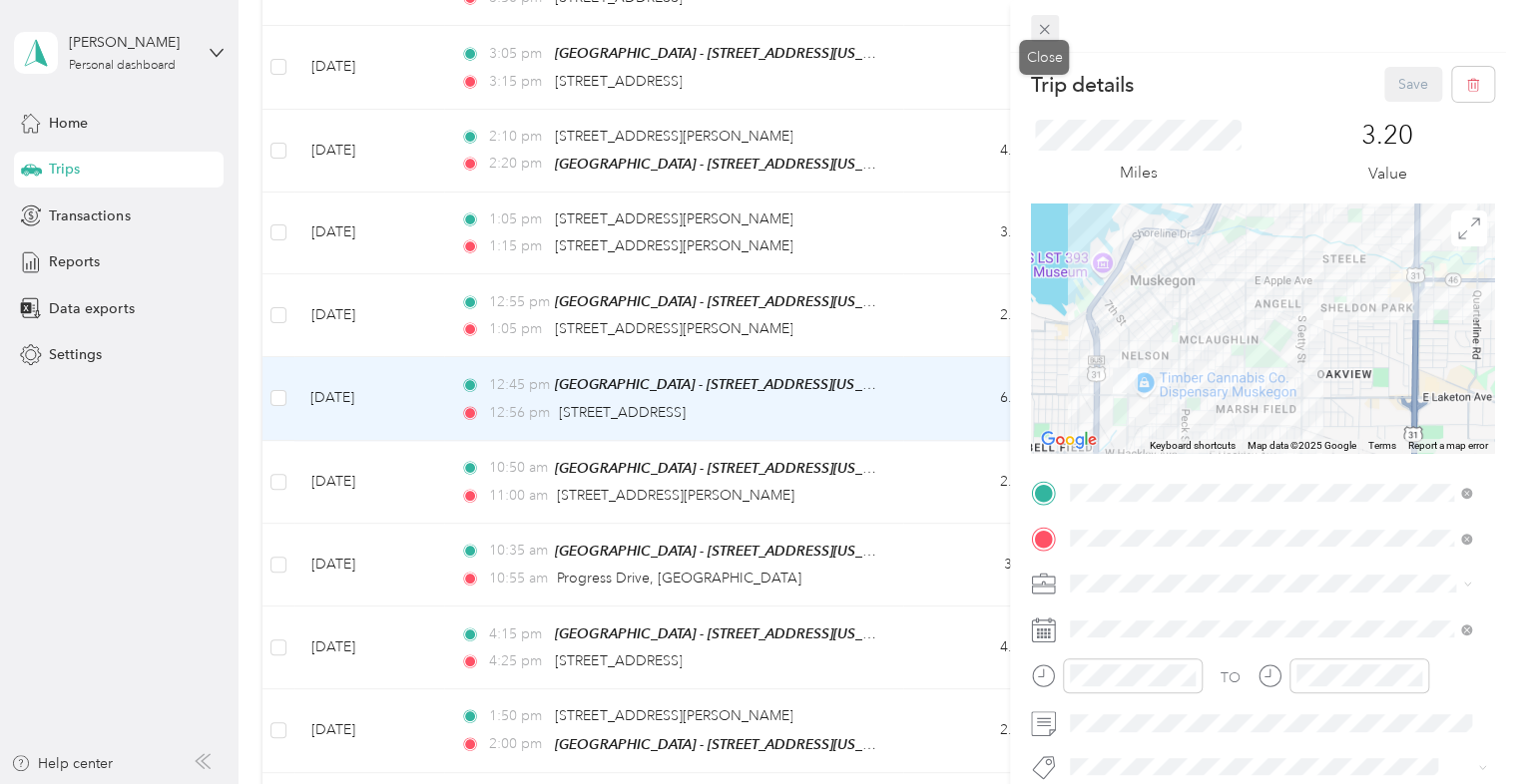 click at bounding box center [1045, 29] 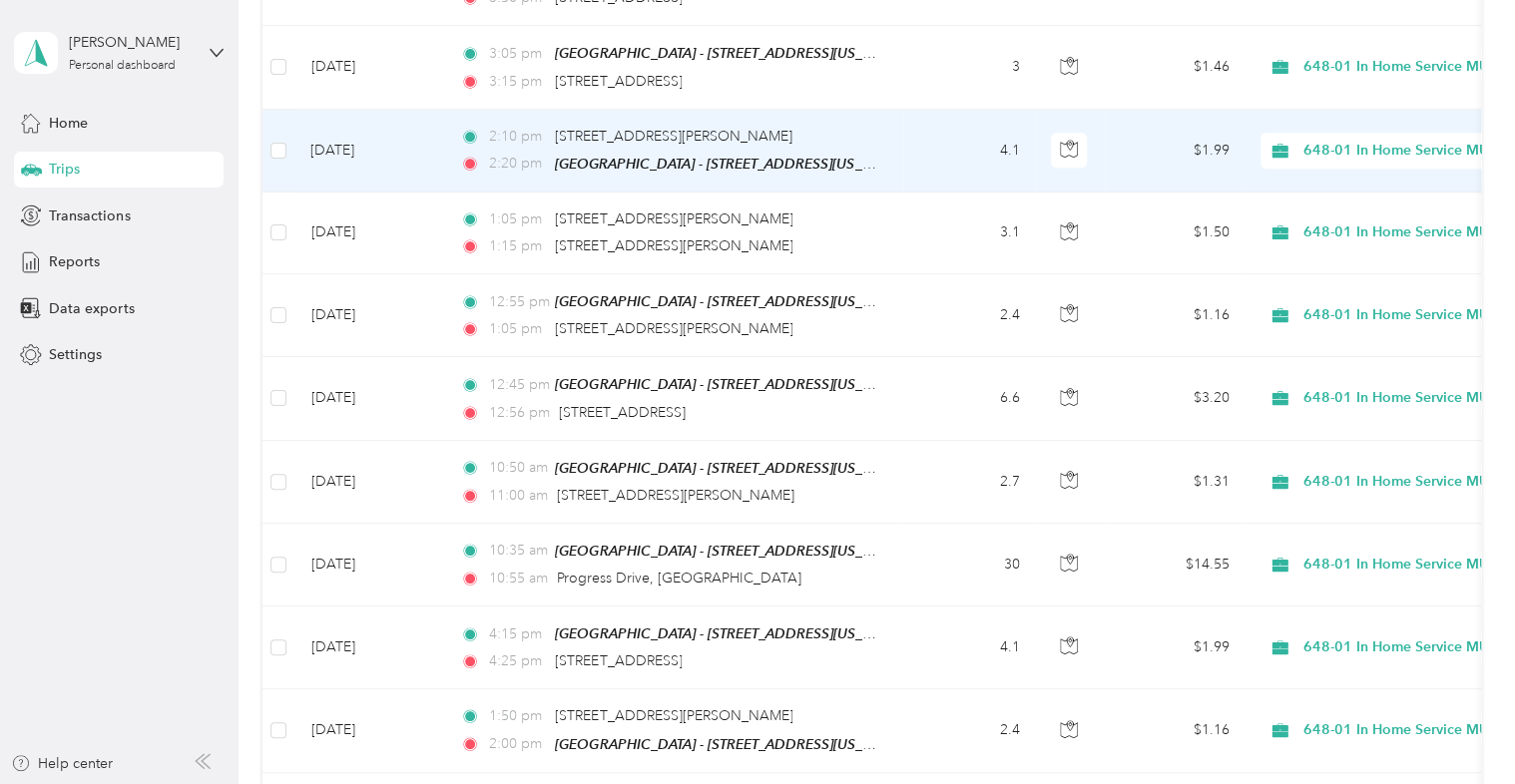 scroll, scrollTop: 0, scrollLeft: 0, axis: both 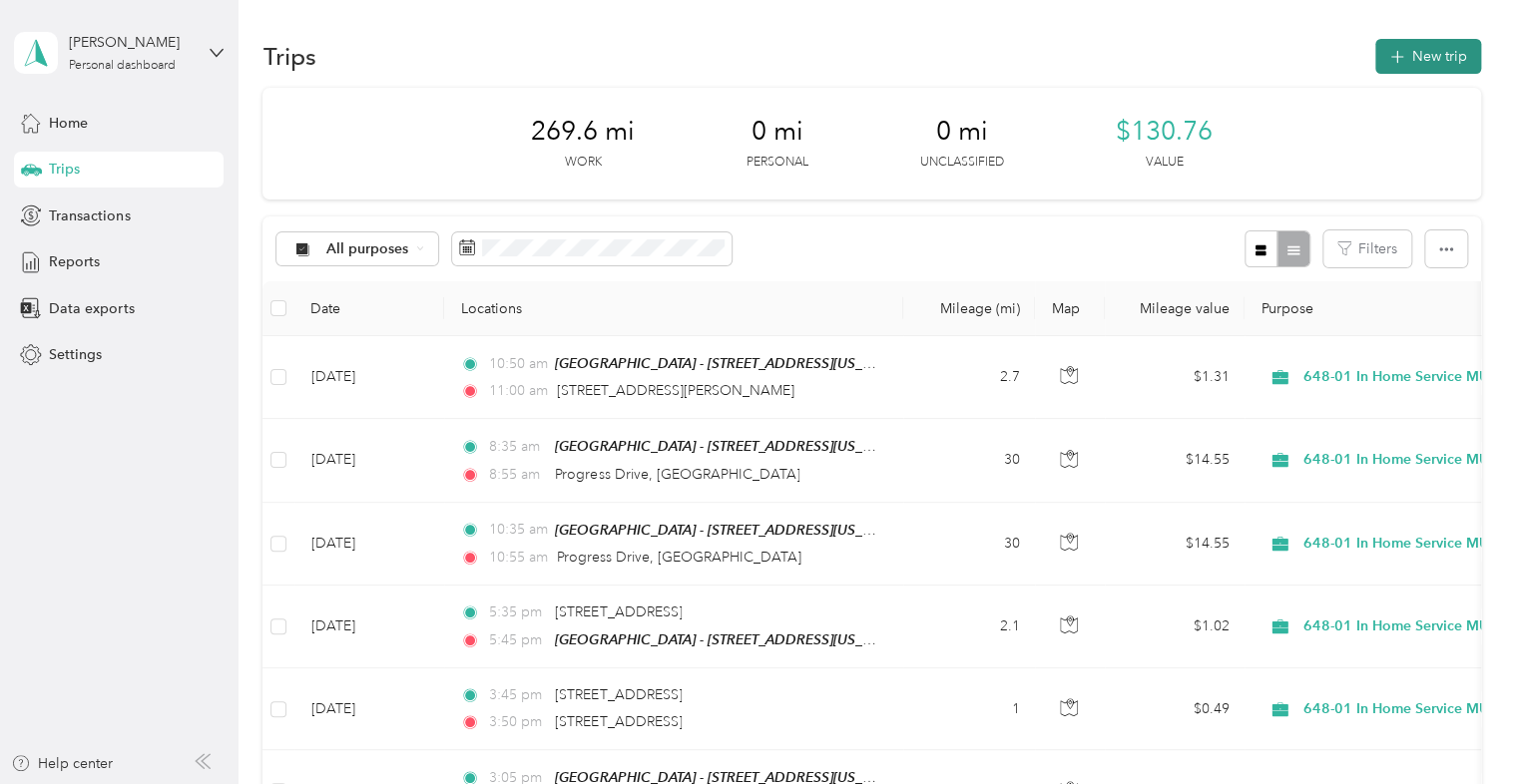 click on "New trip" at bounding box center [1428, 56] 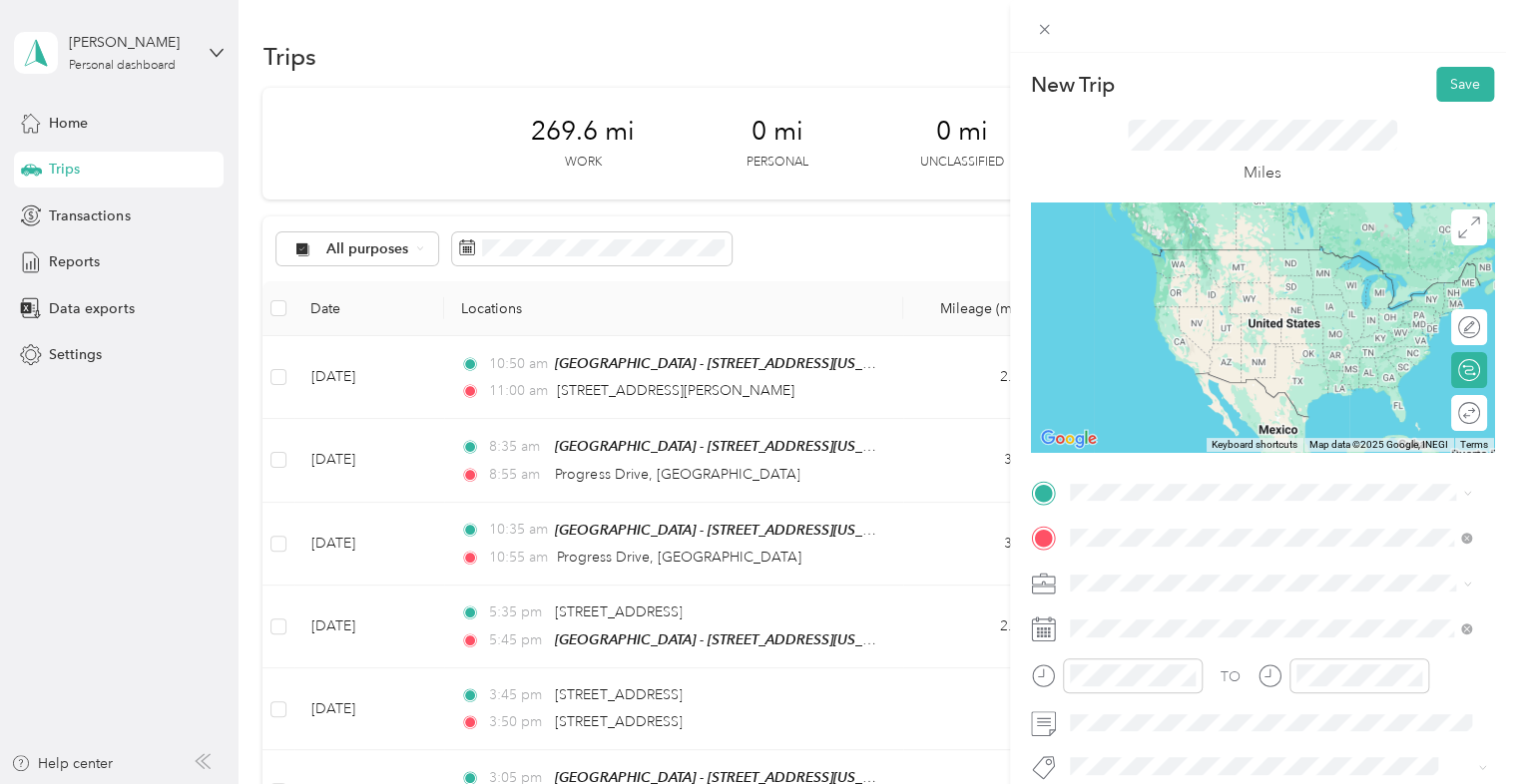 click on "[STREET_ADDRESS][US_STATE]" at bounding box center (1207, 295) 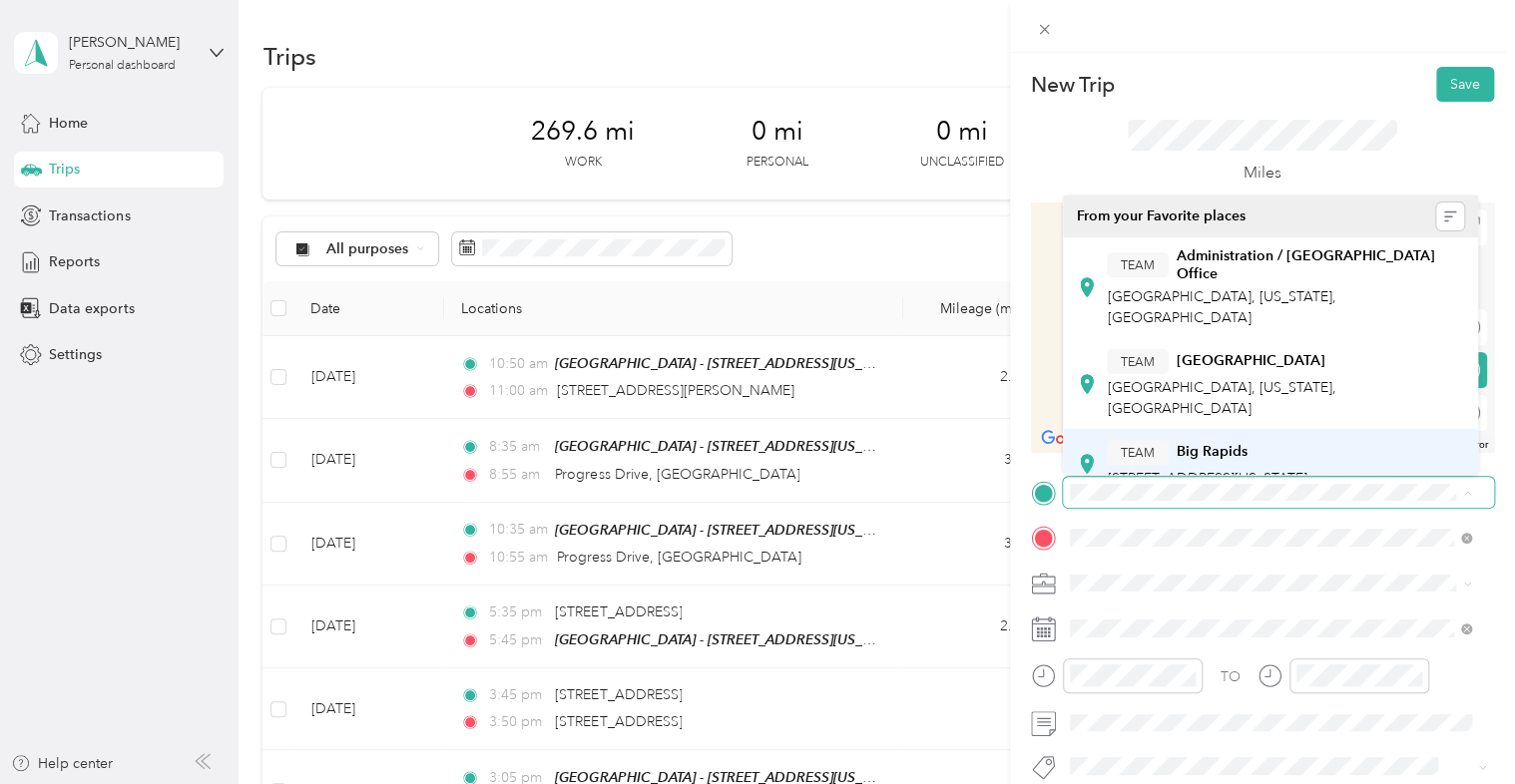 scroll, scrollTop: 670, scrollLeft: 0, axis: vertical 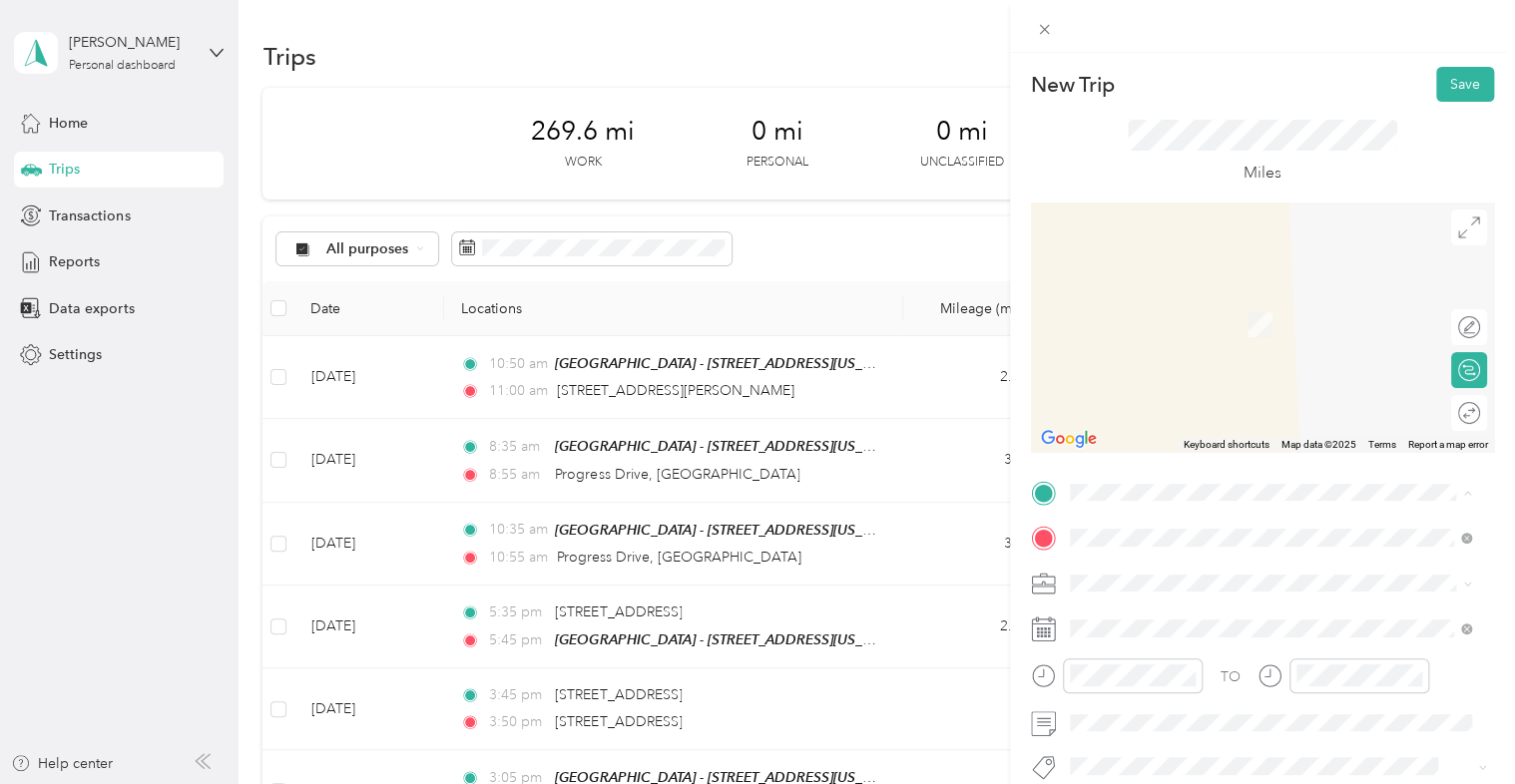 click on "[STREET_ADDRESS][US_STATE]" at bounding box center [1207, 453] 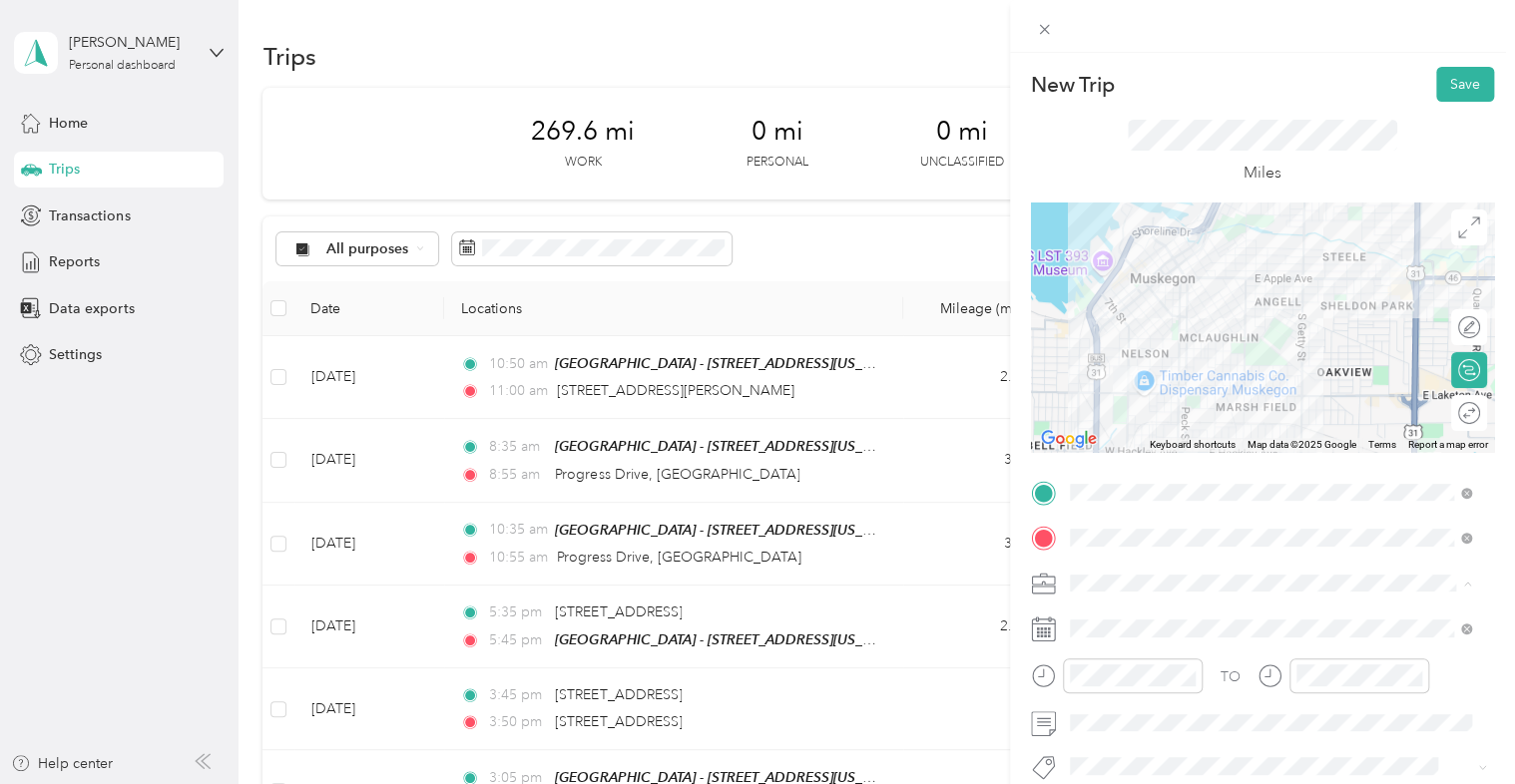 click on "648-01 In Home Service MU" at bounding box center (1166, 478) 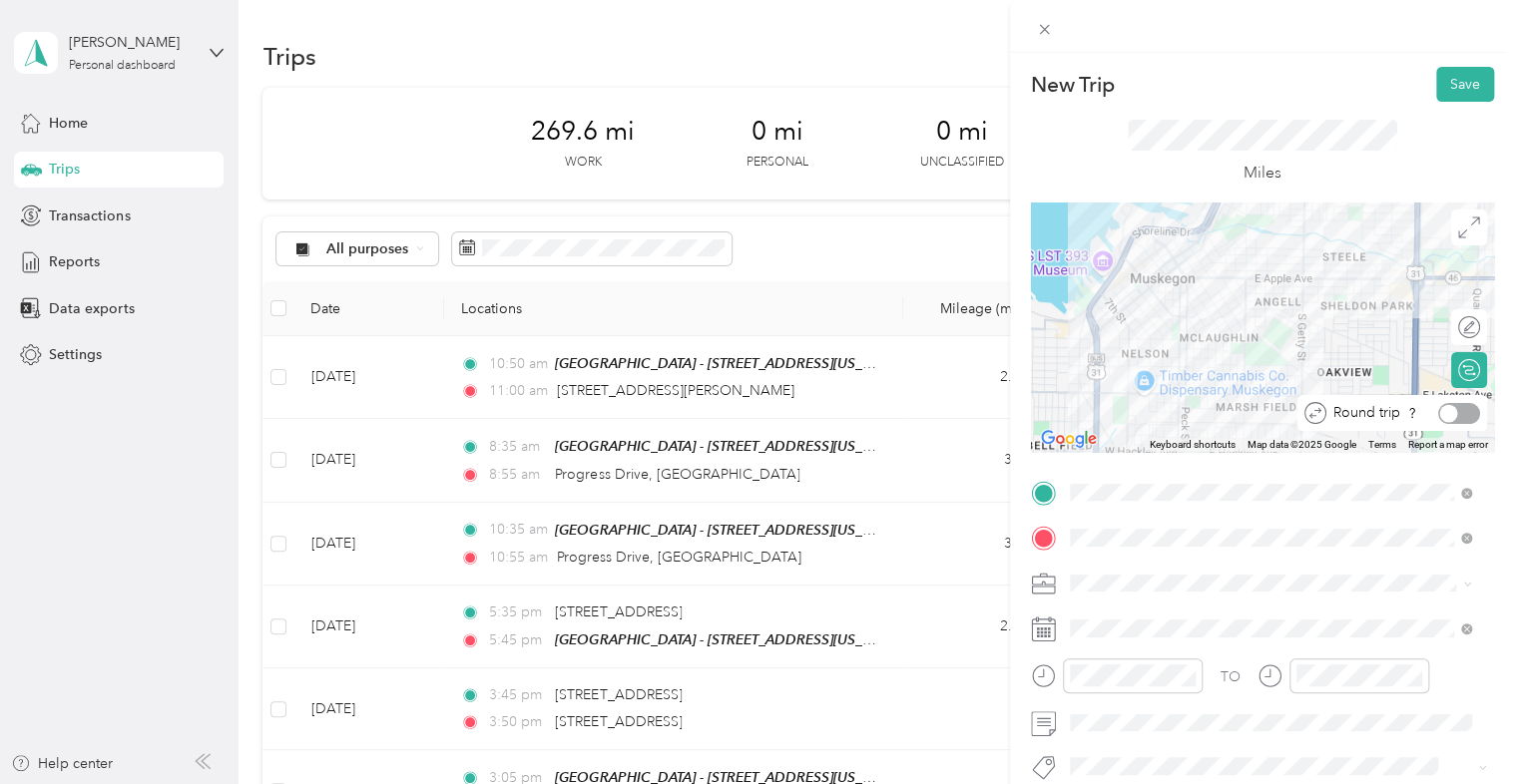 click at bounding box center [1459, 413] 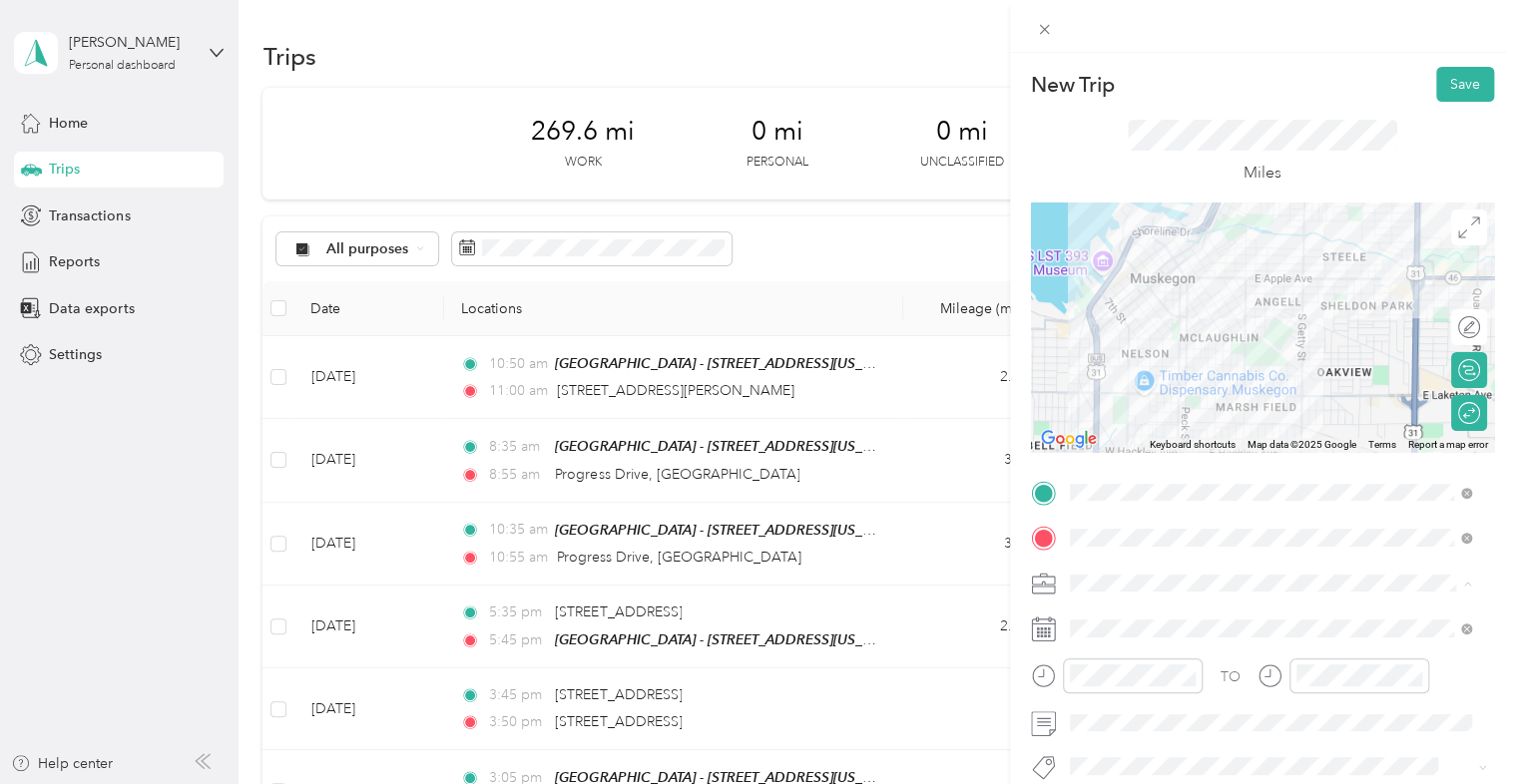 click at bounding box center (1117, 682) 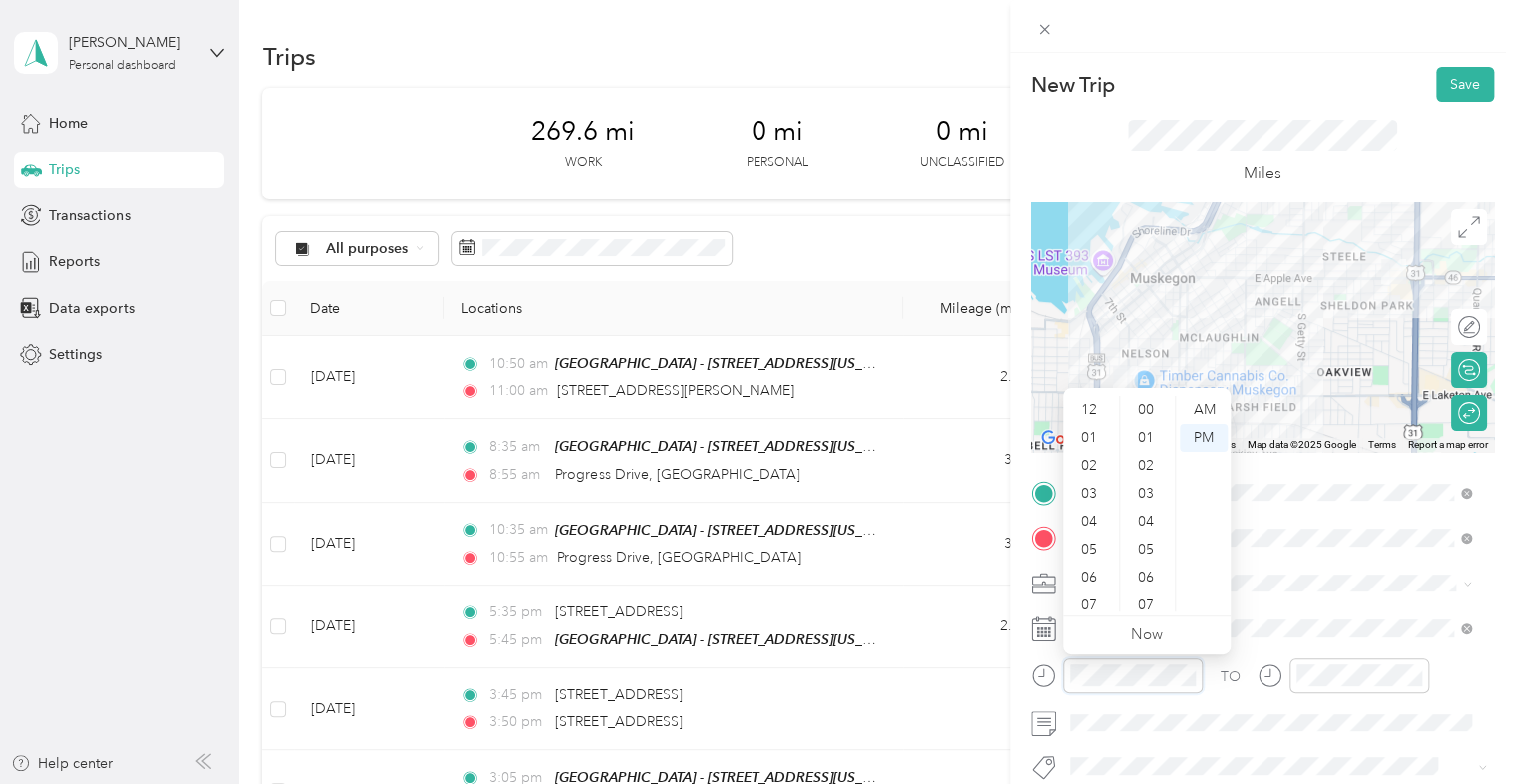 scroll, scrollTop: 503, scrollLeft: 0, axis: vertical 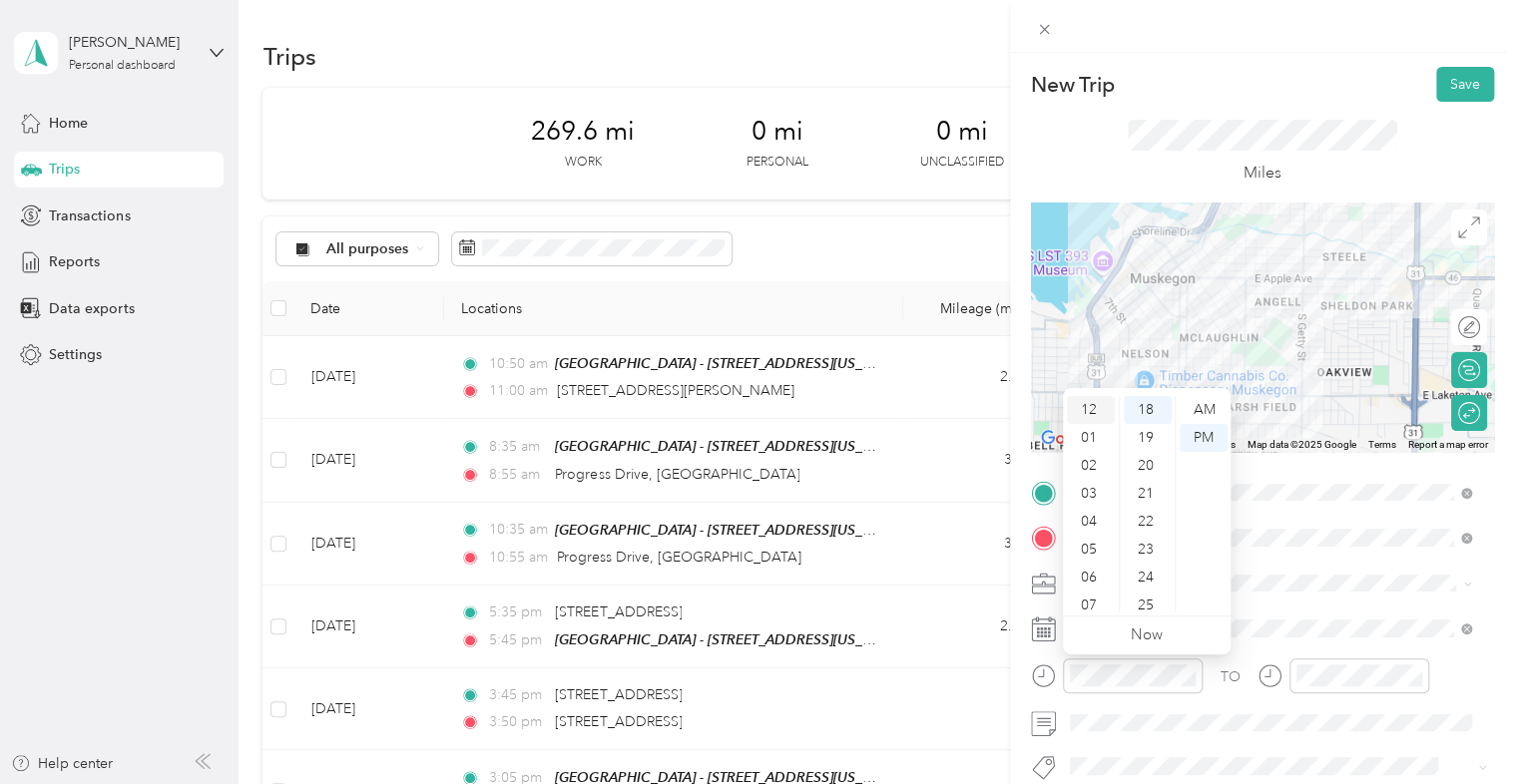 click on "12" at bounding box center (1091, 410) 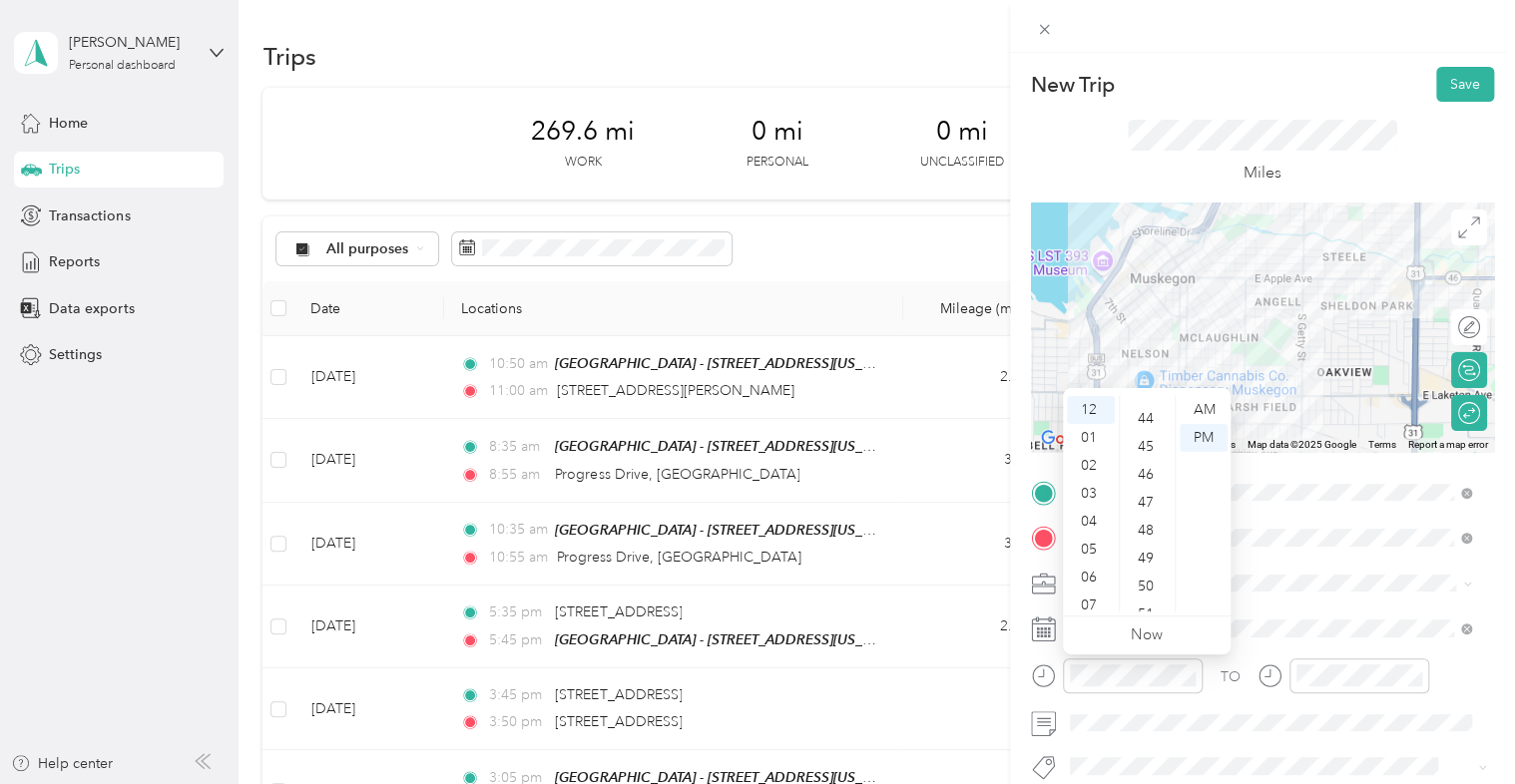 scroll, scrollTop: 1233, scrollLeft: 0, axis: vertical 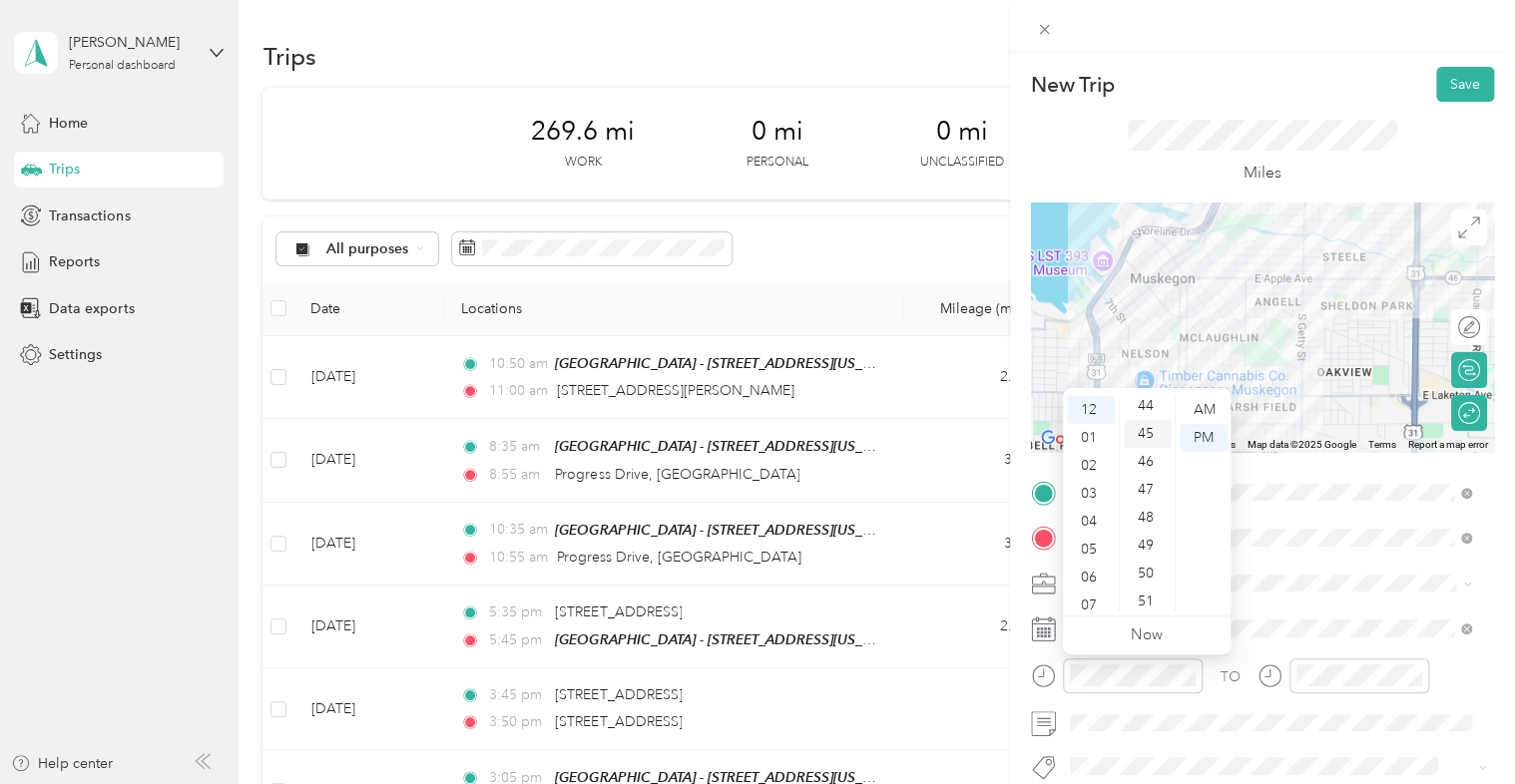 click on "45" at bounding box center [1148, 434] 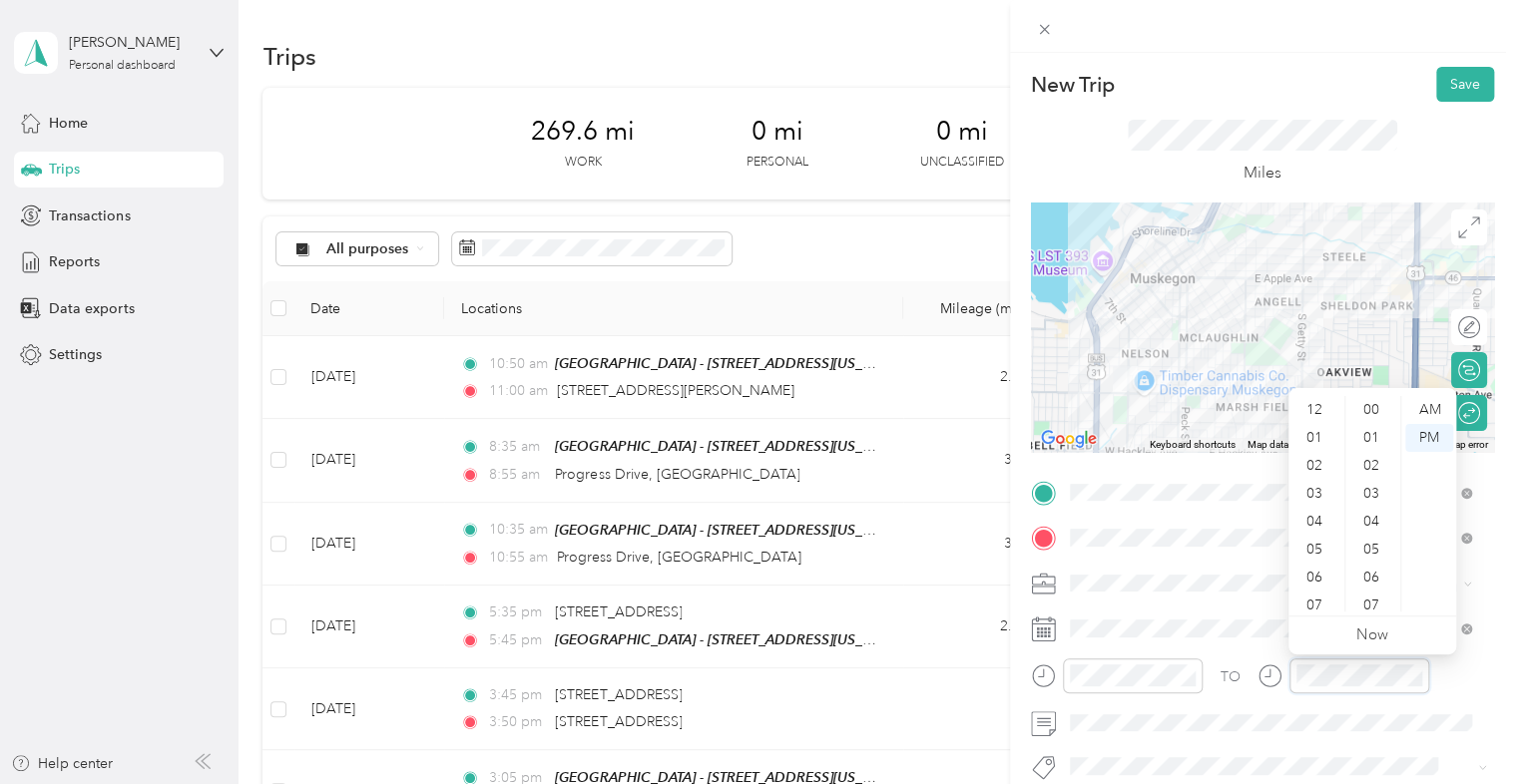 scroll, scrollTop: 501, scrollLeft: 0, axis: vertical 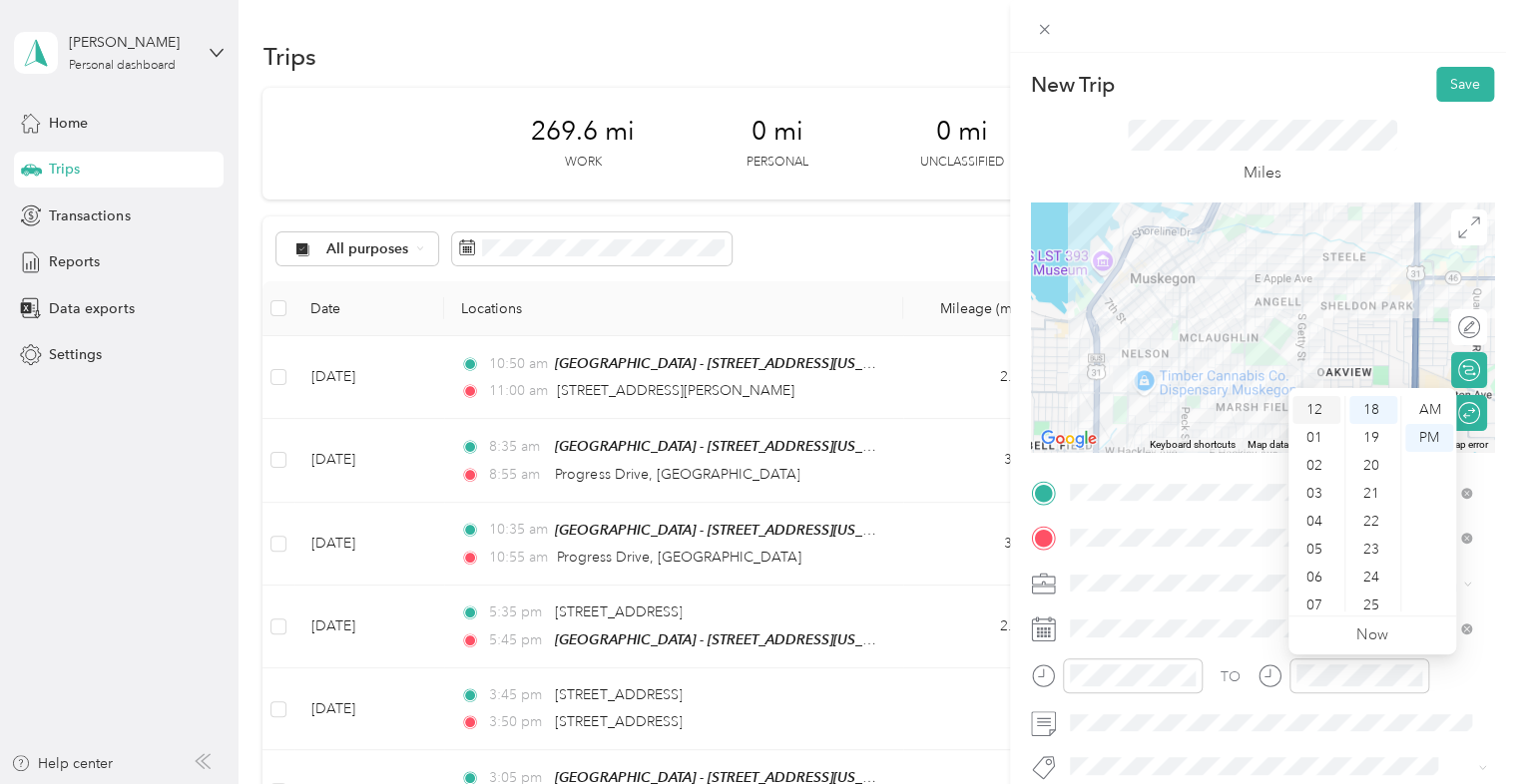 click on "12" at bounding box center (1316, 410) 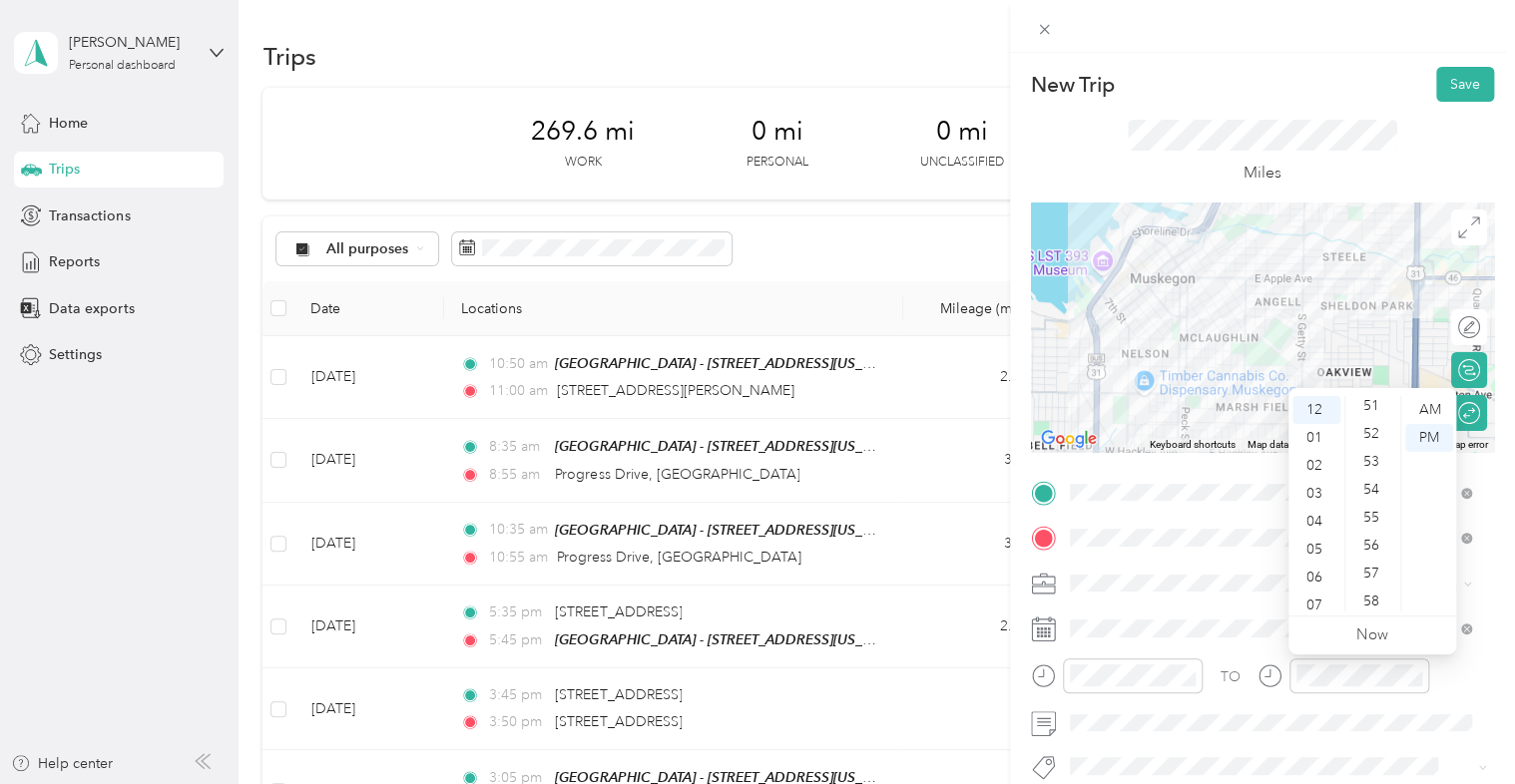 scroll, scrollTop: 1460, scrollLeft: 0, axis: vertical 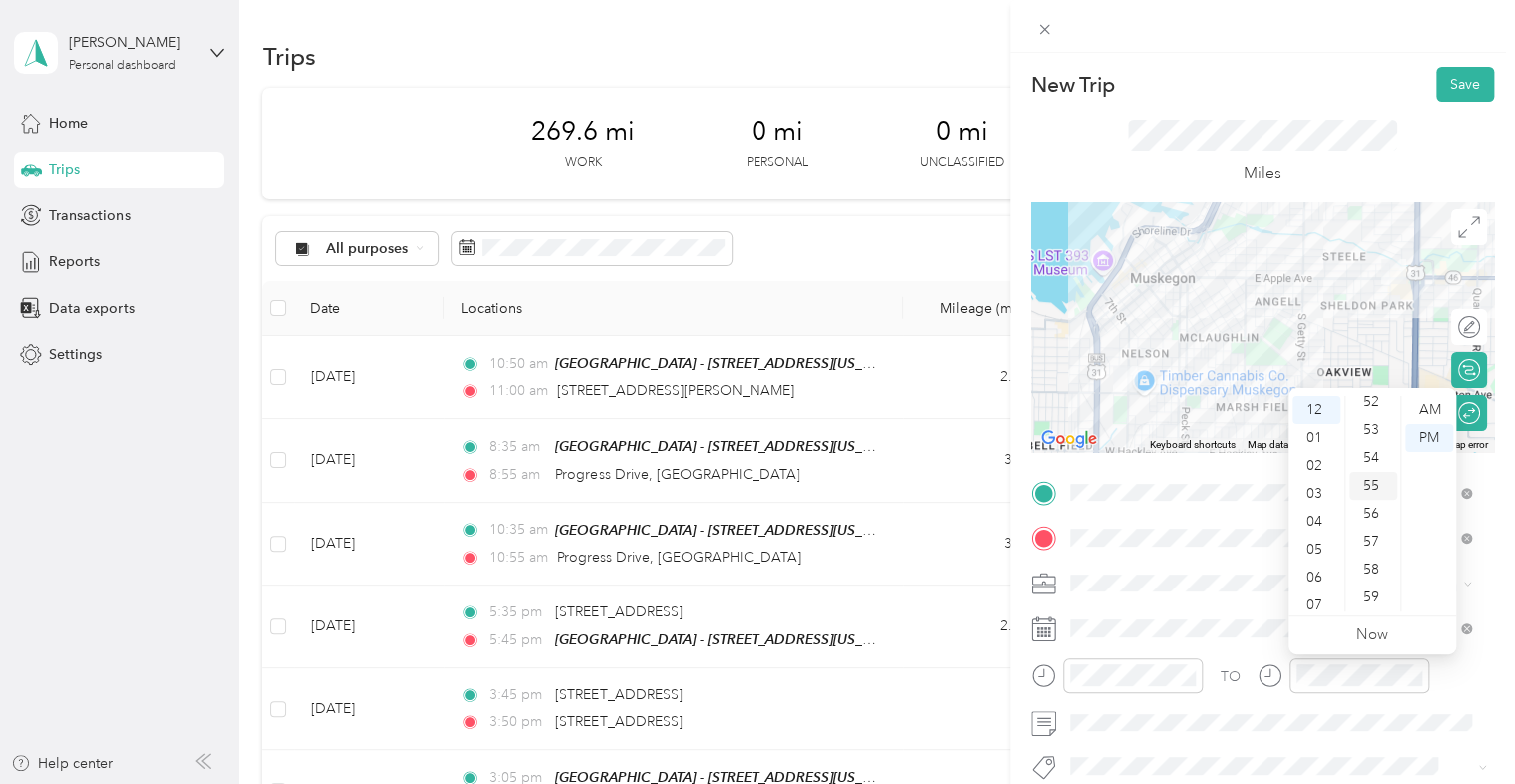 click on "55" at bounding box center (1373, 486) 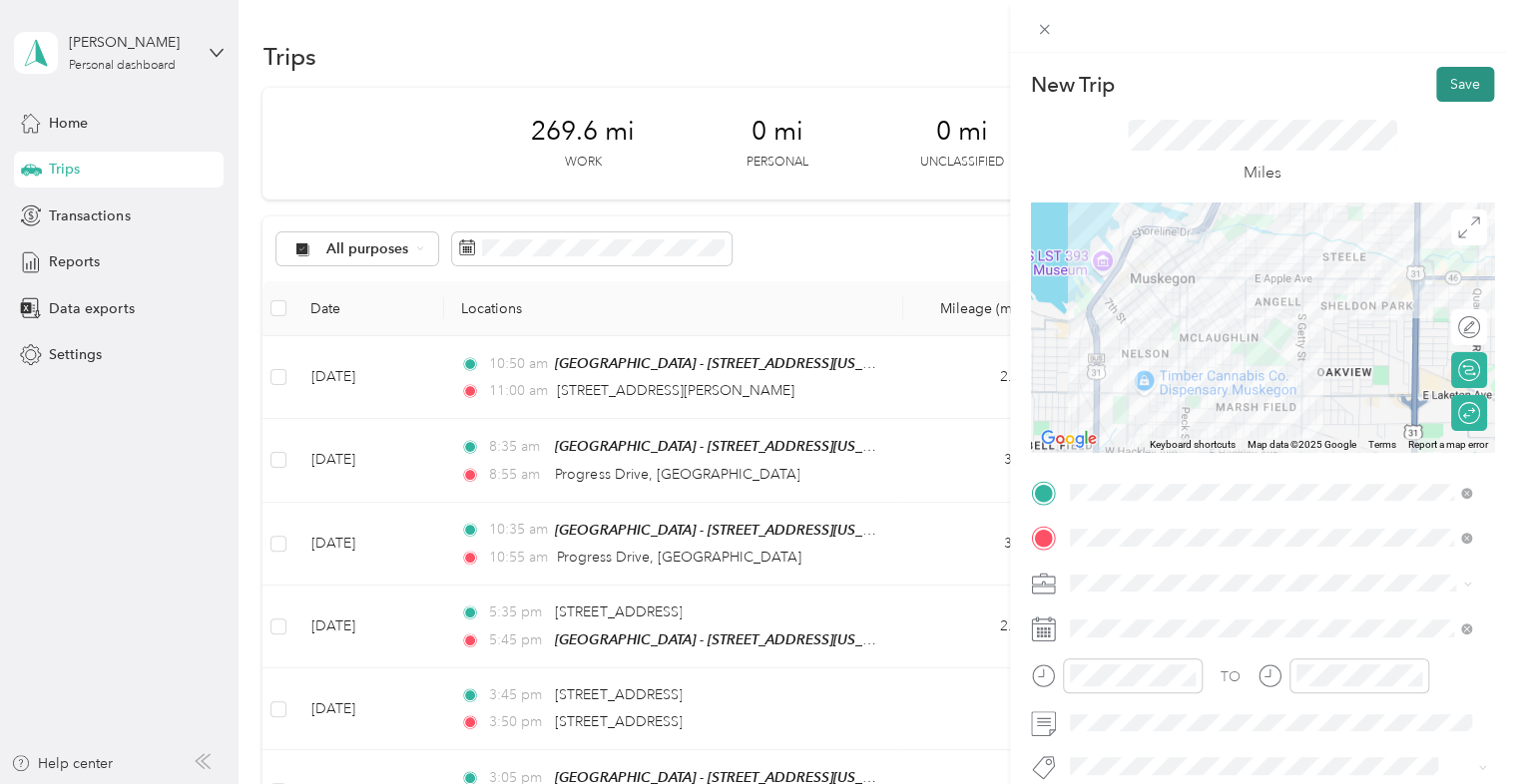 click on "Save" at bounding box center [1465, 84] 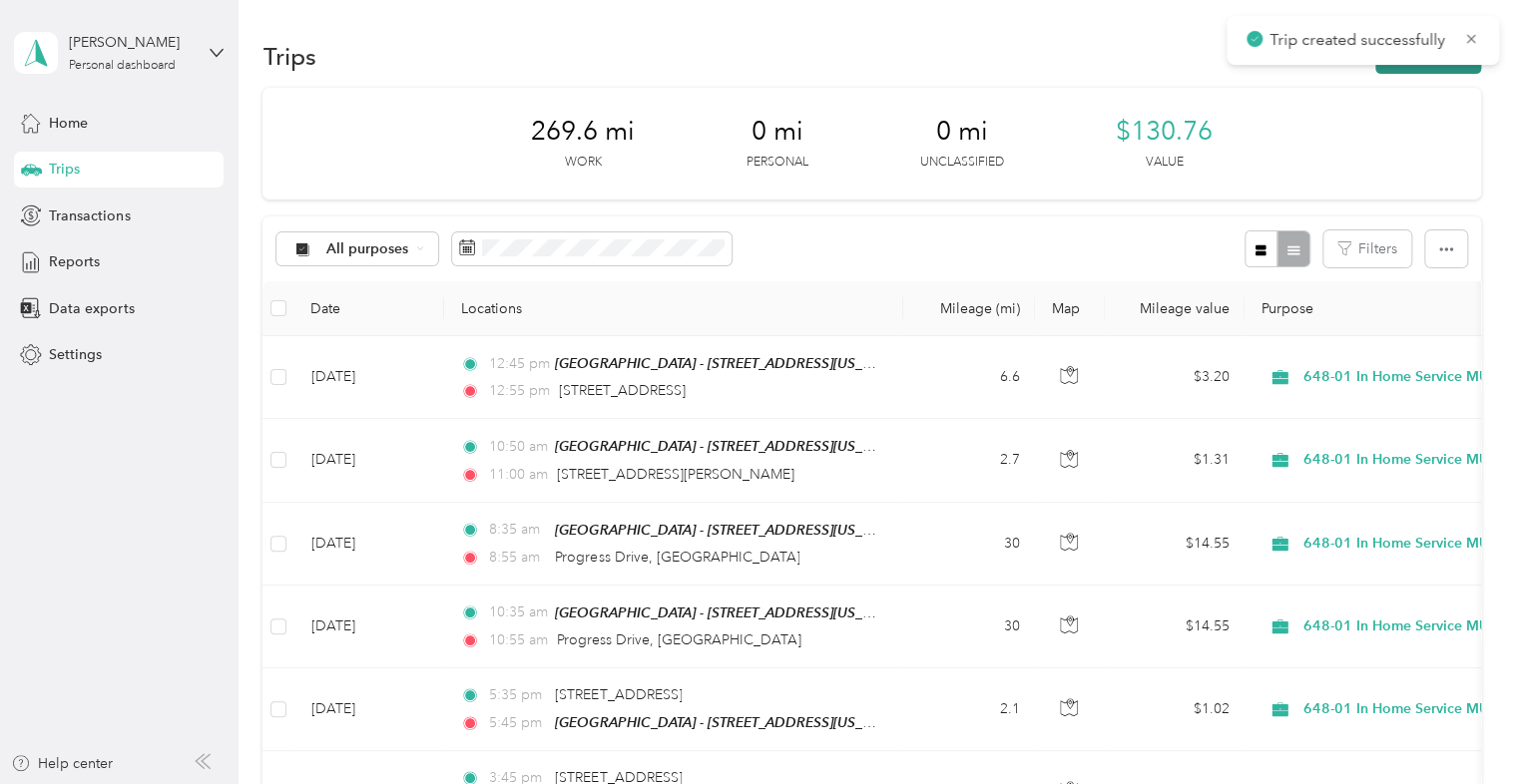 click on "New trip" at bounding box center [1428, 56] 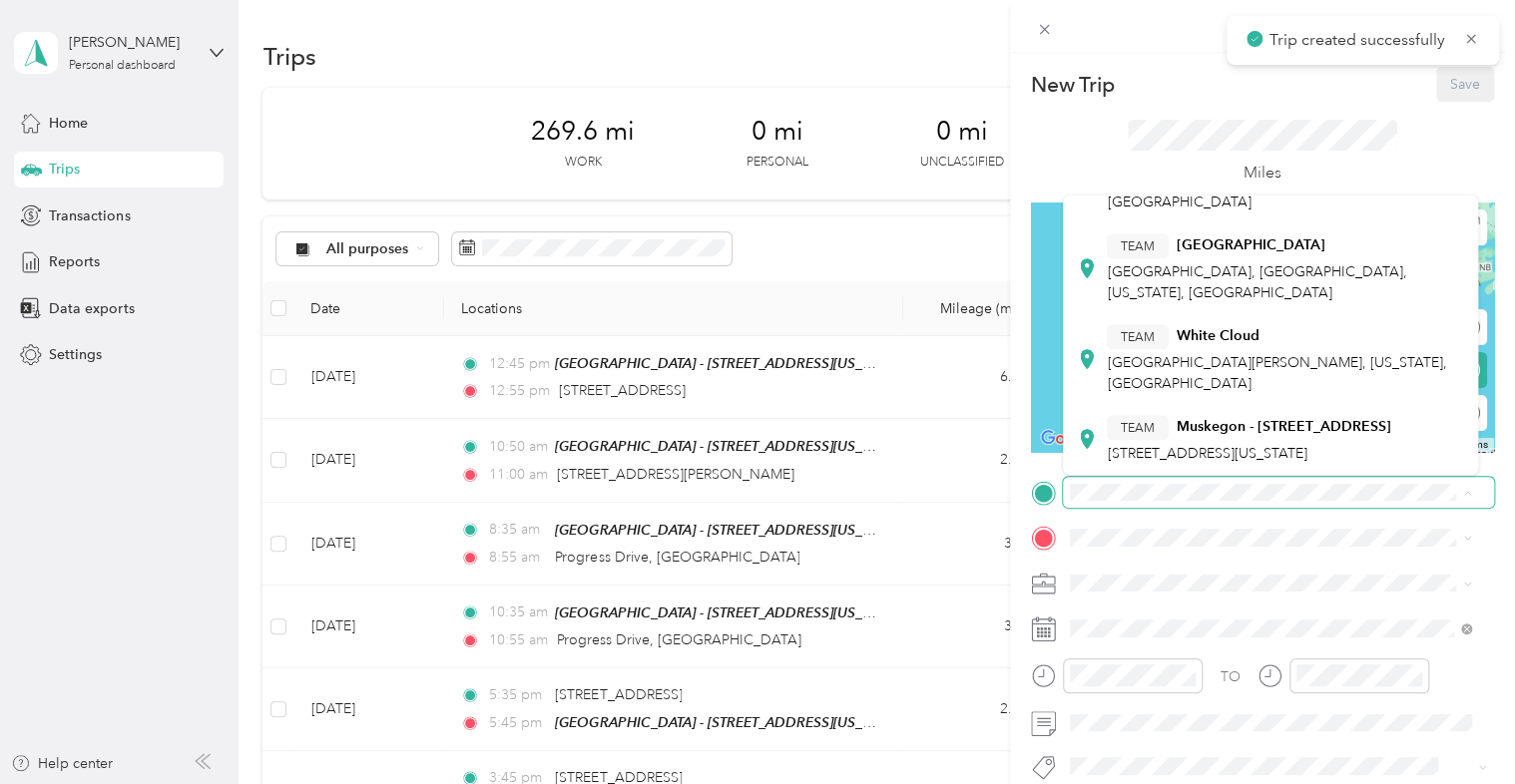 scroll, scrollTop: 670, scrollLeft: 0, axis: vertical 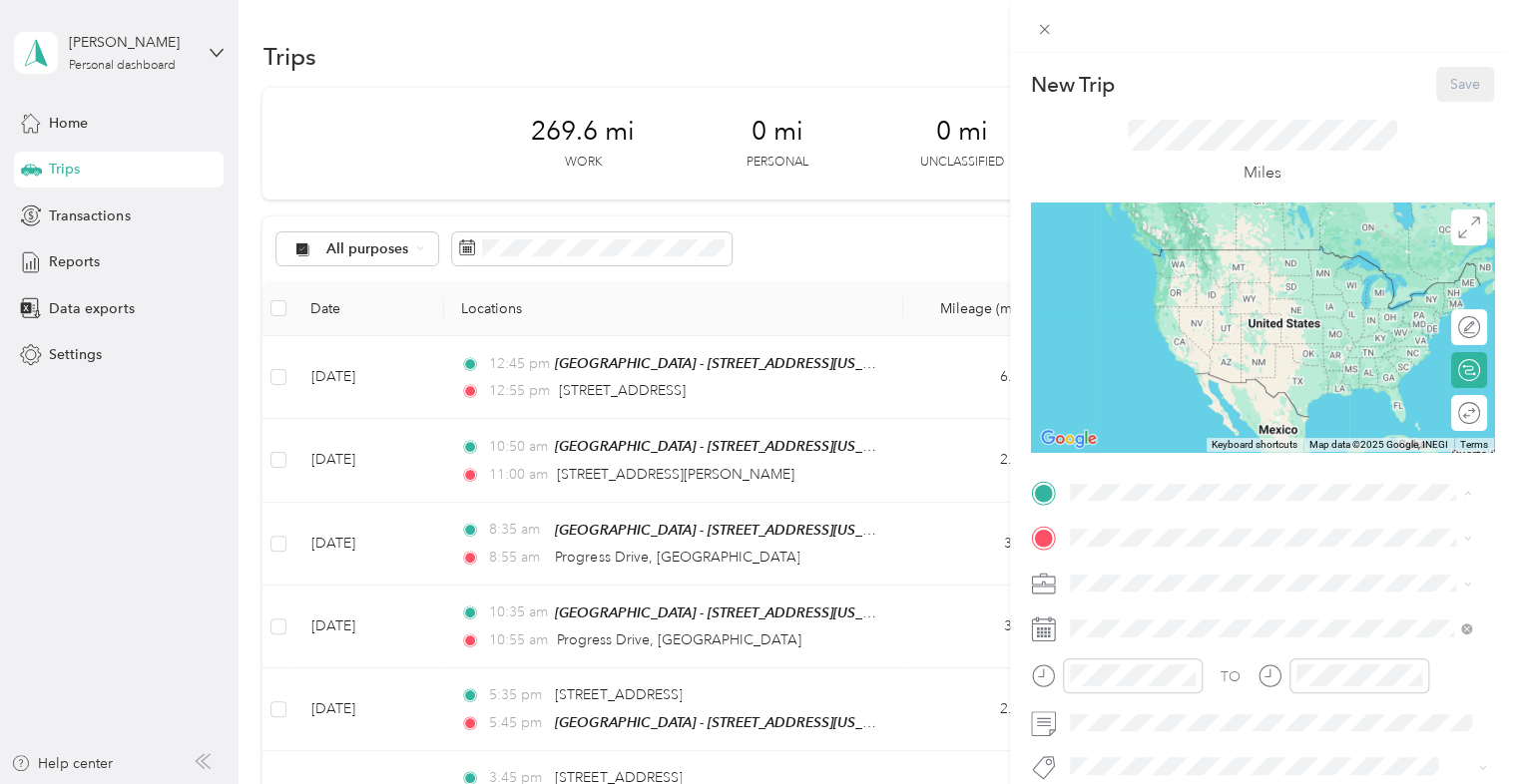 click on "TEAM Muskegon - [STREET_ADDRESS][US_STATE]" at bounding box center [1249, 439] 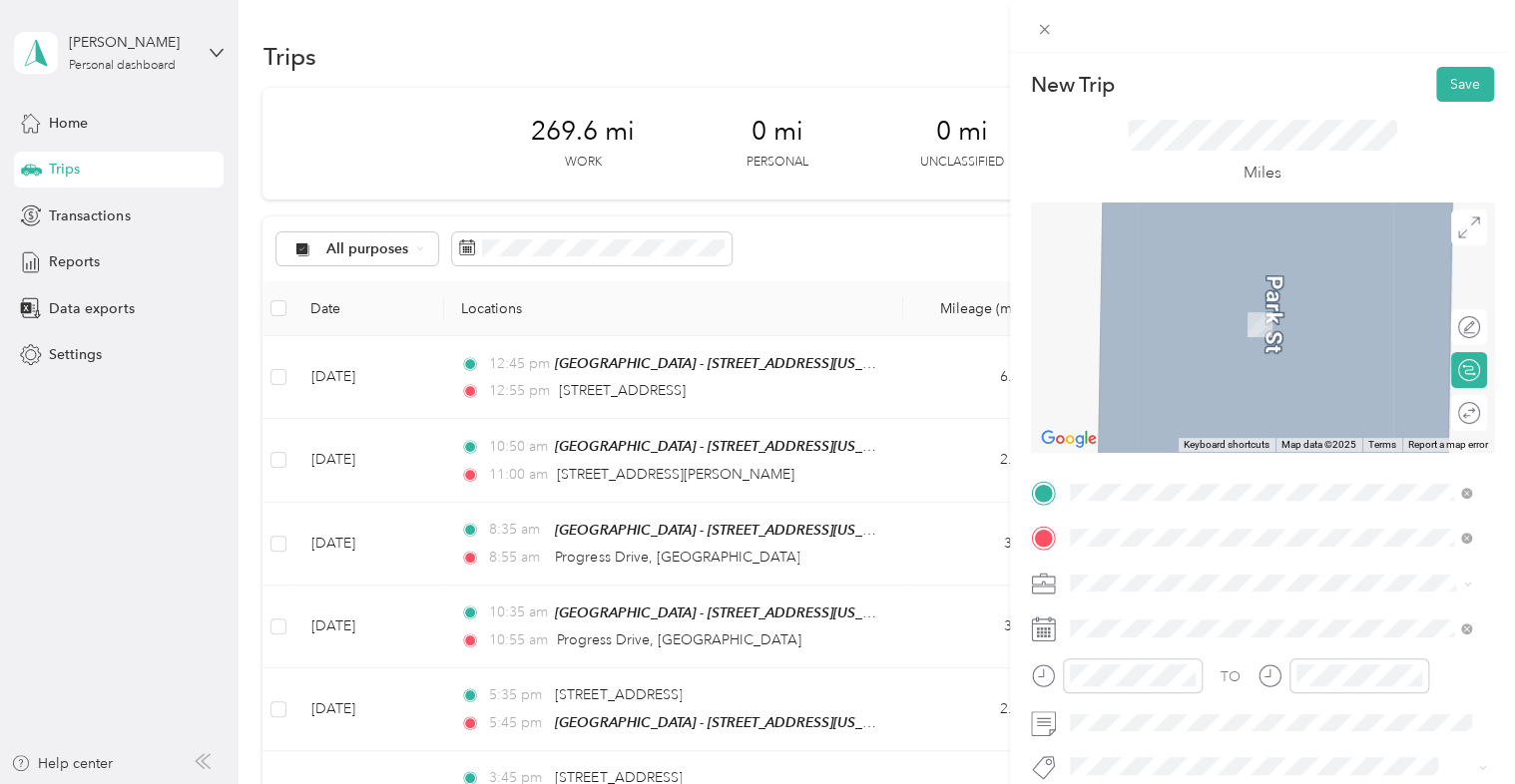 click on "[STREET_ADDRESS][PERSON_NAME][US_STATE]" at bounding box center (1262, 295) 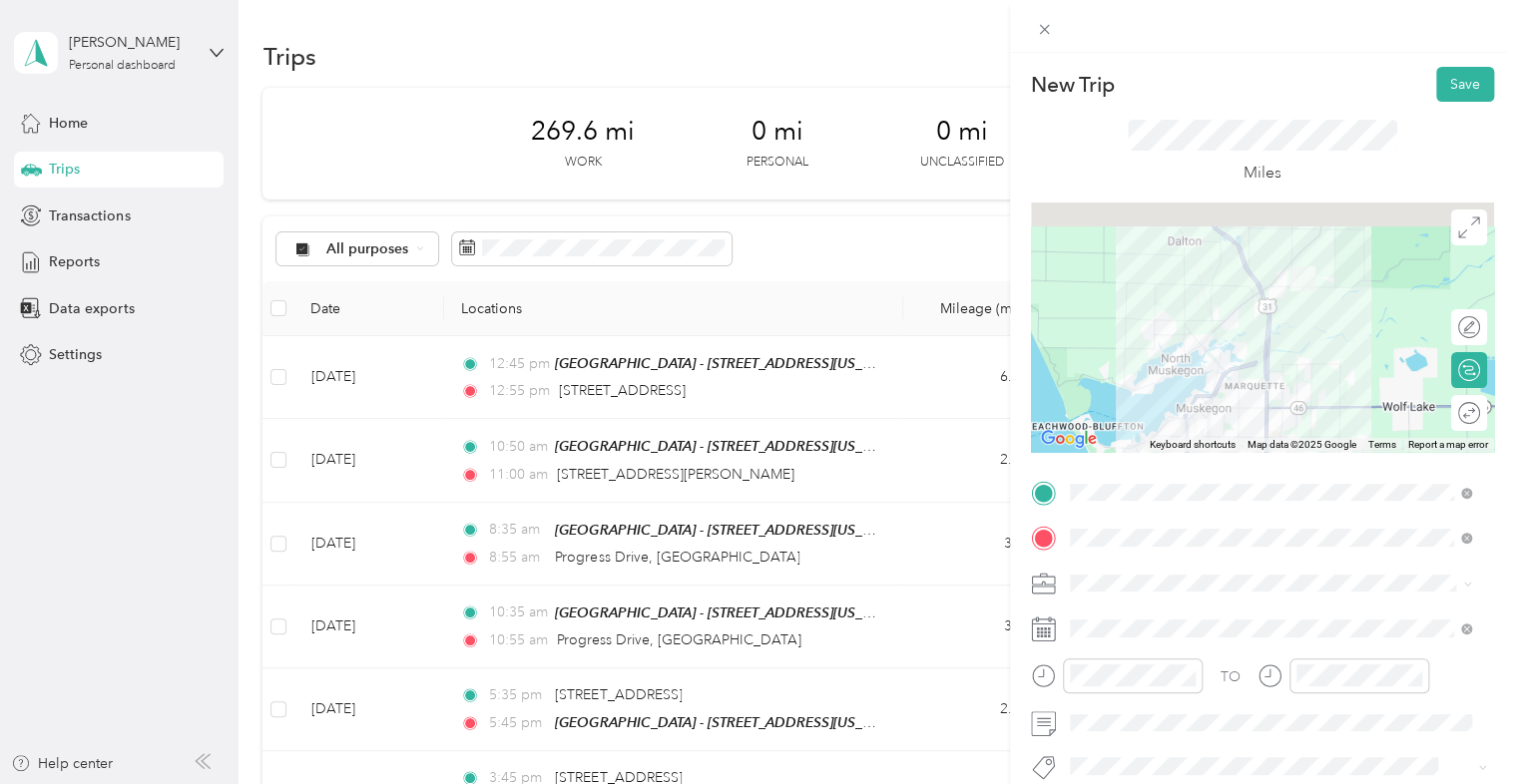 drag, startPoint x: 1294, startPoint y: 310, endPoint x: 1275, endPoint y: 351, distance: 45.188494 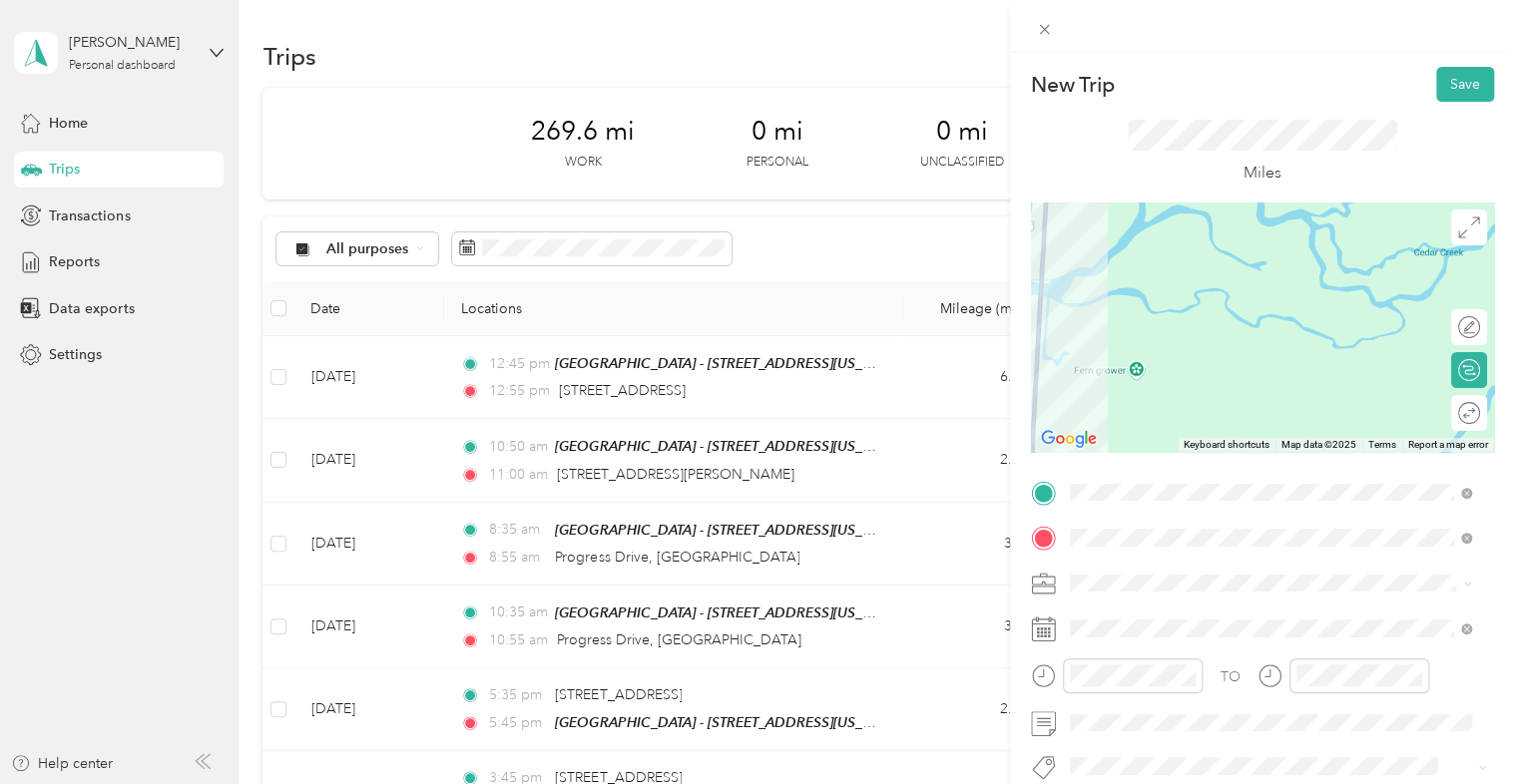 drag, startPoint x: 1299, startPoint y: 269, endPoint x: 1246, endPoint y: 457, distance: 195.32793 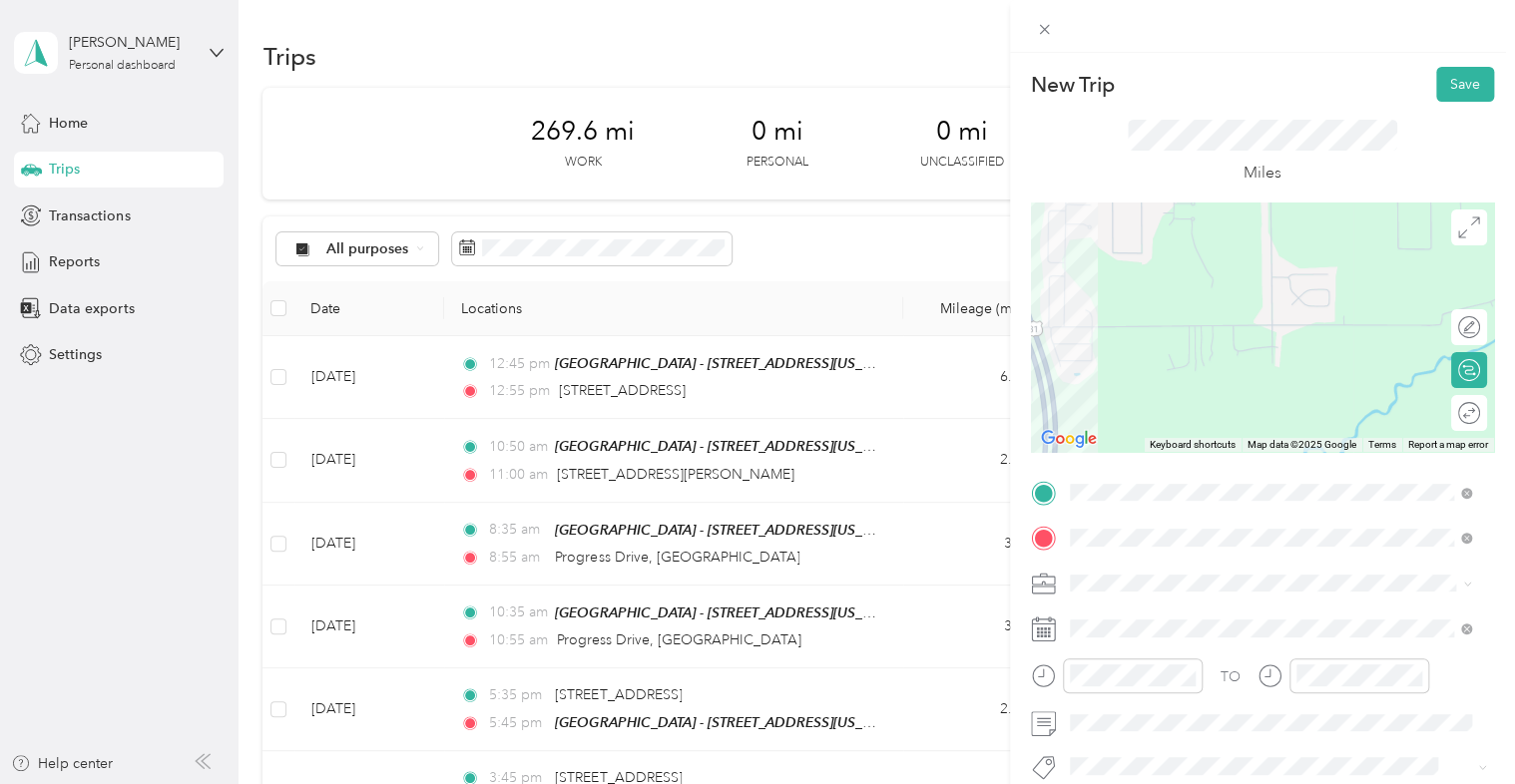 drag, startPoint x: 1283, startPoint y: 301, endPoint x: 1274, endPoint y: 385, distance: 84.48077 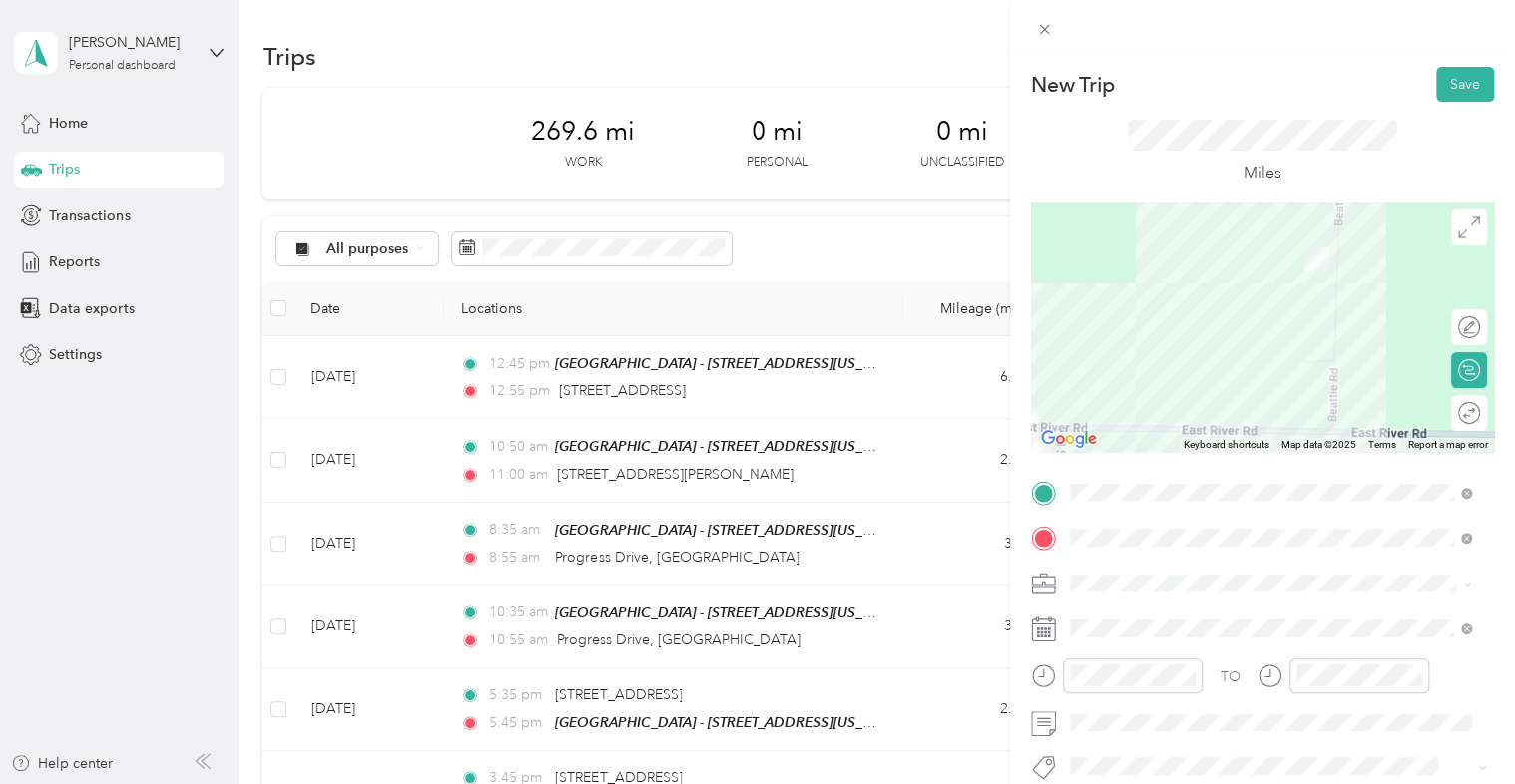 drag, startPoint x: 1324, startPoint y: 240, endPoint x: 1295, endPoint y: 329, distance: 93.60556 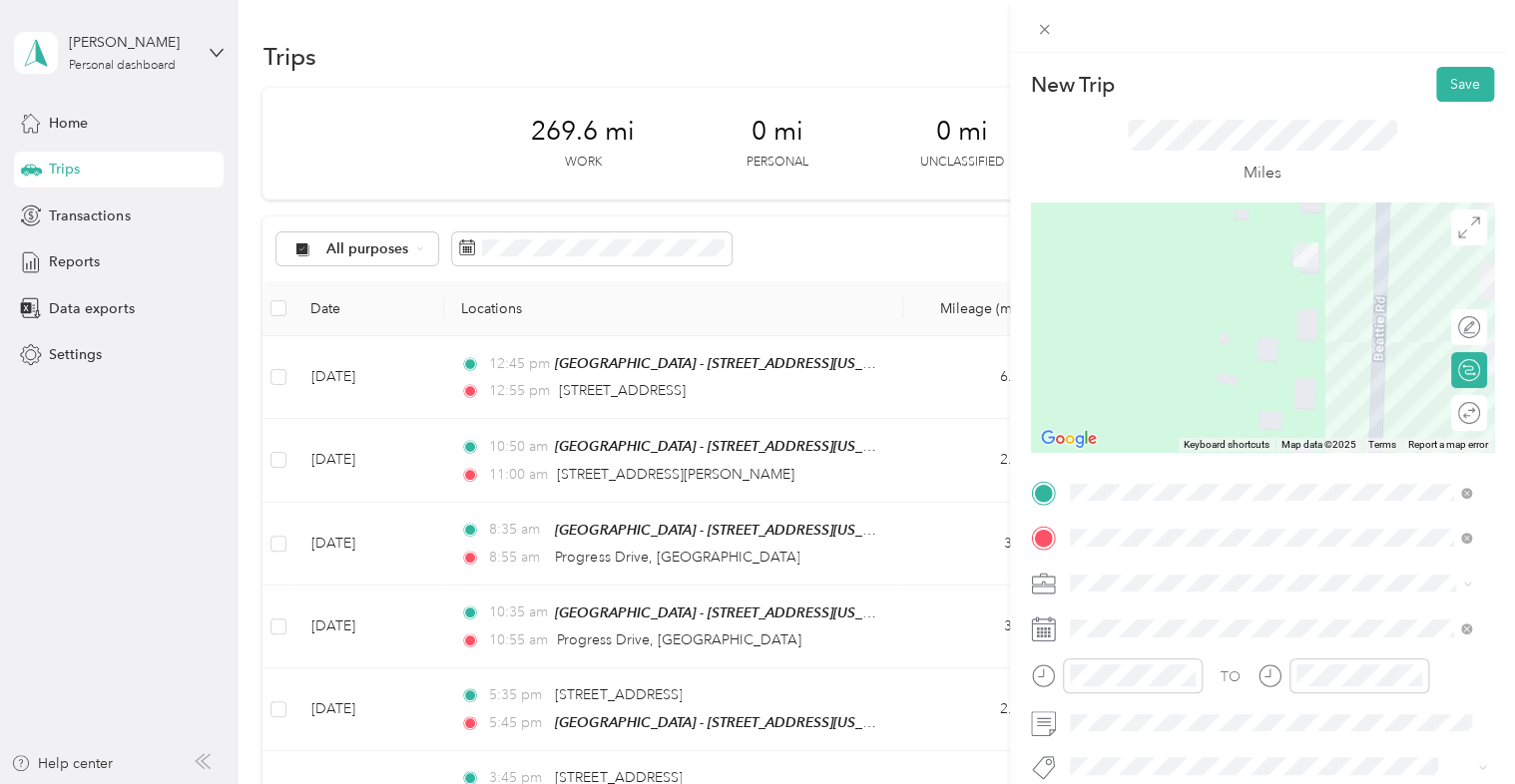 drag, startPoint x: 1333, startPoint y: 289, endPoint x: 1288, endPoint y: 434, distance: 151.82226 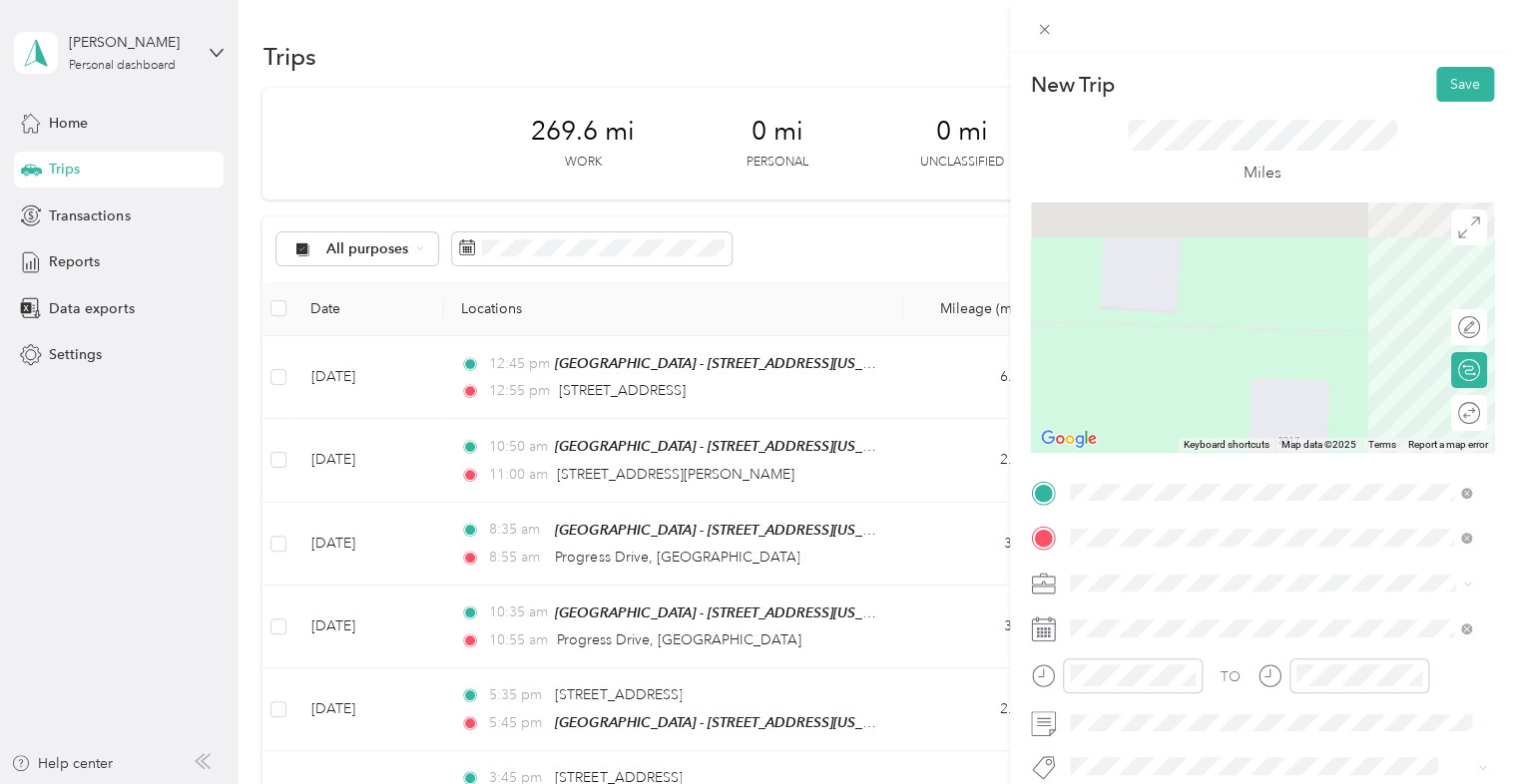 drag, startPoint x: 1335, startPoint y: 276, endPoint x: 1308, endPoint y: 419, distance: 145.52663 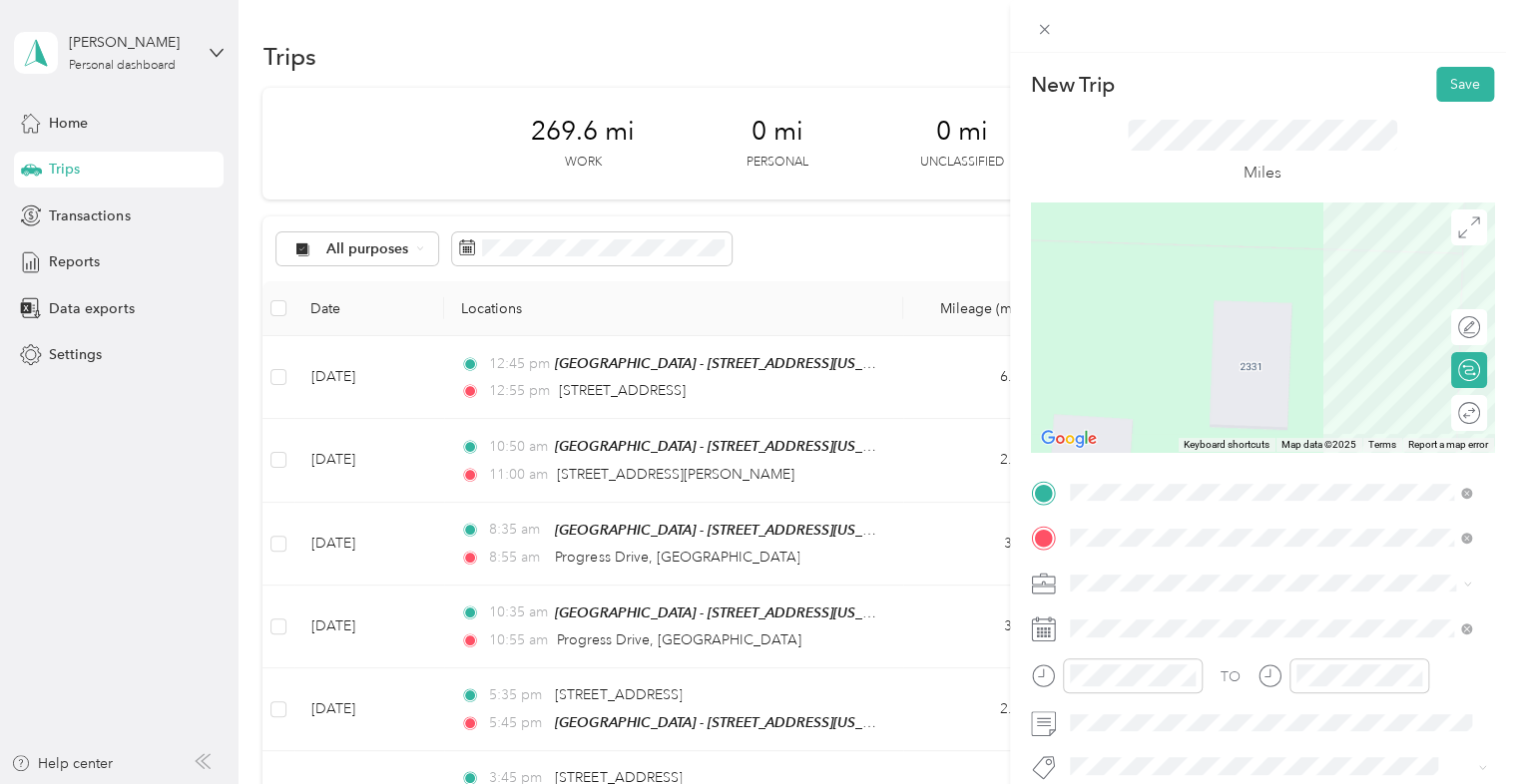 drag, startPoint x: 1344, startPoint y: 230, endPoint x: 1321, endPoint y: 385, distance: 156.69716 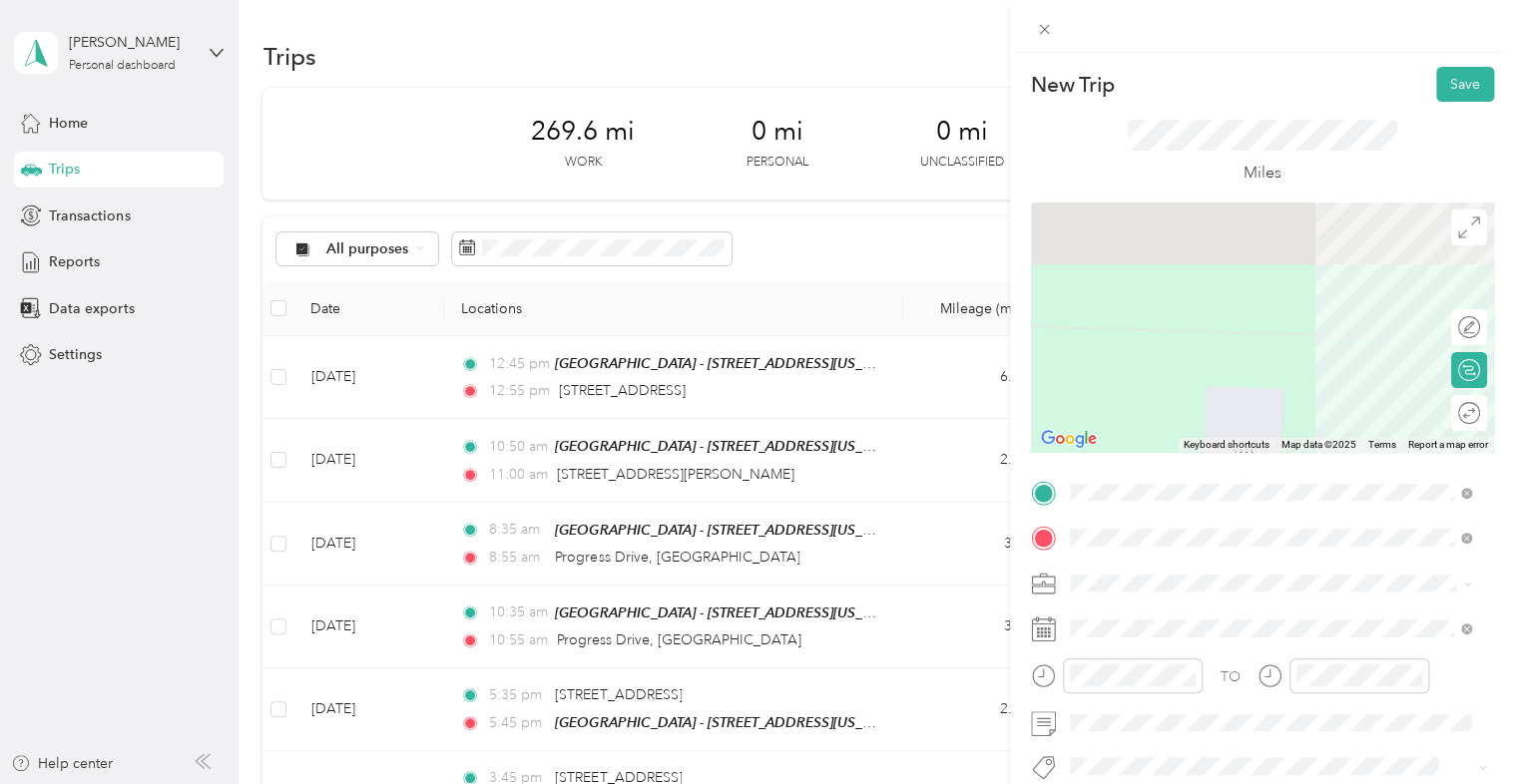 drag, startPoint x: 1337, startPoint y: 313, endPoint x: 1345, endPoint y: 401, distance: 88.362888 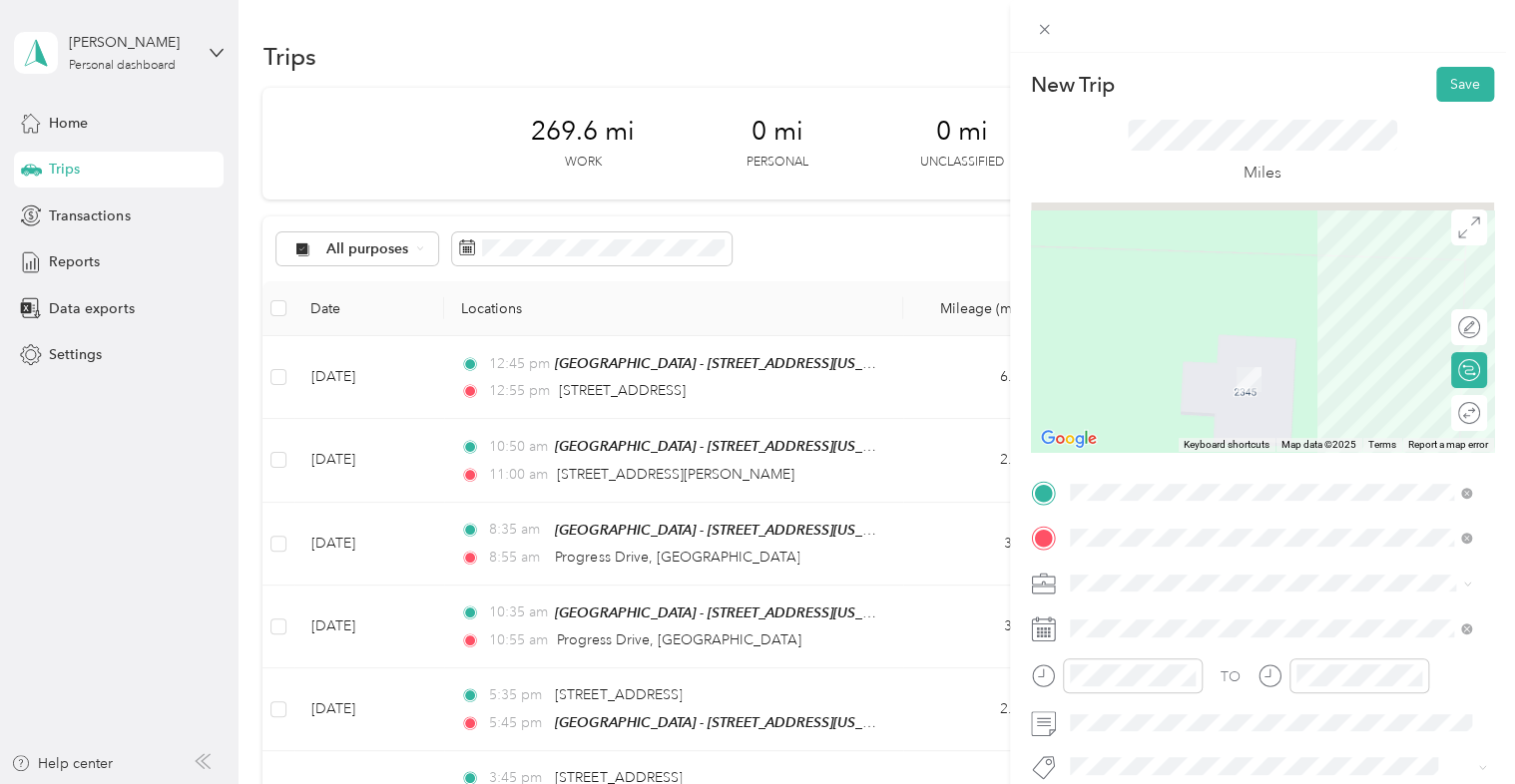 drag, startPoint x: 1332, startPoint y: 362, endPoint x: 1324, endPoint y: 348, distance: 16.124515 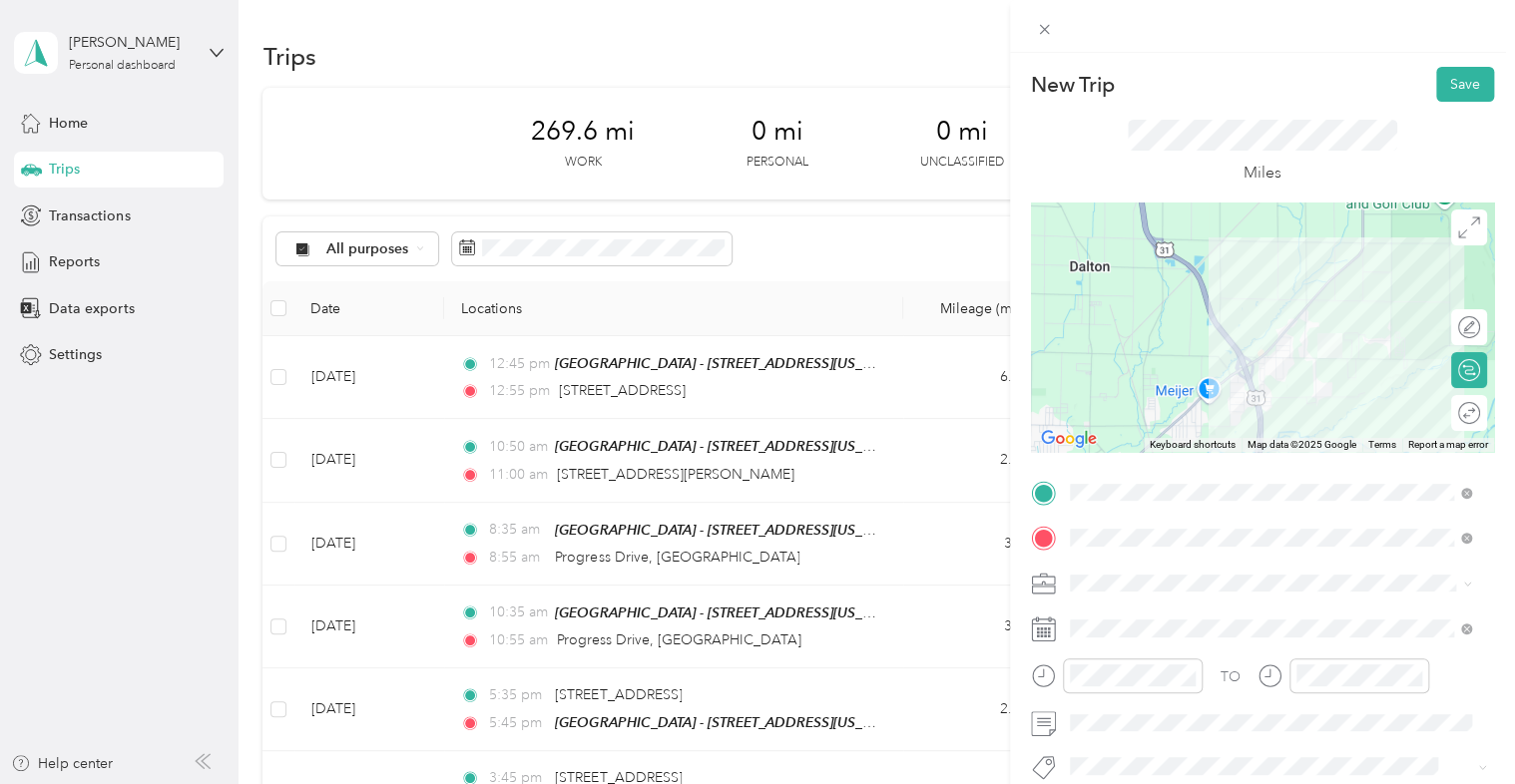 click on "648-01 In Home Service MU" at bounding box center (1166, 477) 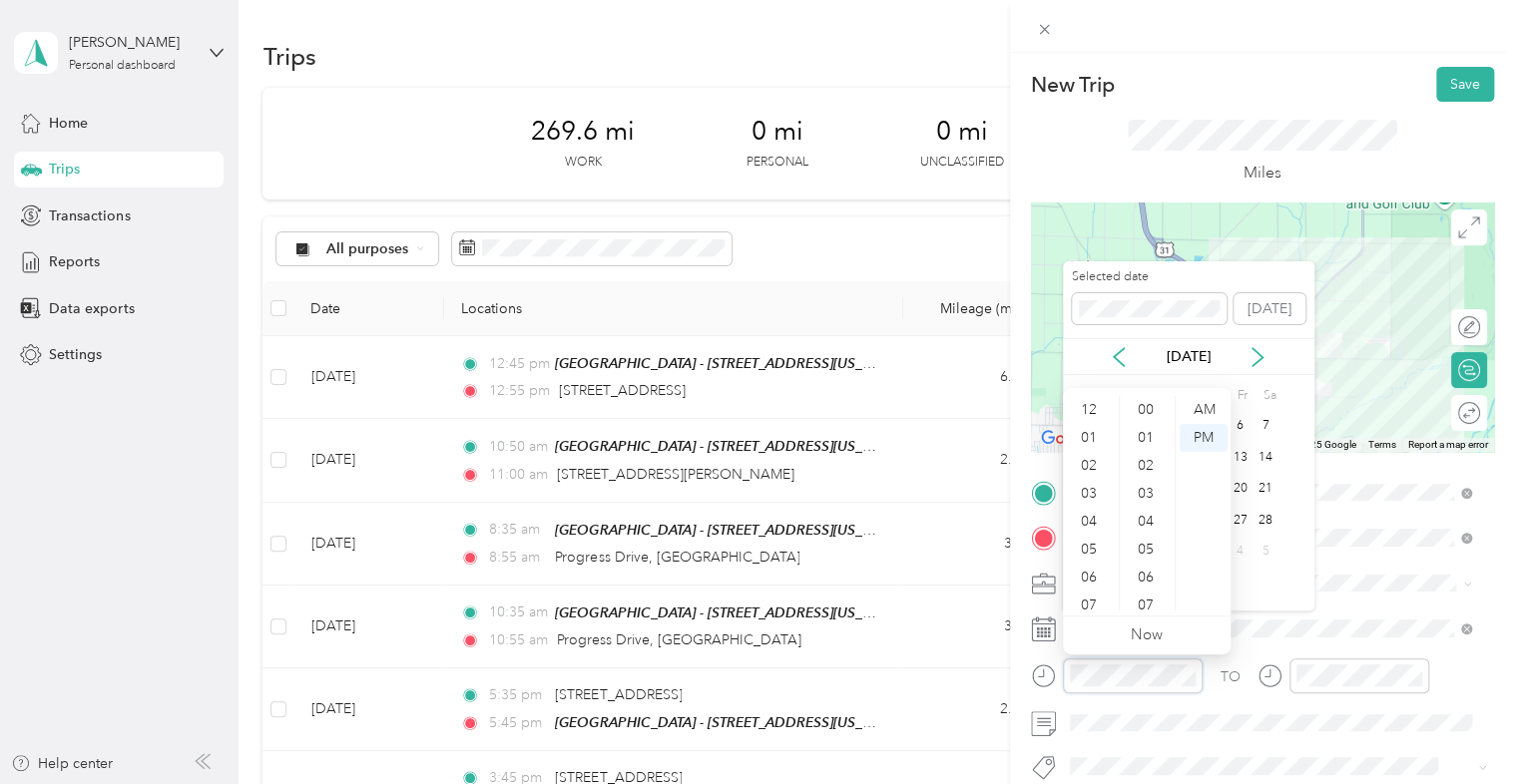 scroll, scrollTop: 531, scrollLeft: 0, axis: vertical 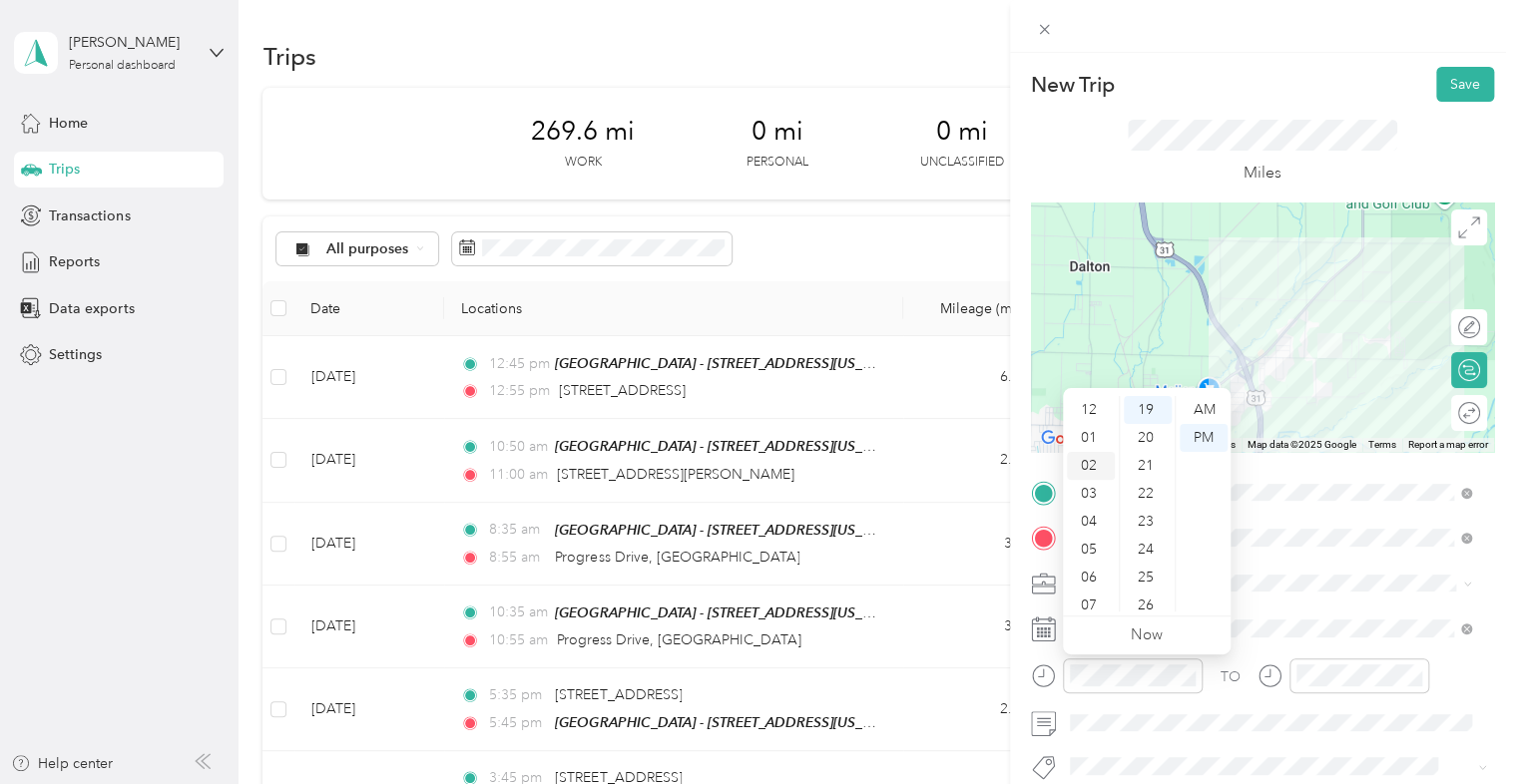 click on "02" at bounding box center (1091, 466) 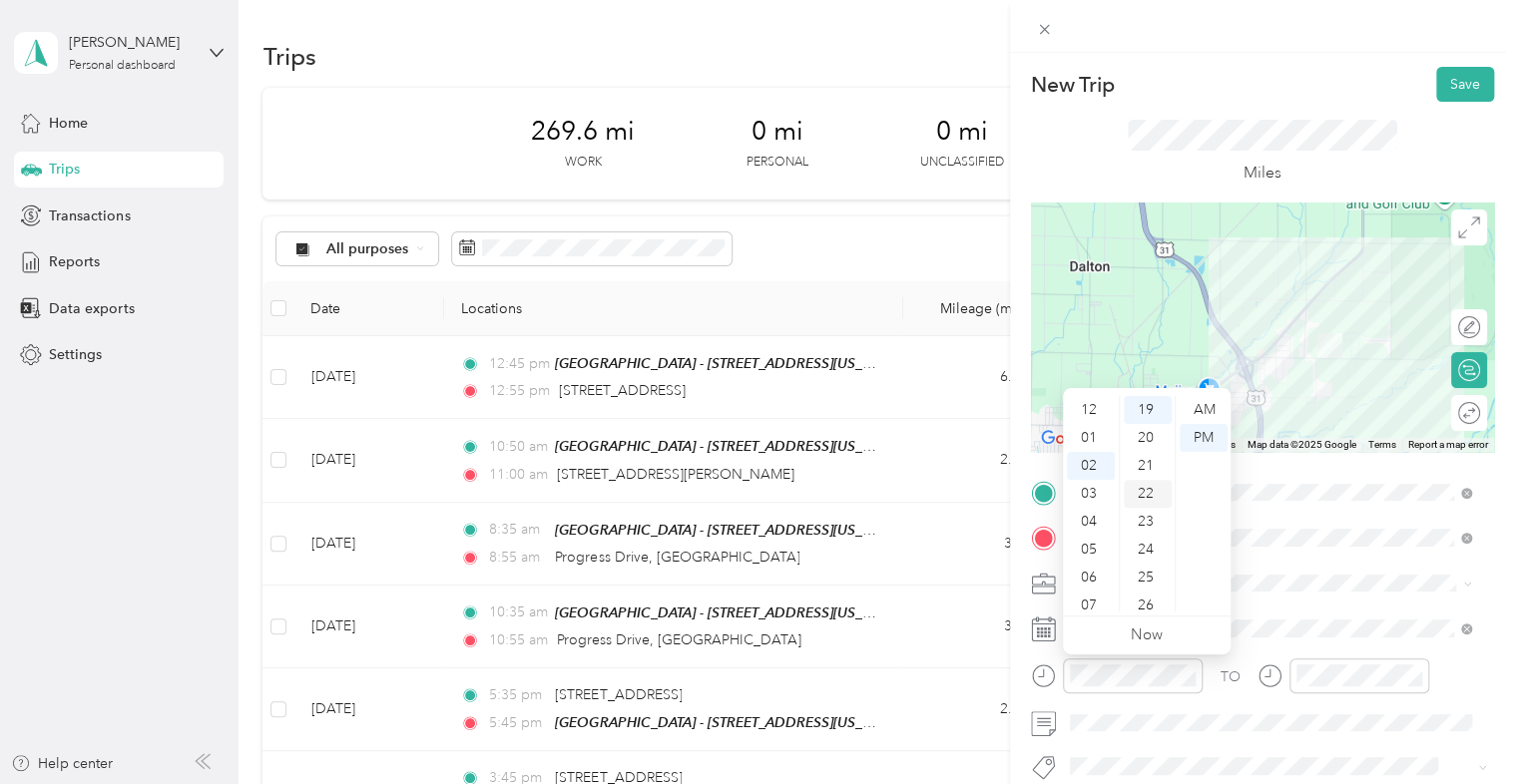 scroll, scrollTop: 56, scrollLeft: 0, axis: vertical 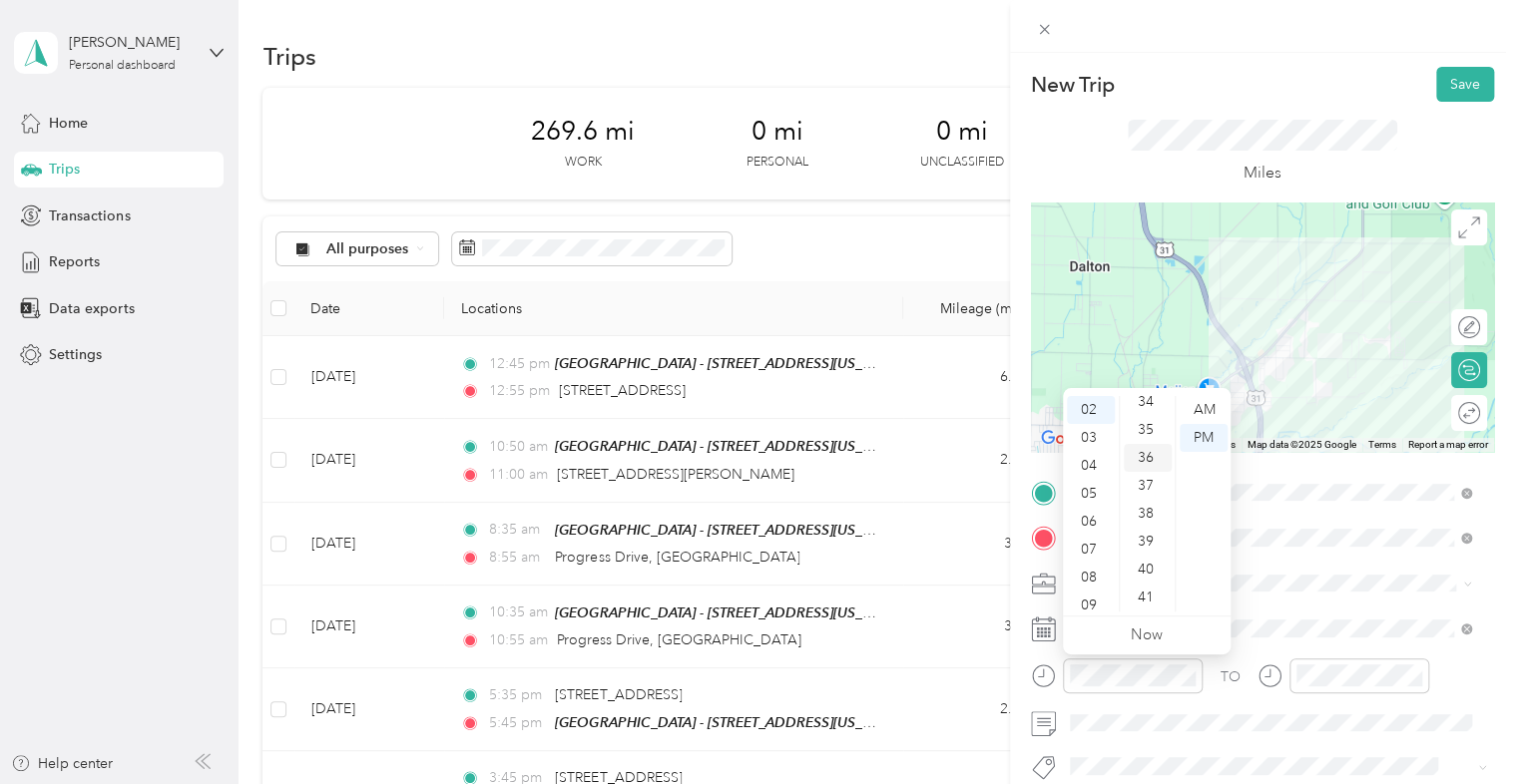 click on "35" at bounding box center (1148, 430) 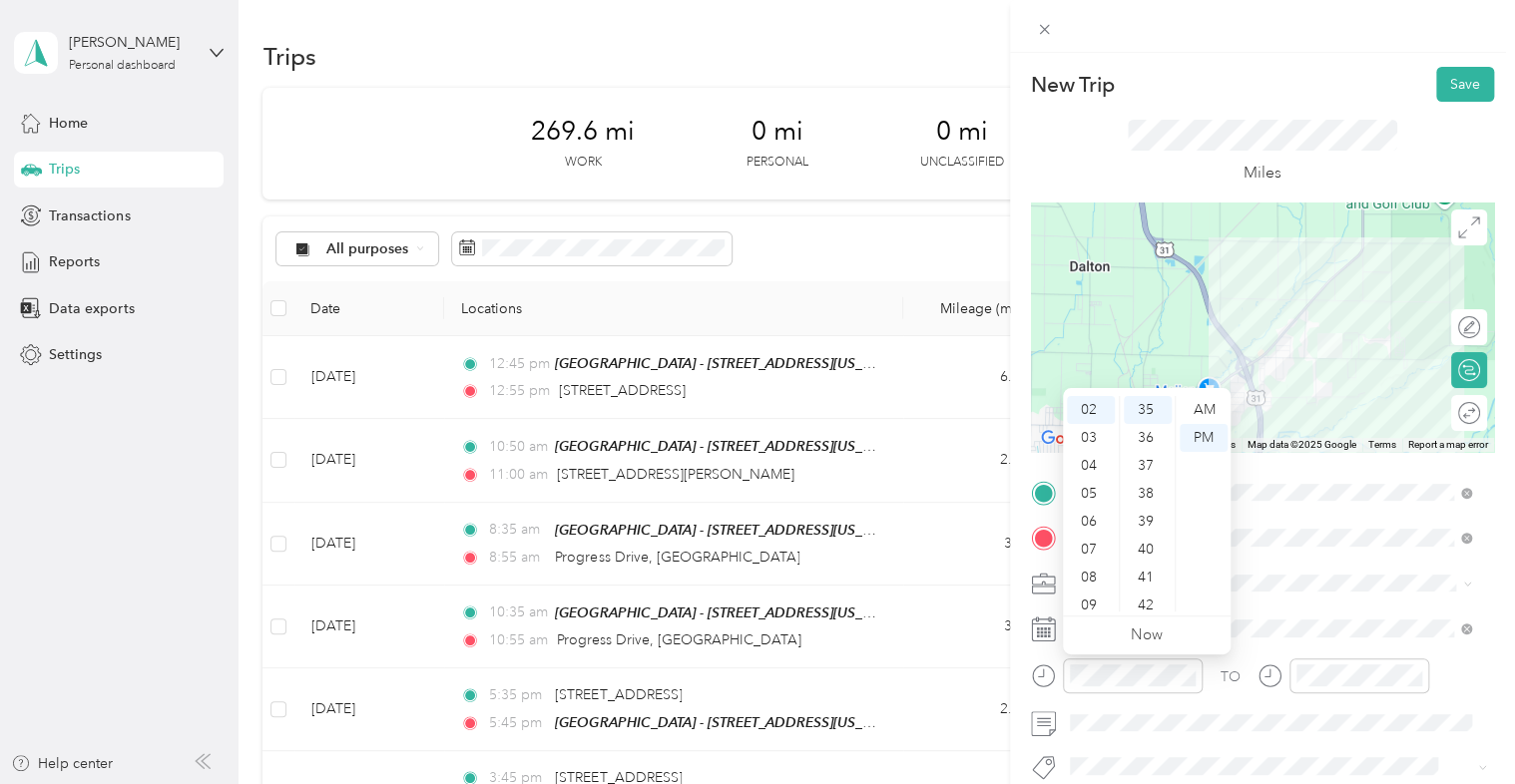 scroll, scrollTop: 978, scrollLeft: 0, axis: vertical 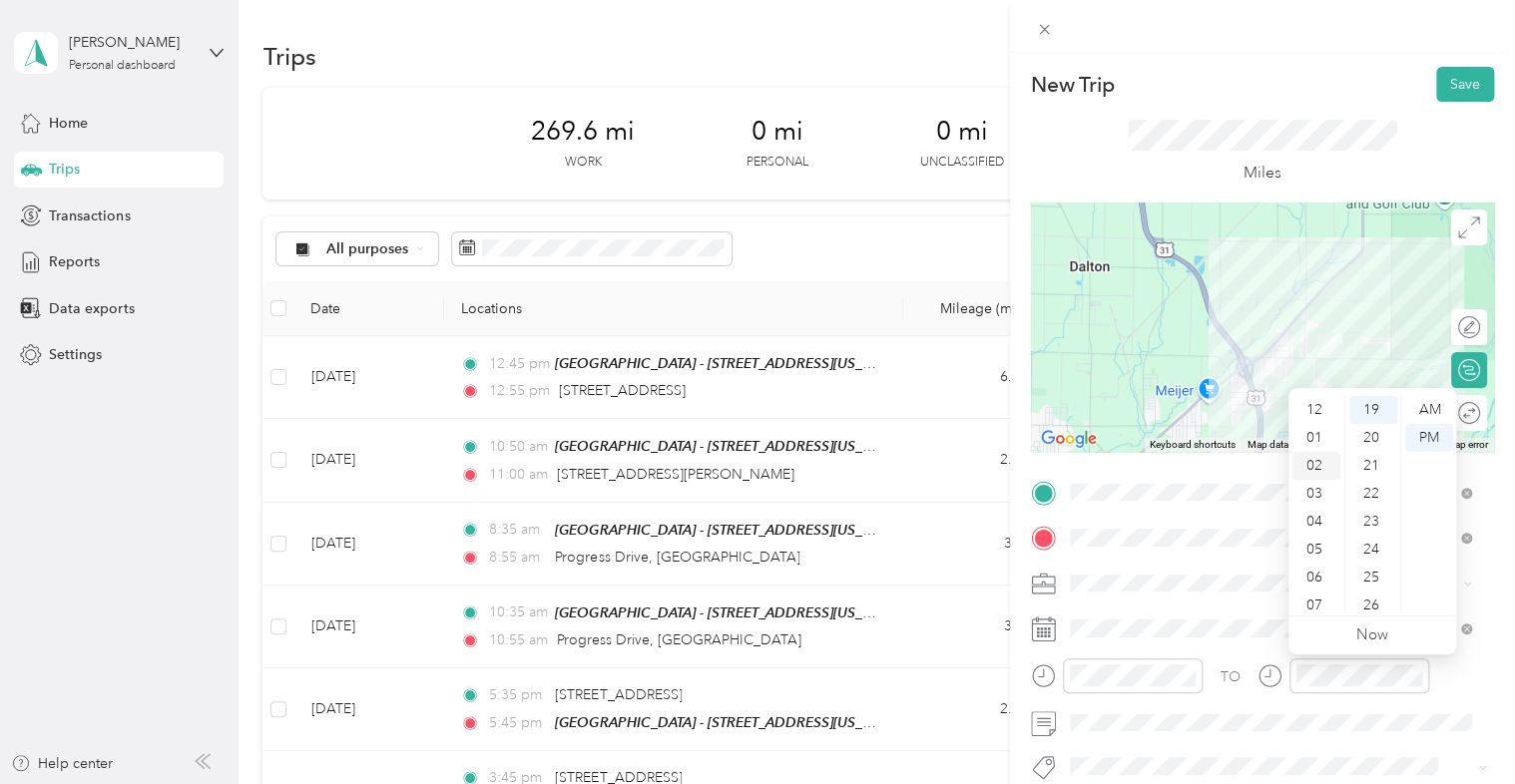 click on "02" at bounding box center [1316, 466] 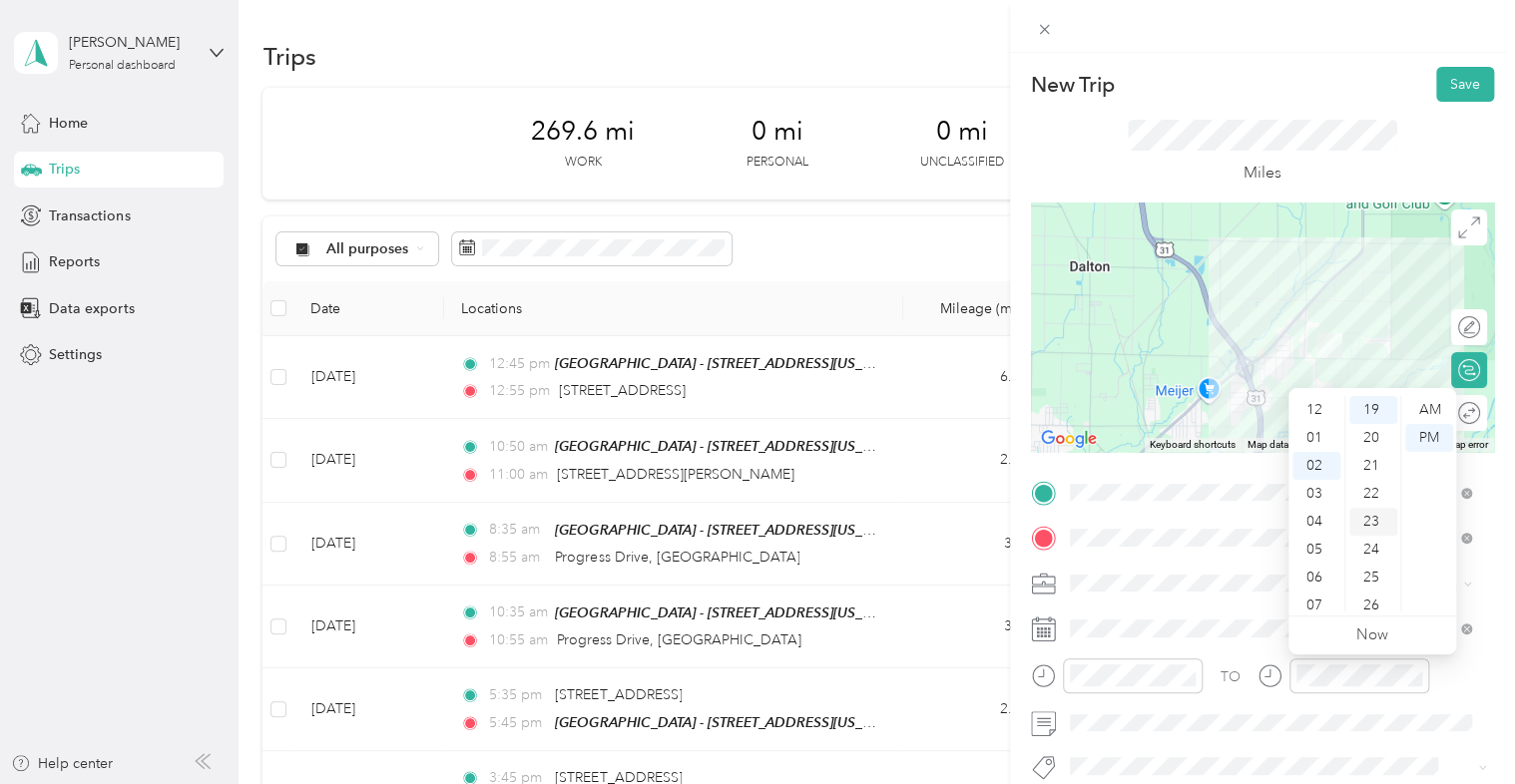 scroll, scrollTop: 56, scrollLeft: 0, axis: vertical 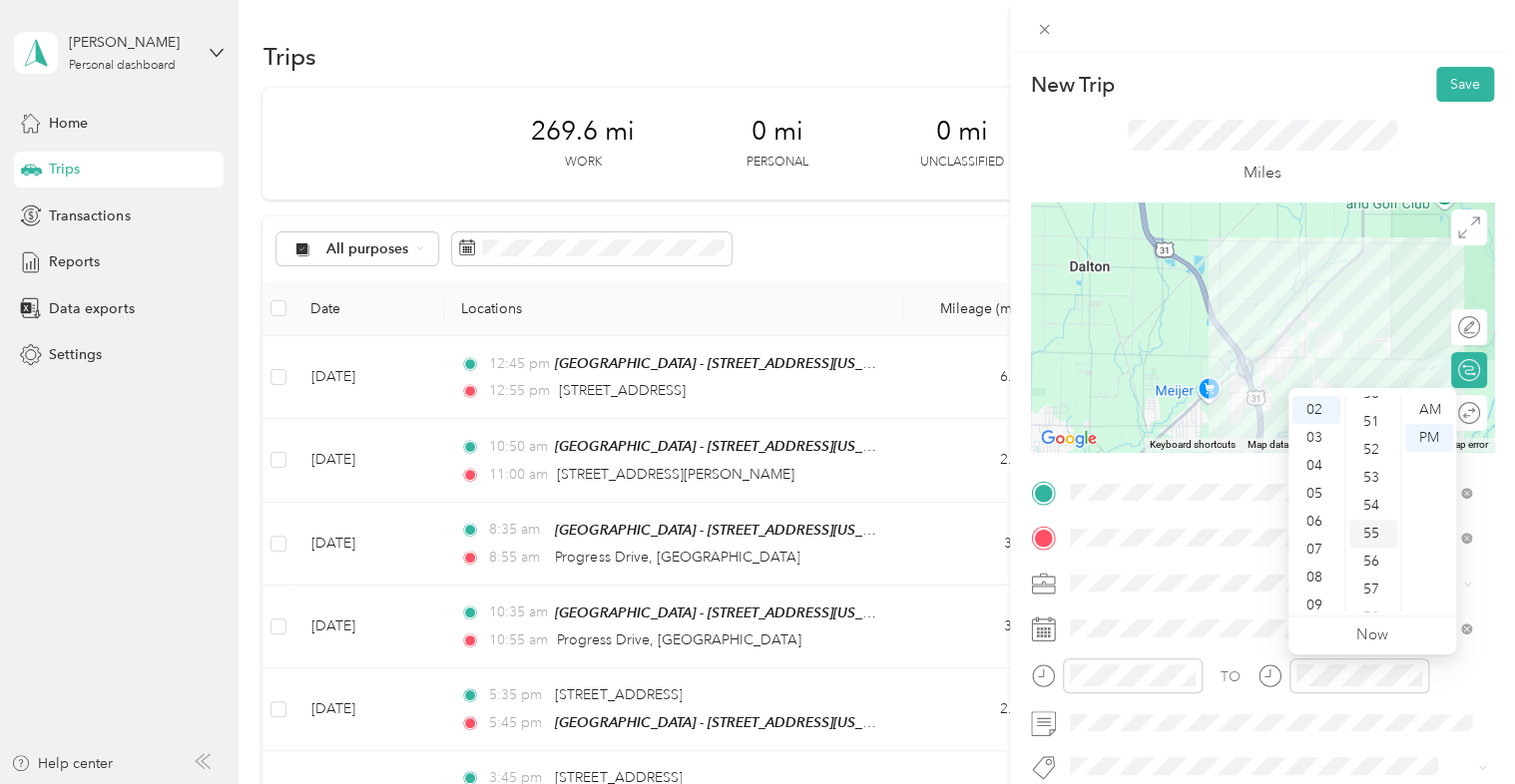 click on "55" at bounding box center (1373, 534) 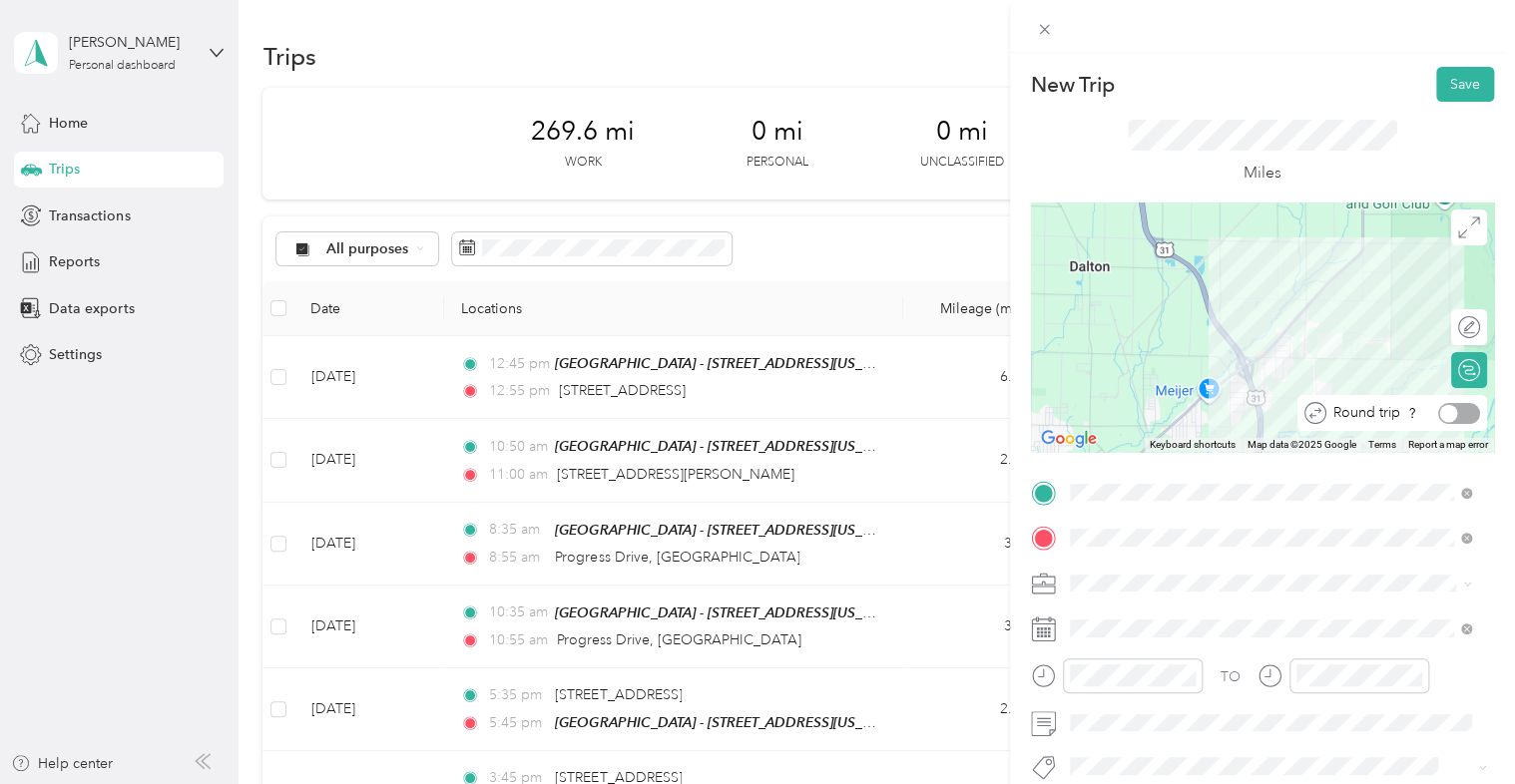 click at bounding box center (1459, 413) 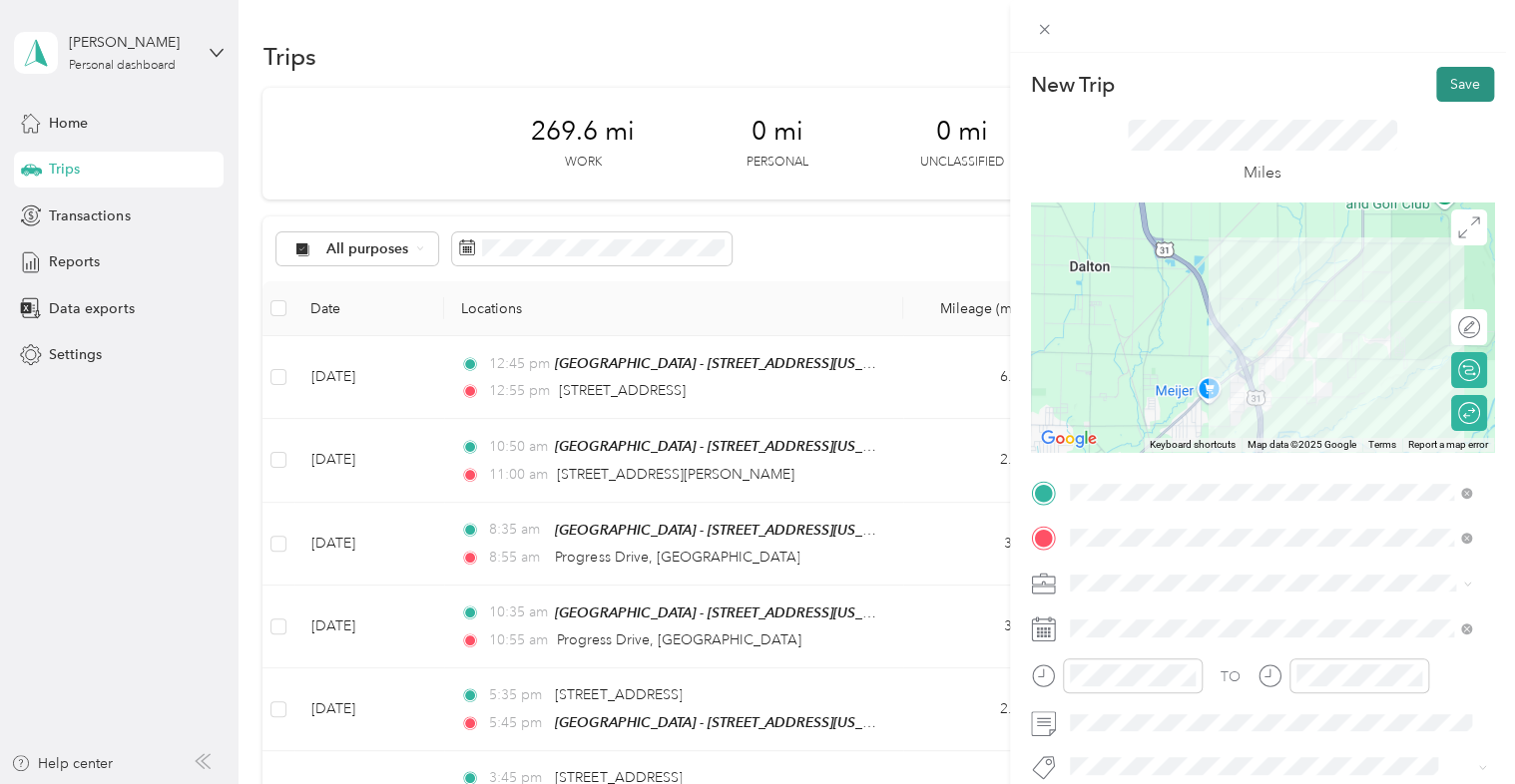 click on "Save" at bounding box center [1465, 84] 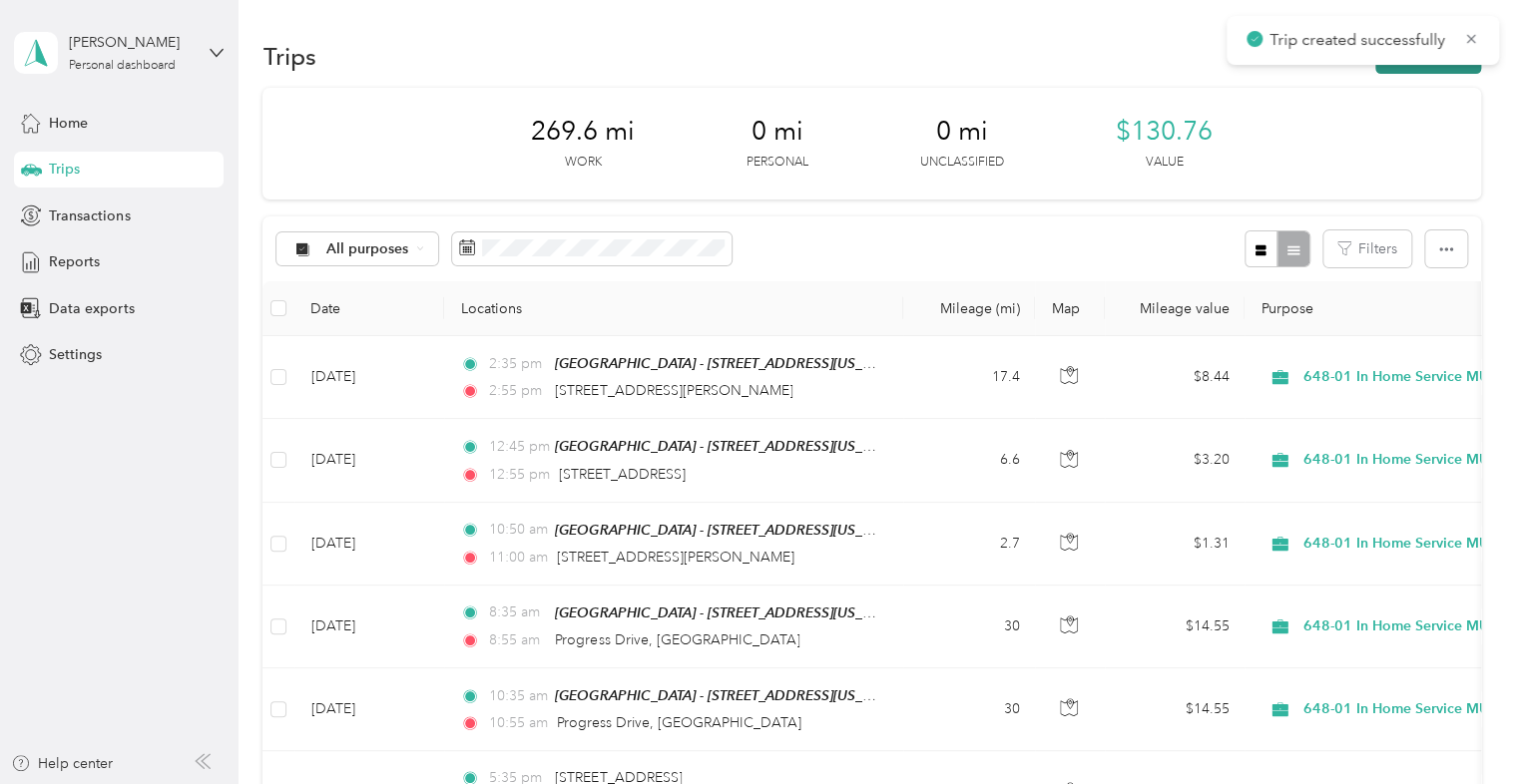 click on "New trip" at bounding box center [1428, 56] 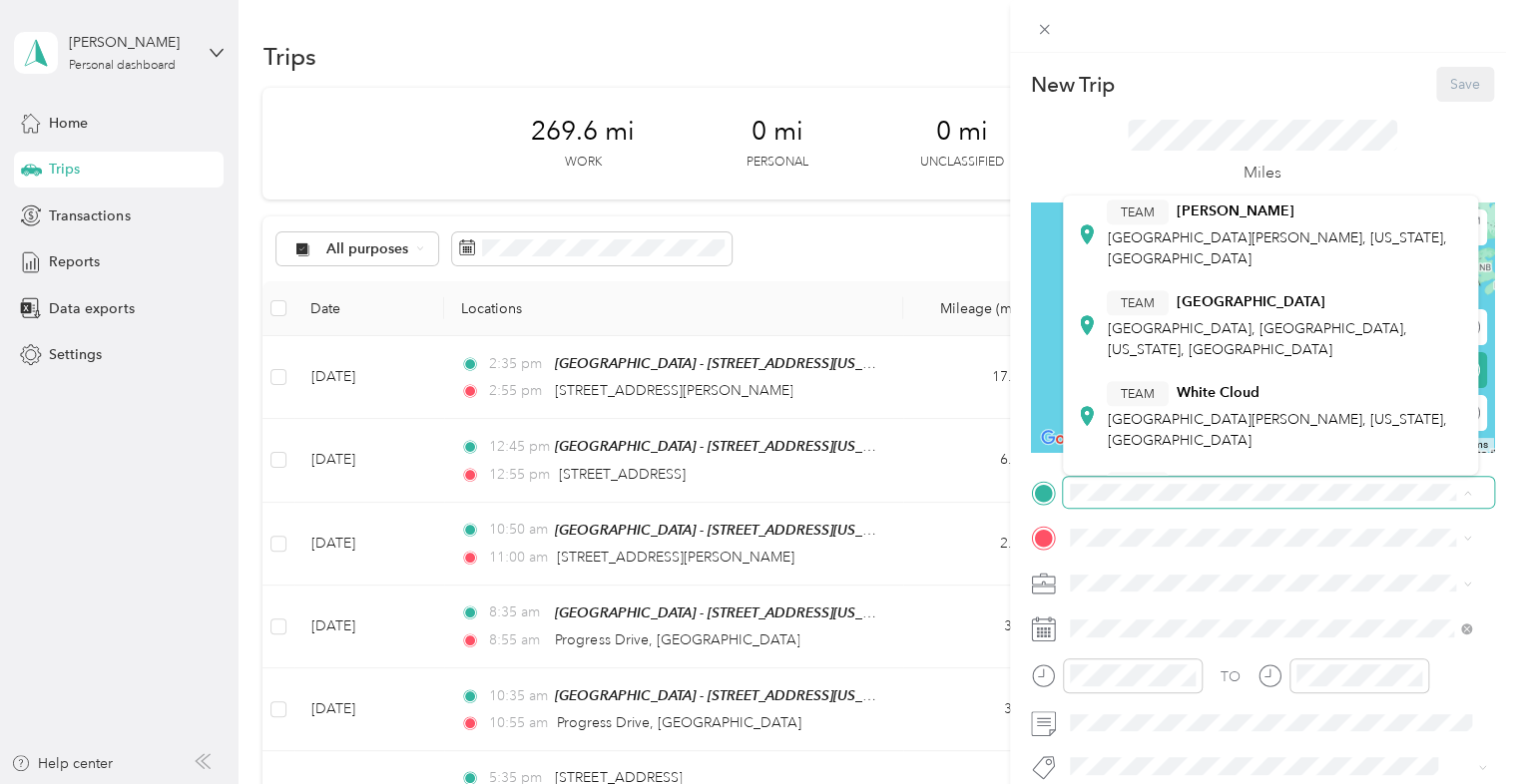 scroll, scrollTop: 670, scrollLeft: 0, axis: vertical 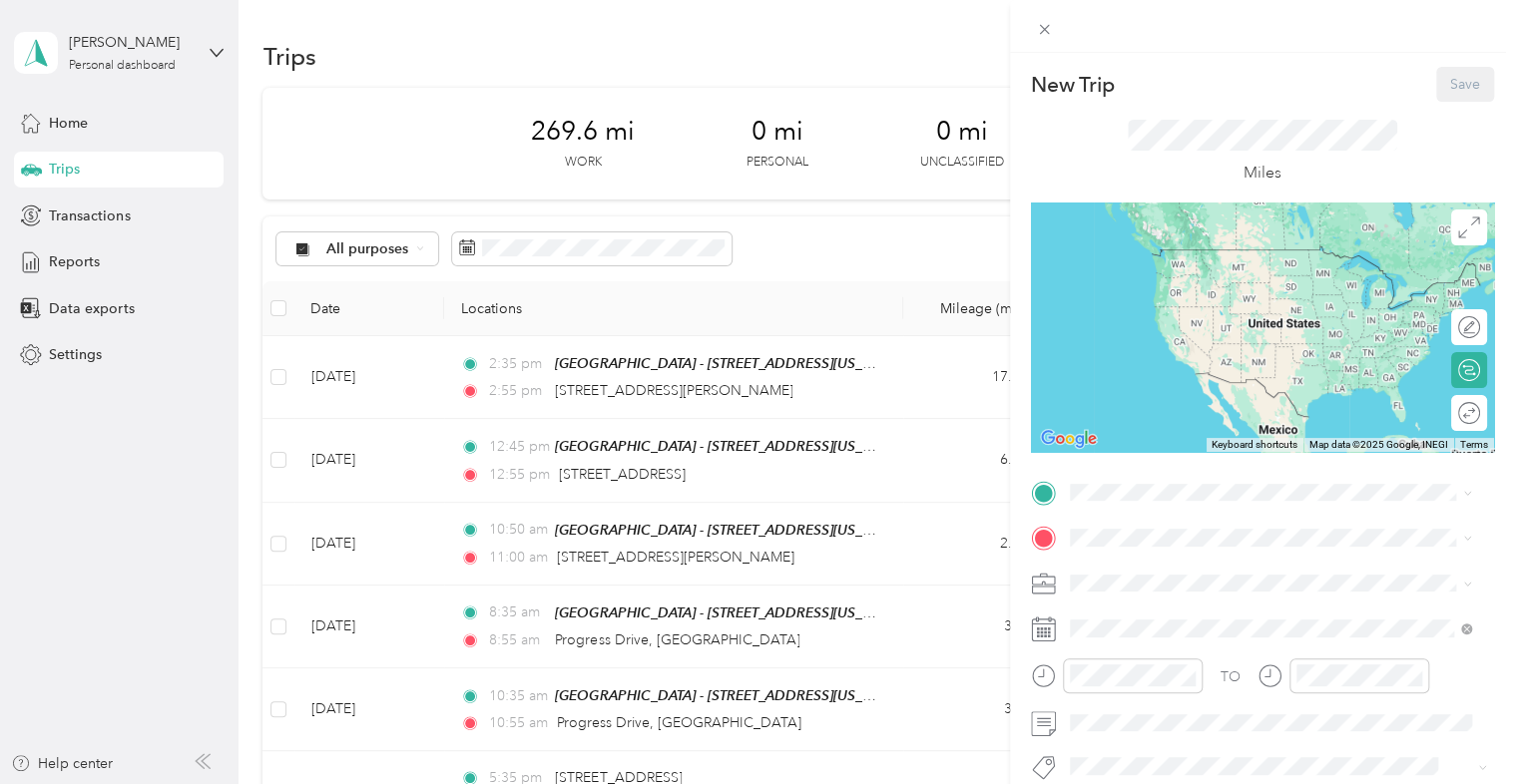 click on "[STREET_ADDRESS][US_STATE]" at bounding box center [1207, 453] 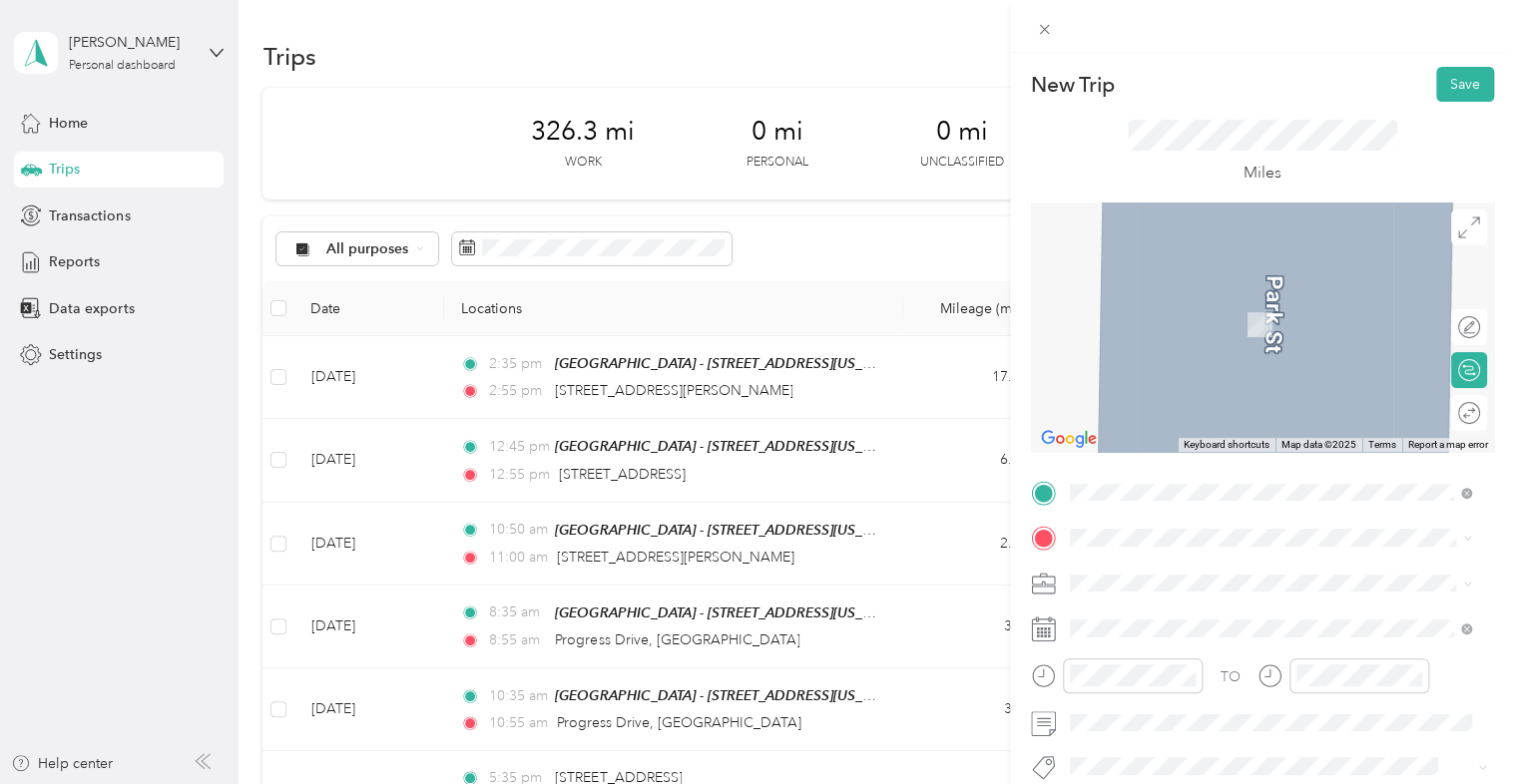 click on "[STREET_ADDRESS][PERSON_NAME][US_STATE]" at bounding box center [1270, 291] 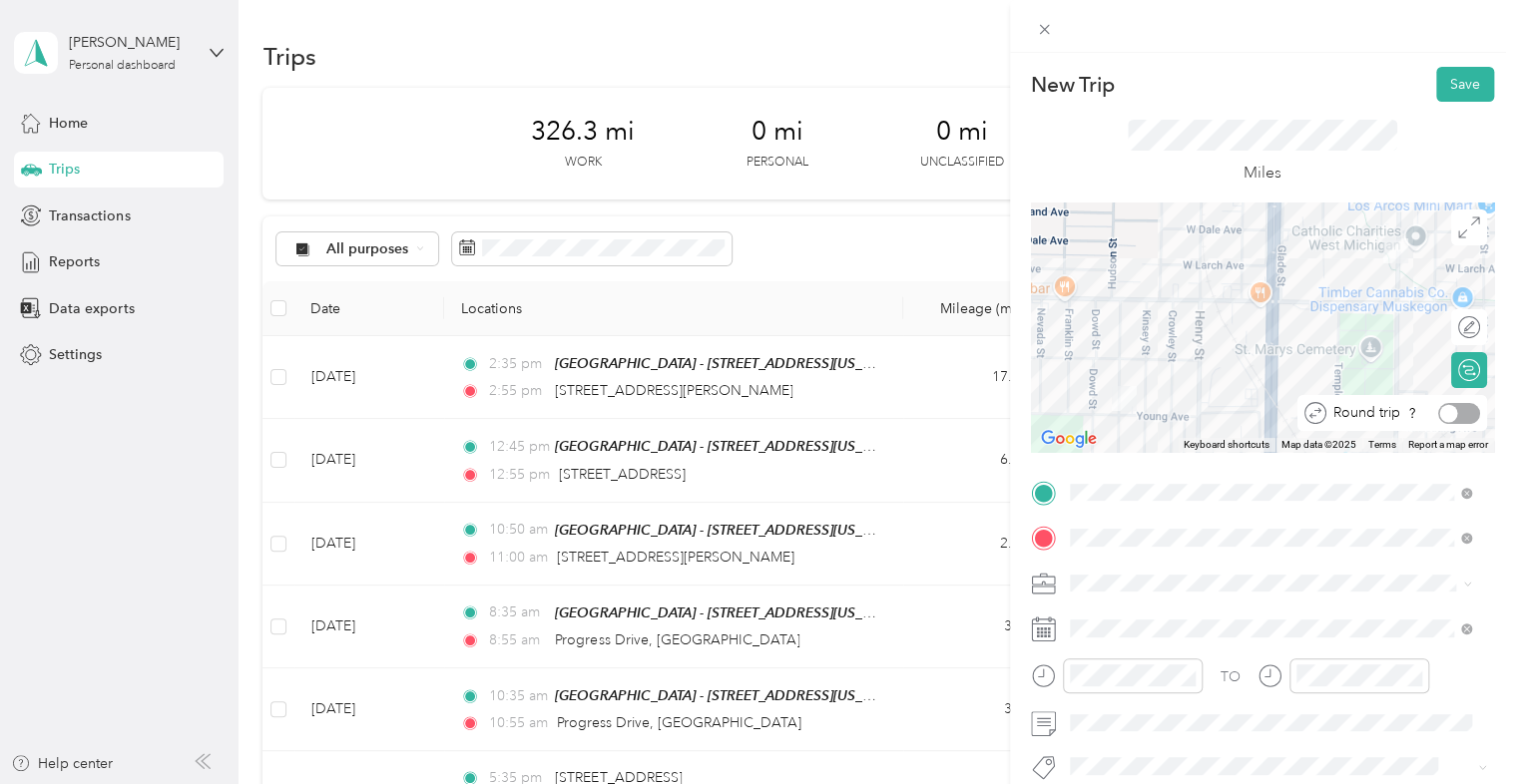 click at bounding box center [1459, 413] 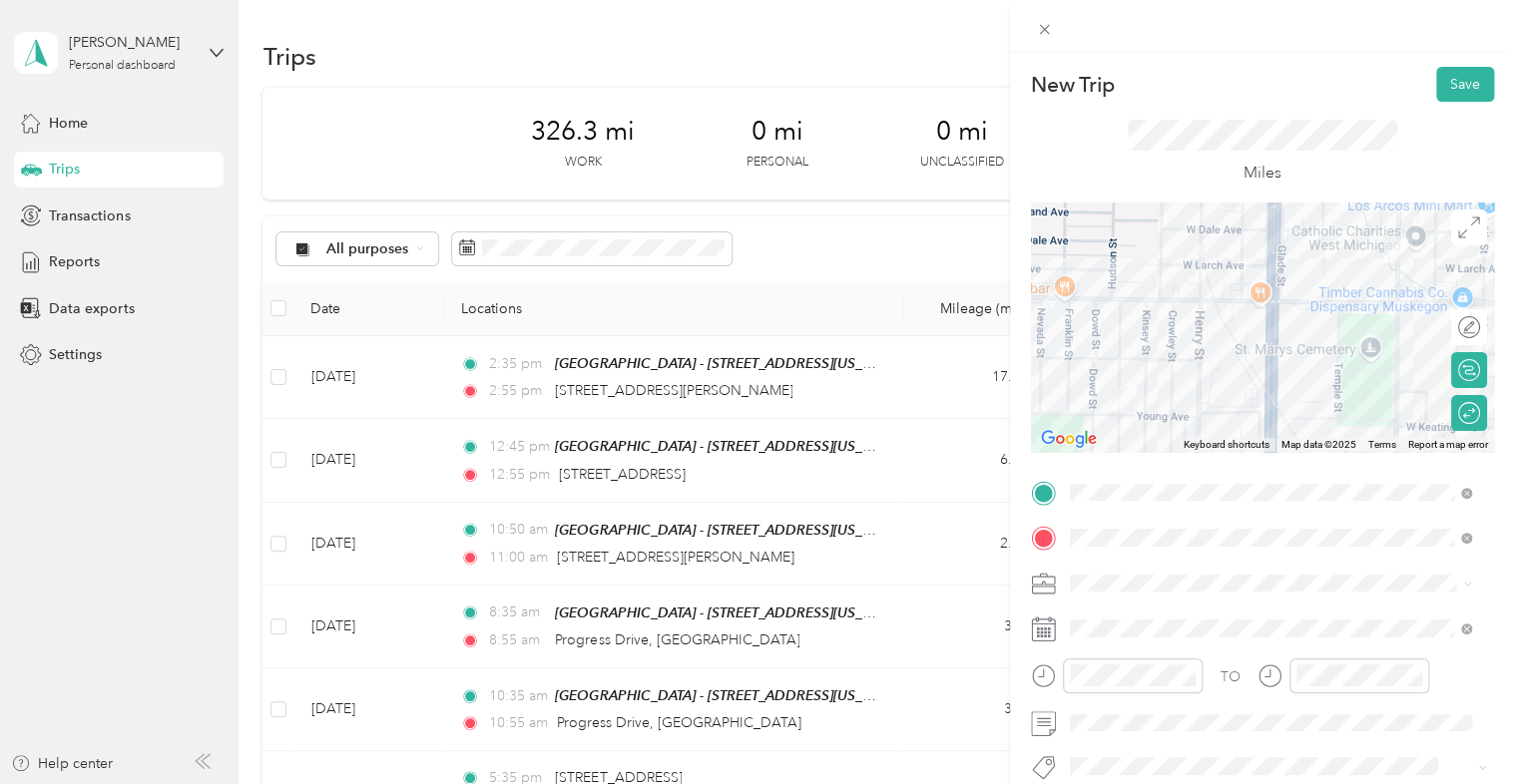click at bounding box center [1278, 584] 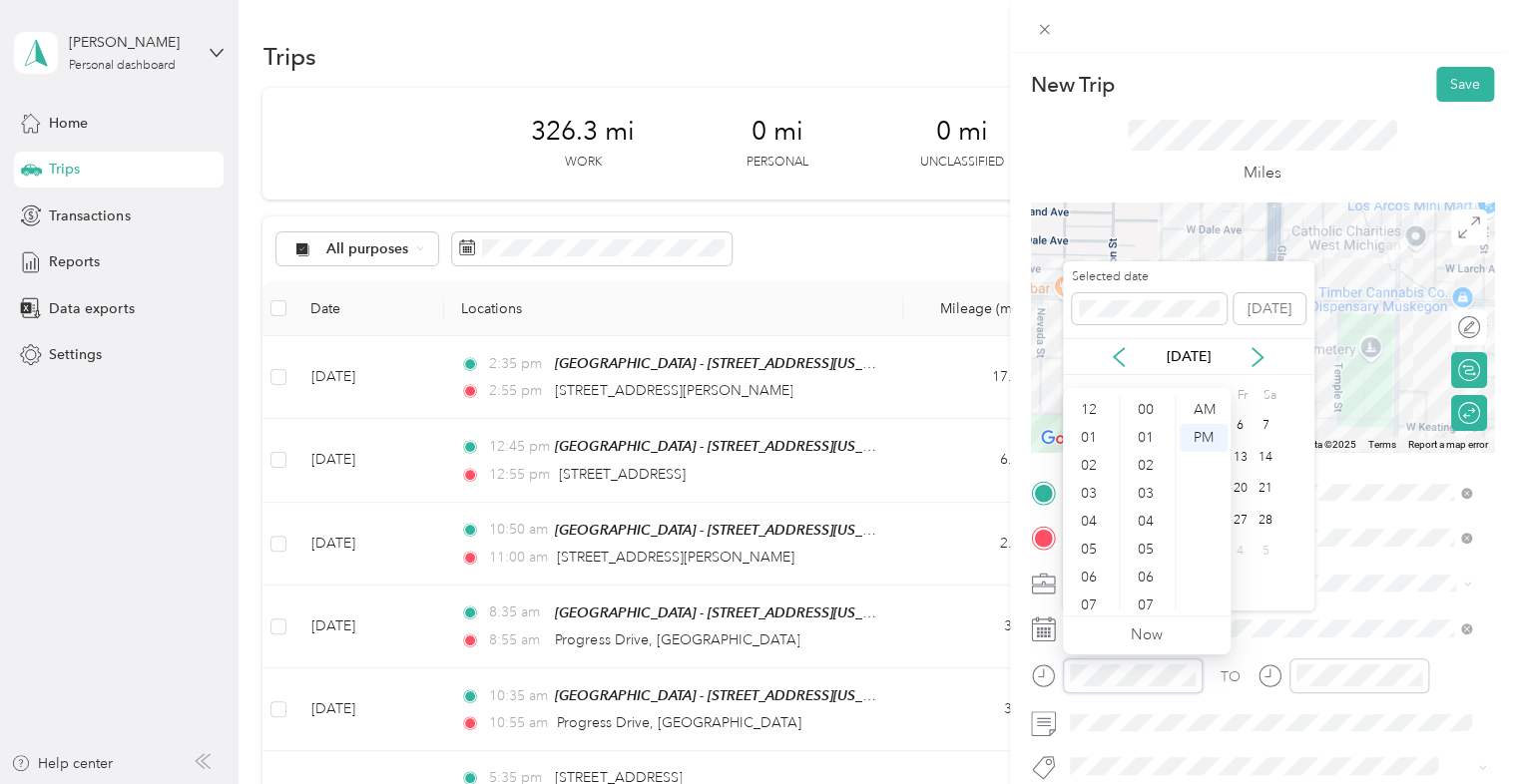 scroll, scrollTop: 531, scrollLeft: 0, axis: vertical 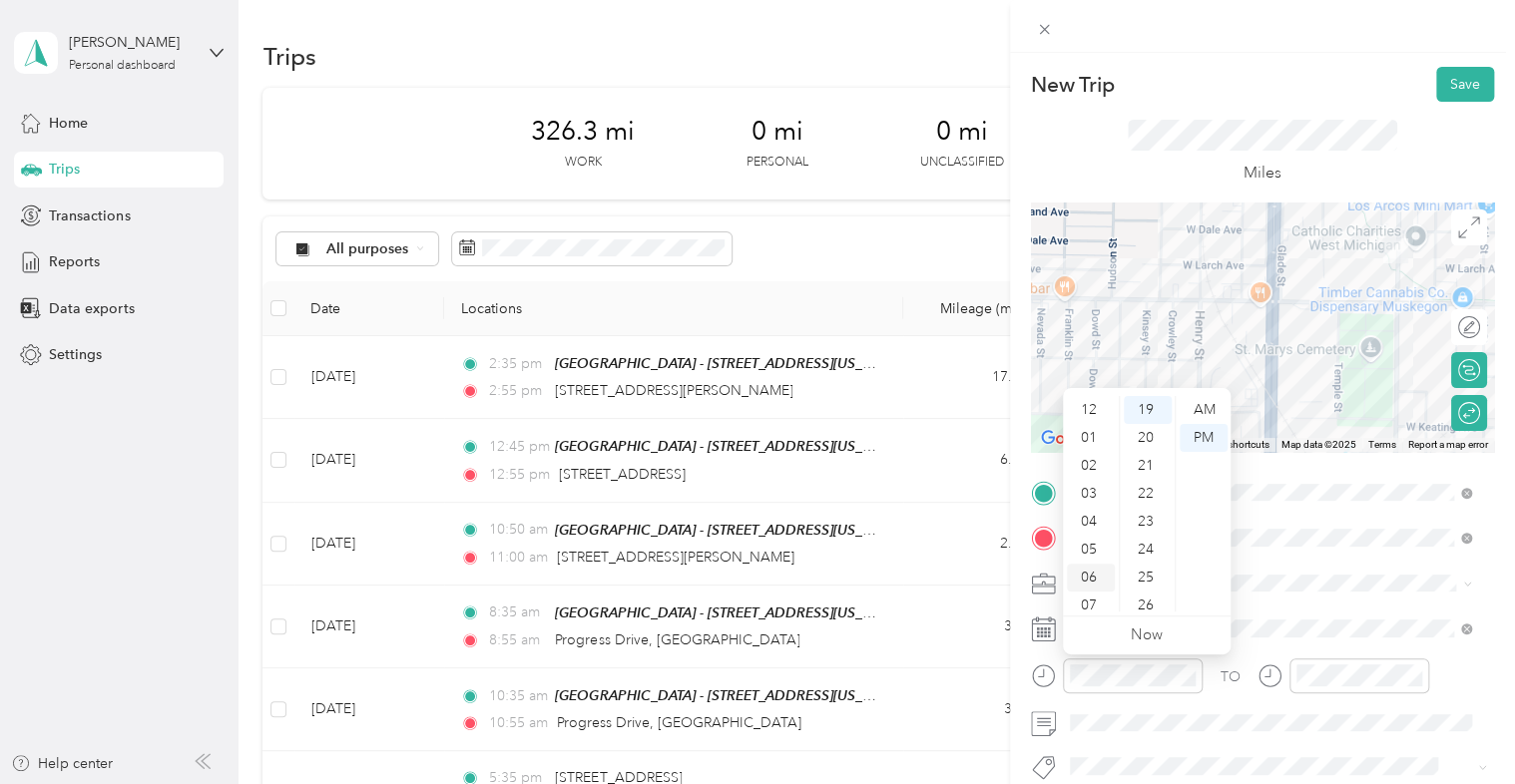 click on "06" at bounding box center (1091, 578) 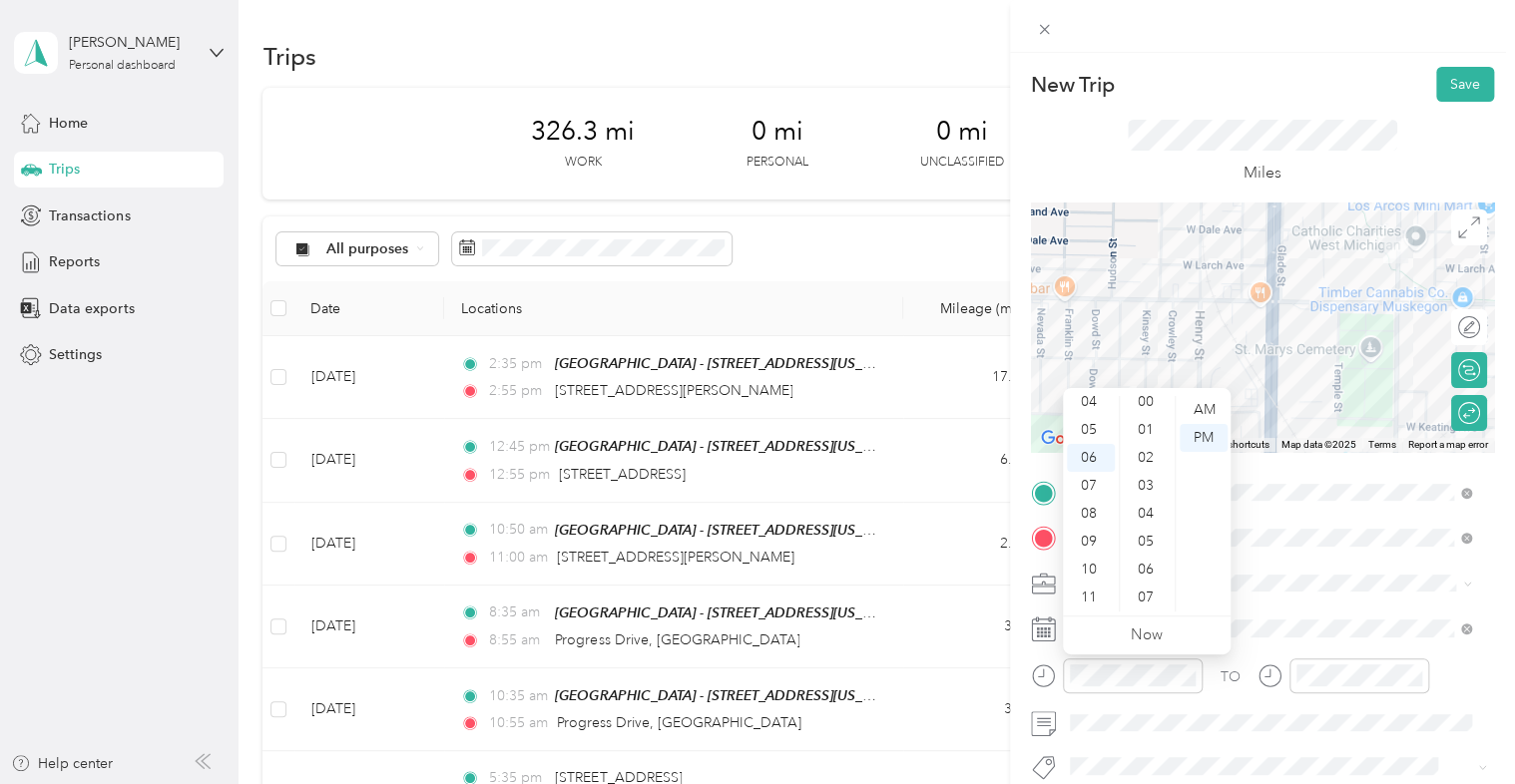 scroll, scrollTop: 0, scrollLeft: 0, axis: both 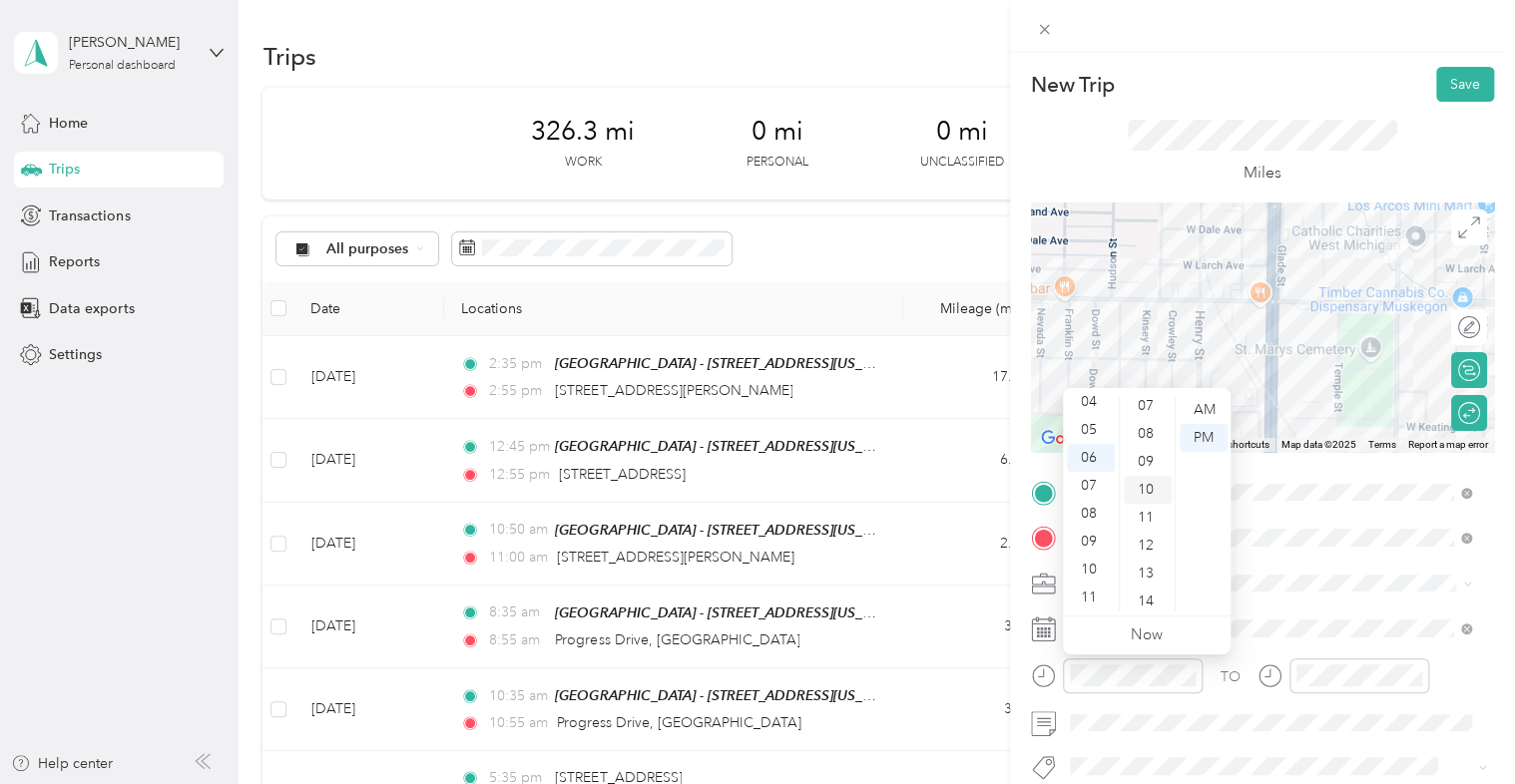 click on "10" at bounding box center [1148, 490] 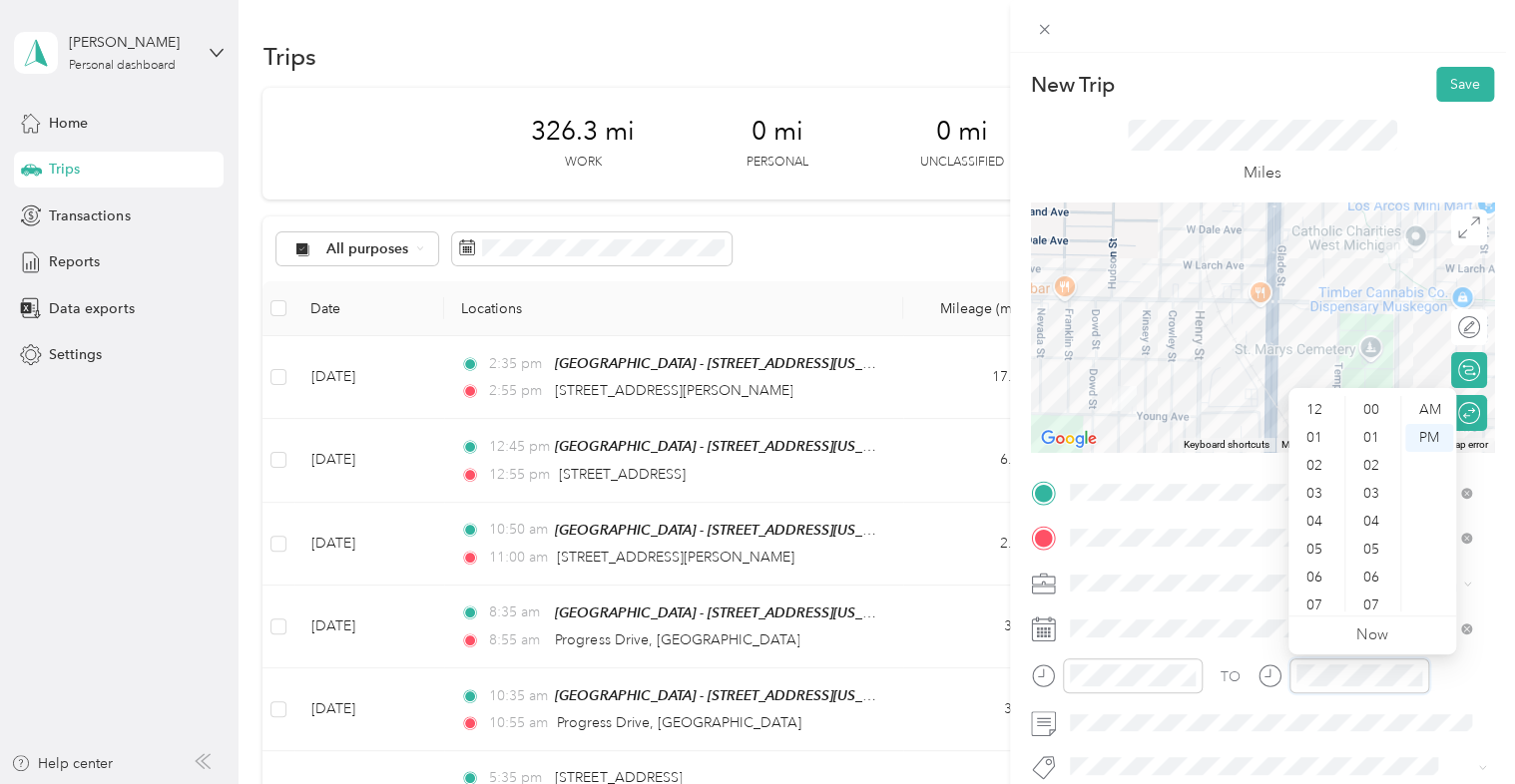 scroll, scrollTop: 528, scrollLeft: 0, axis: vertical 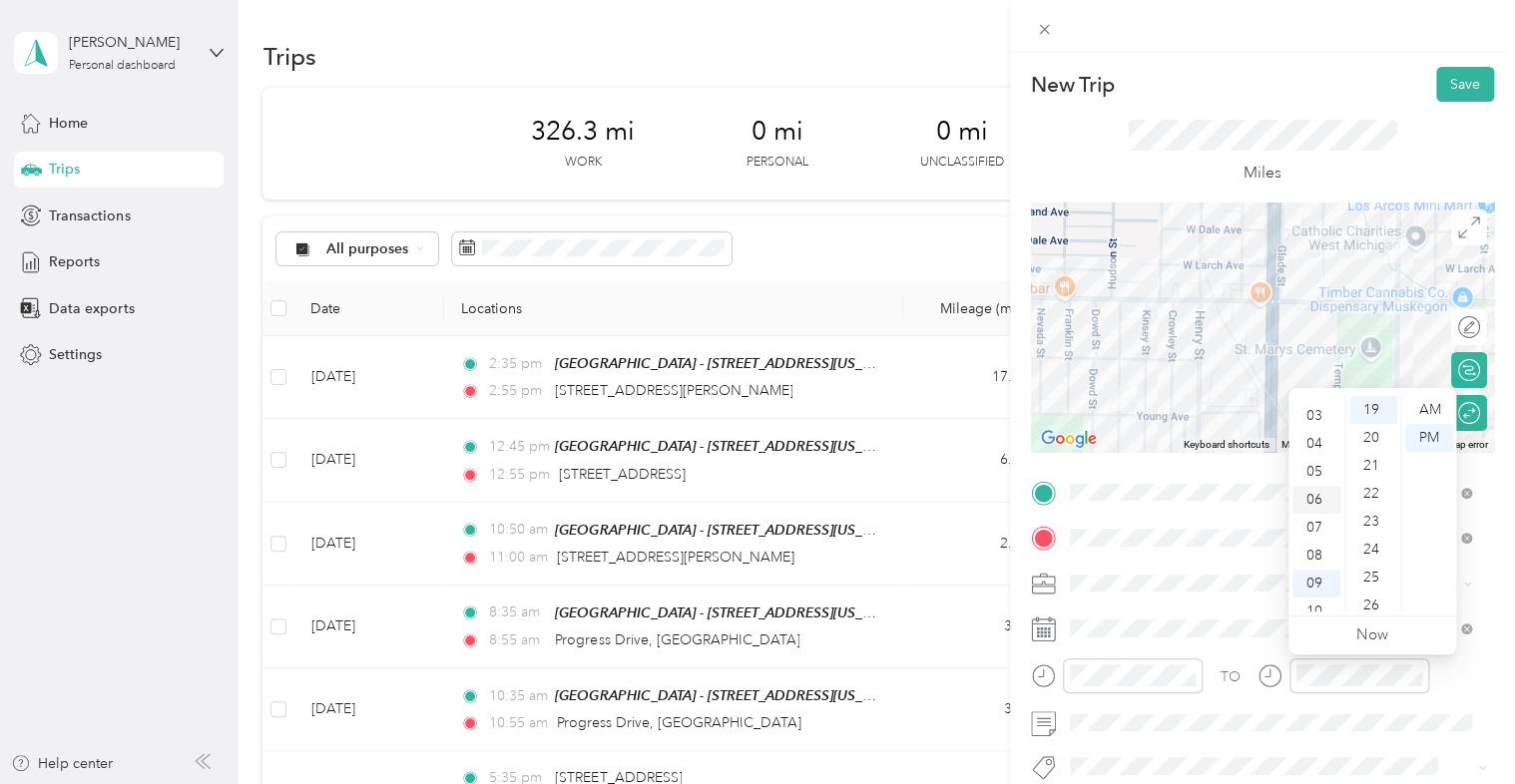 click on "06" at bounding box center (1316, 500) 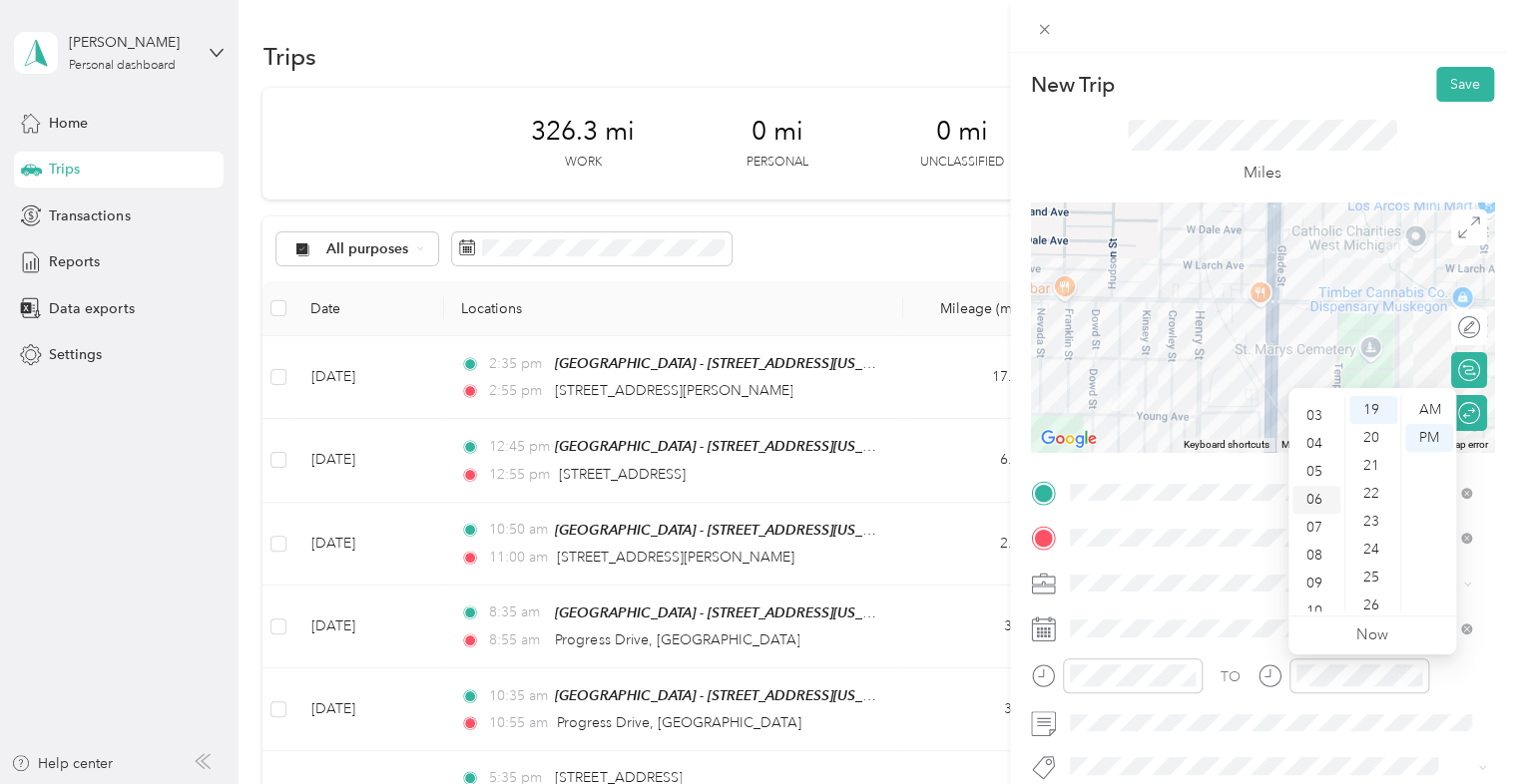 scroll, scrollTop: 120, scrollLeft: 0, axis: vertical 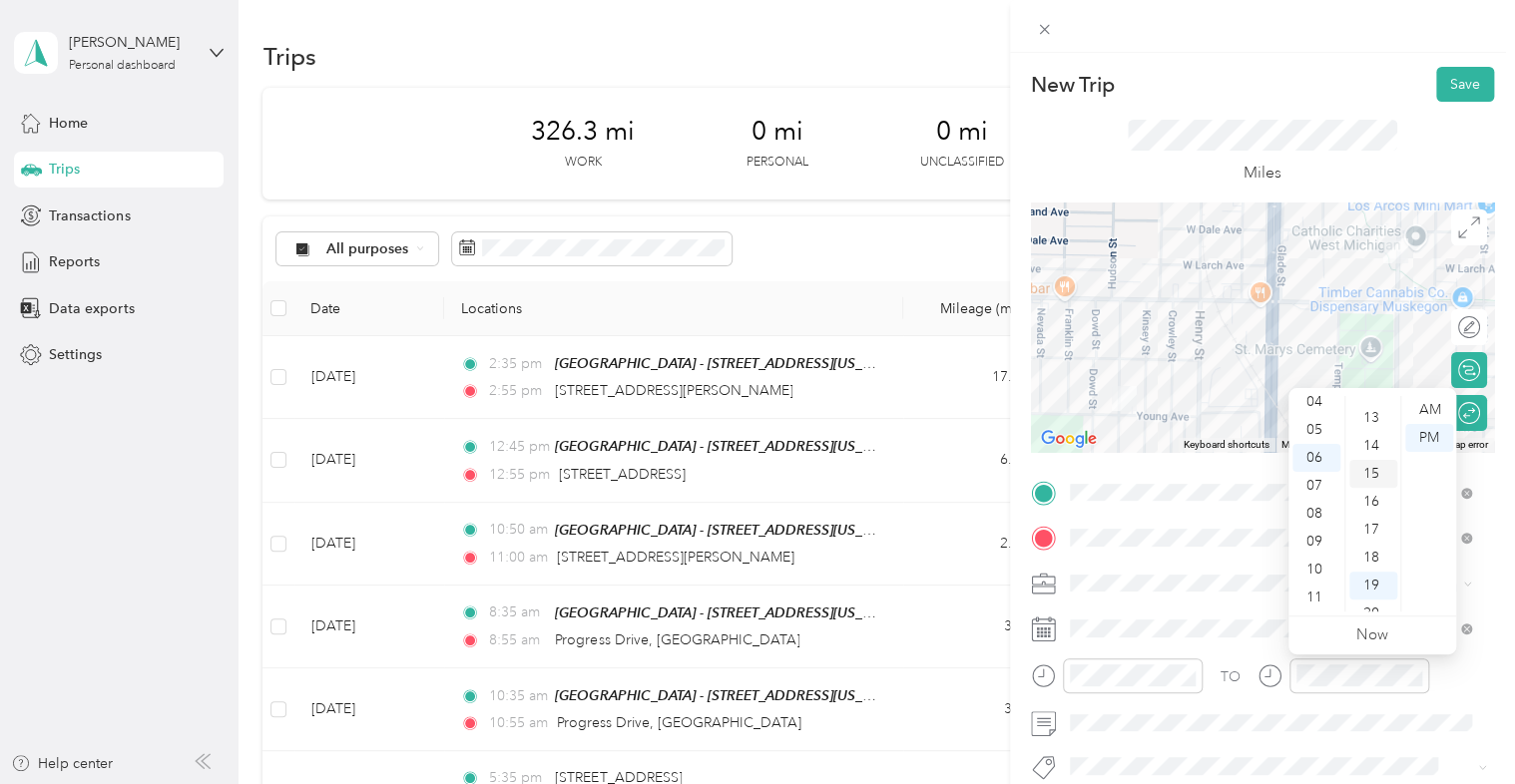 click on "15" at bounding box center (1373, 474) 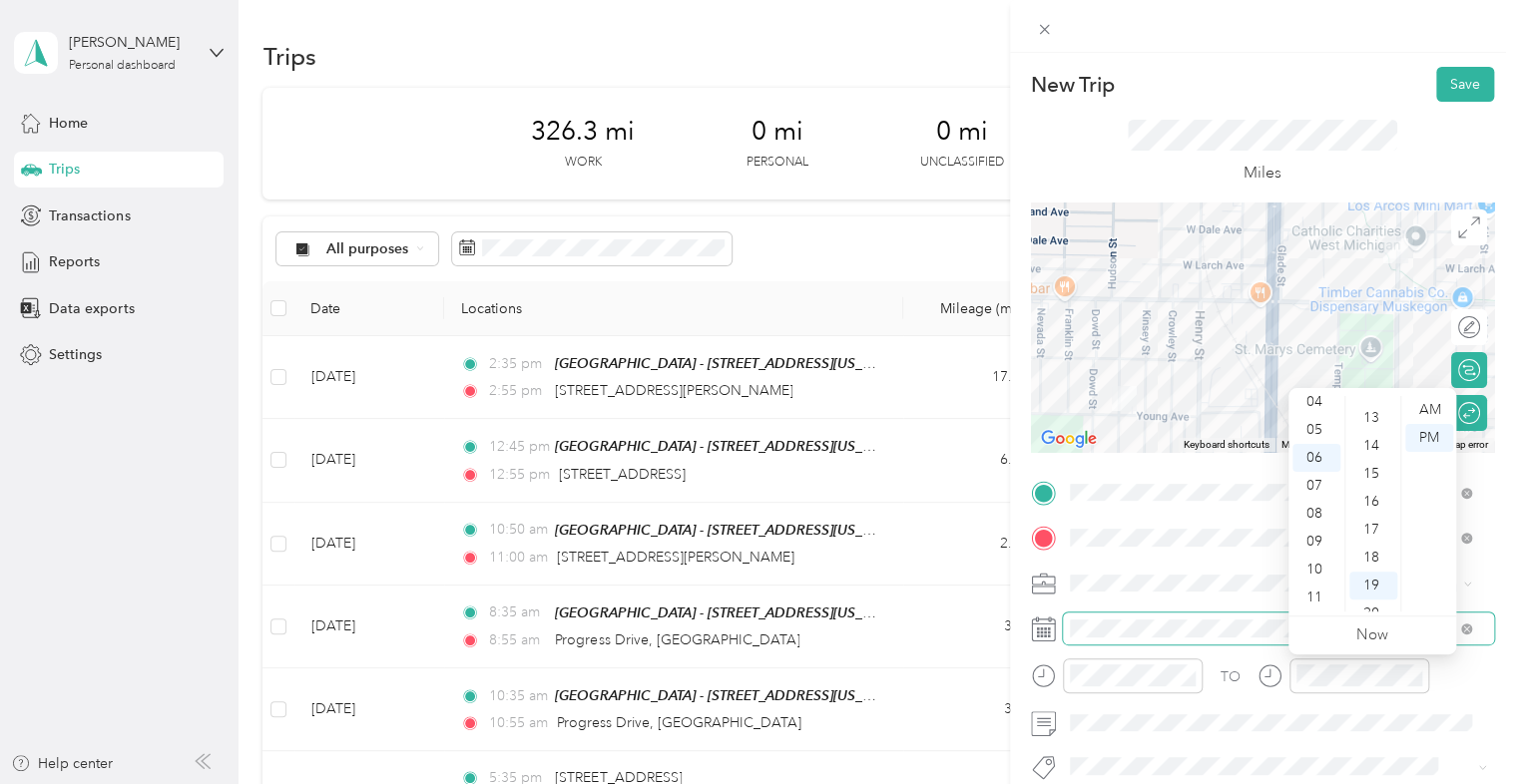 scroll, scrollTop: 419, scrollLeft: 0, axis: vertical 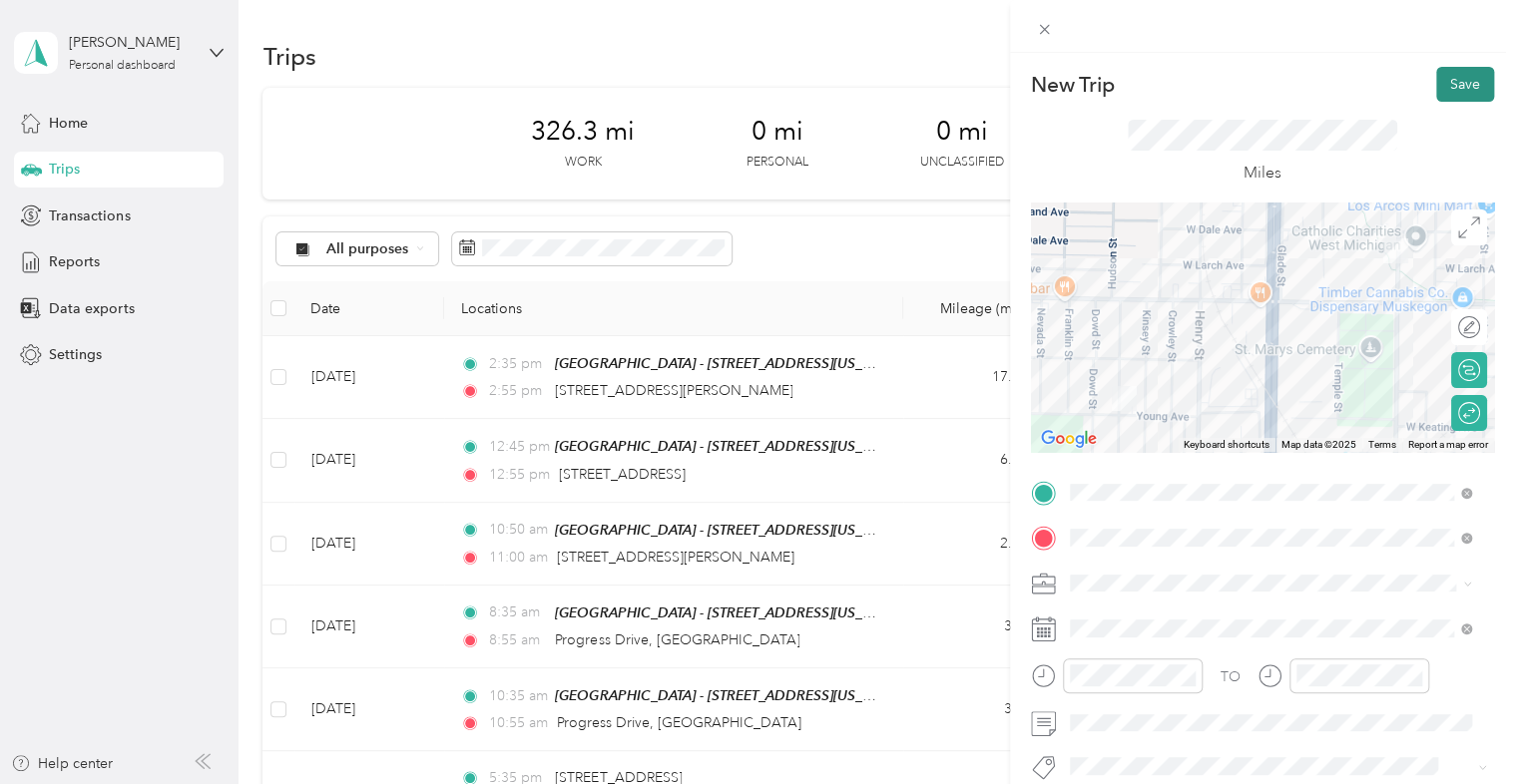 click on "Save" at bounding box center [1465, 84] 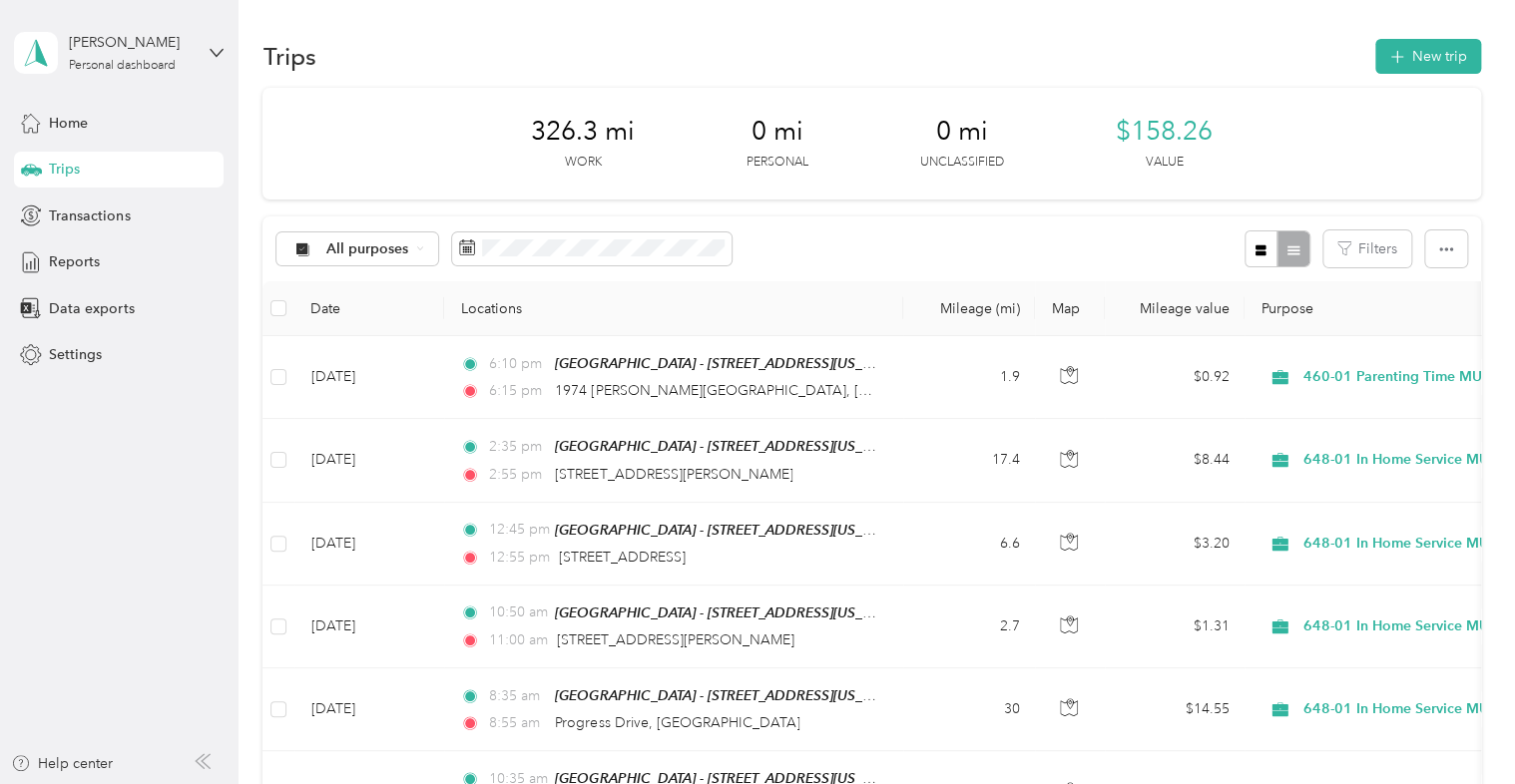 click on "326.3   mi Work 0   mi Personal 0   mi Unclassified $158.26 Value All purposes Filters Date Locations Mileage (mi) Map Mileage value Purpose Track Method Report                     [DATE] 6:10 pm [GEOGRAPHIC_DATA] - [STREET_ADDRESS][US_STATE]) 6:15 pm 1974 [PERSON_NAME][GEOGRAPHIC_DATA] 1.9 $0.92 460-01 Parenting Time MU Manual [DATE] [DATE] 2:35 pm [GEOGRAPHIC_DATA] - [STREET_ADDRESS][GEOGRAPHIC_DATA][STREET_ADDRESS][US_STATE]) 2:55 pm [STREET_ADDRESS][PERSON_NAME] 17.4 $8.44 648-01 In Home Service MU Manual [DATE] [DATE] 12:45 pm [GEOGRAPHIC_DATA] - [STREET_ADDRESS][US_STATE]) 12:55 pm [STREET_ADDRESS] 6.6 $3.20 648-01 In Home Service MU Manual [DATE] [DATE] 10:50 am Muskegon - [STREET_ADDRESS][US_STATE]) 11:00 am [STREET_ADDRESS][GEOGRAPHIC_DATA][PERSON_NAME] $1.31 648-01 In Home Service MU Manual [DATE] [DATE] 8:35 am [GEOGRAPHIC_DATA][STREET_ADDRESS] ([STREET_ADDRESS][US_STATE]) 8:55 am [GEOGRAPHIC_DATA], [GEOGRAPHIC_DATA] 30 $14.55 Manual" at bounding box center (871, 1283) 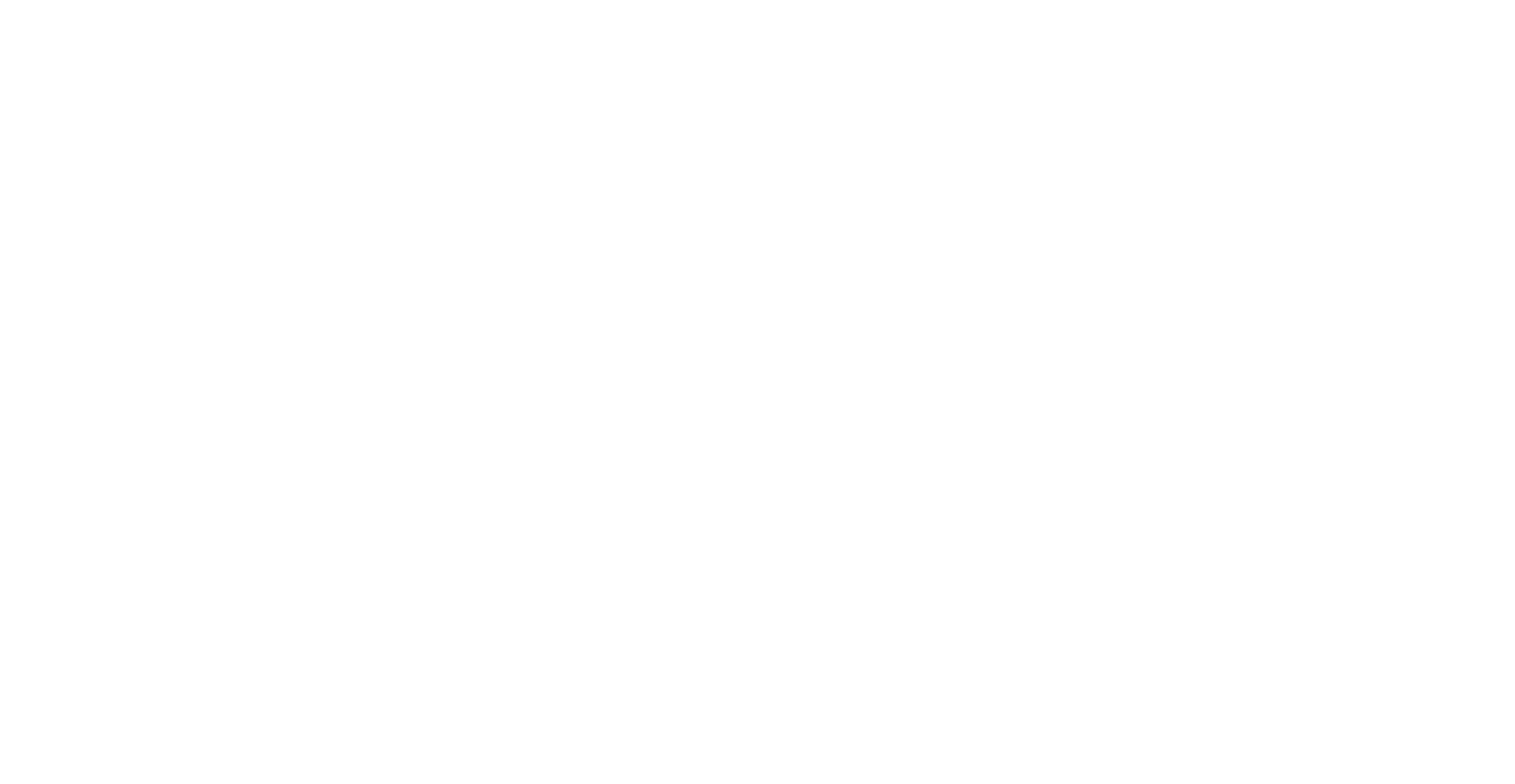 scroll, scrollTop: 0, scrollLeft: 0, axis: both 